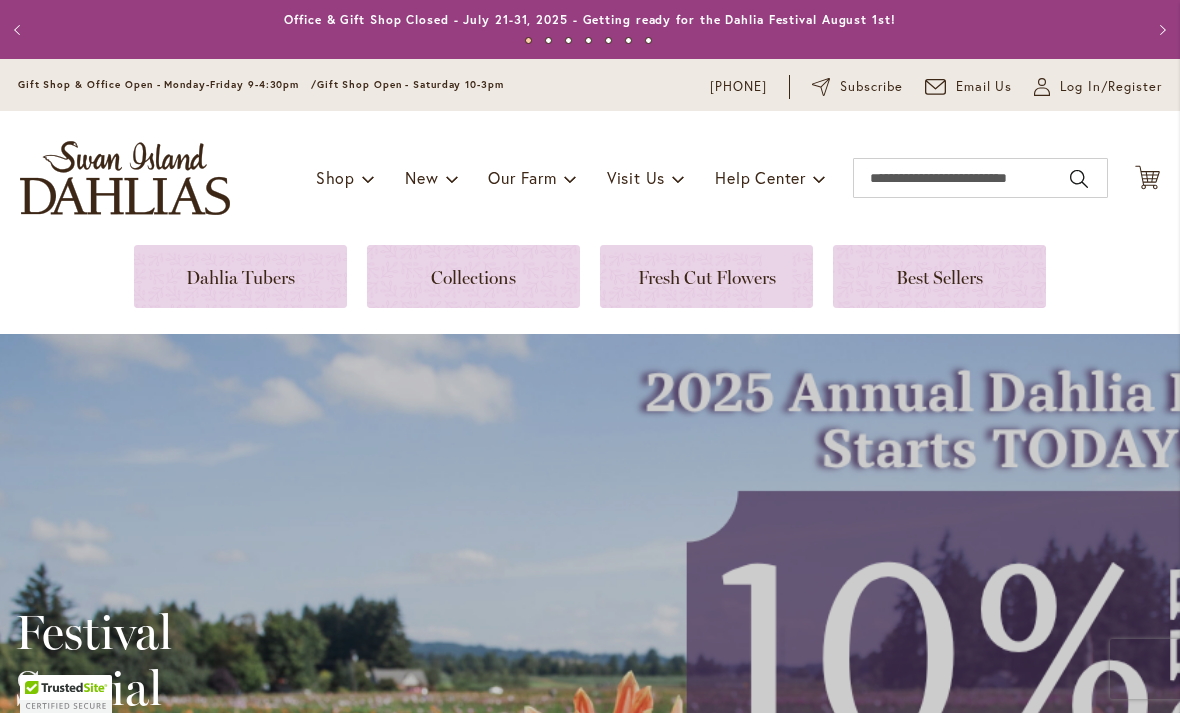 scroll, scrollTop: 0, scrollLeft: 0, axis: both 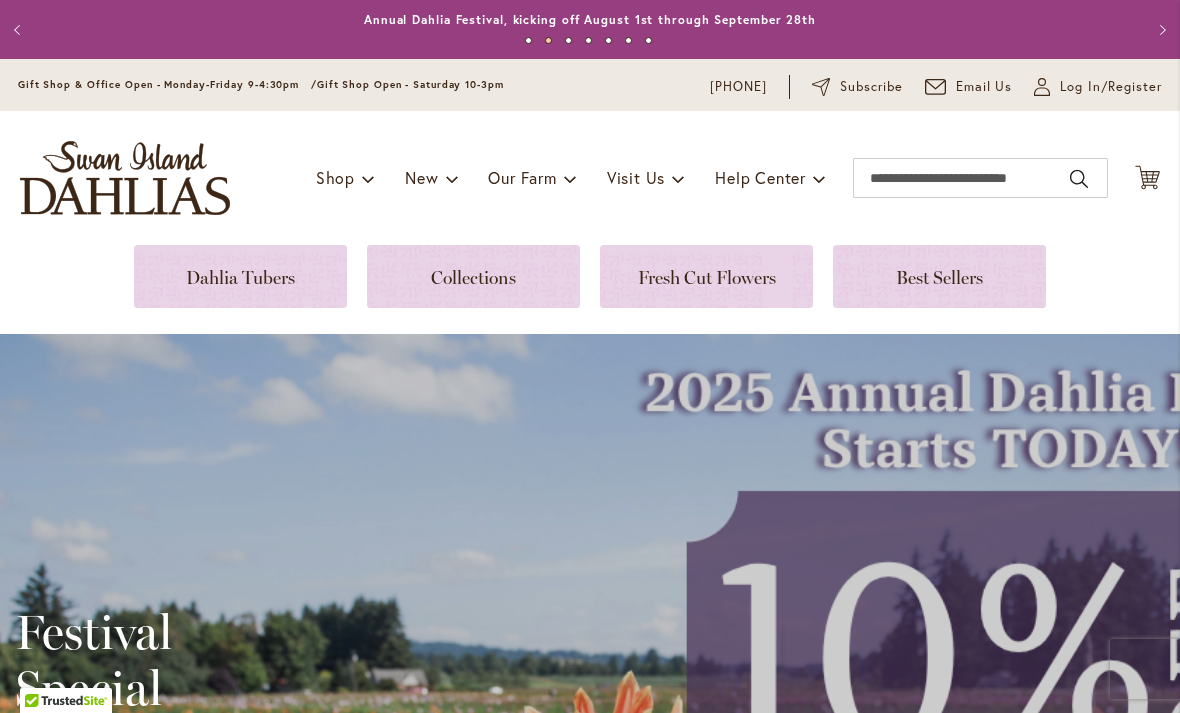 click on "Cart
.cls-1 {
fill: #231f20;
}" 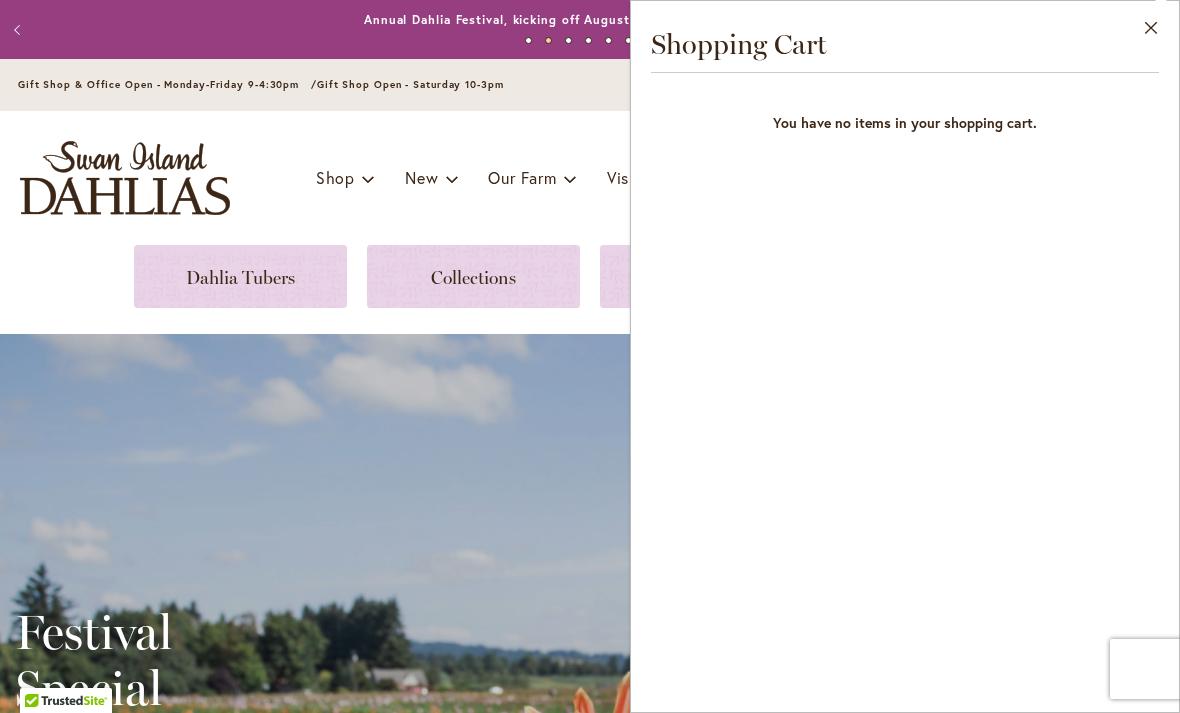 click on "Close" at bounding box center (1151, 32) 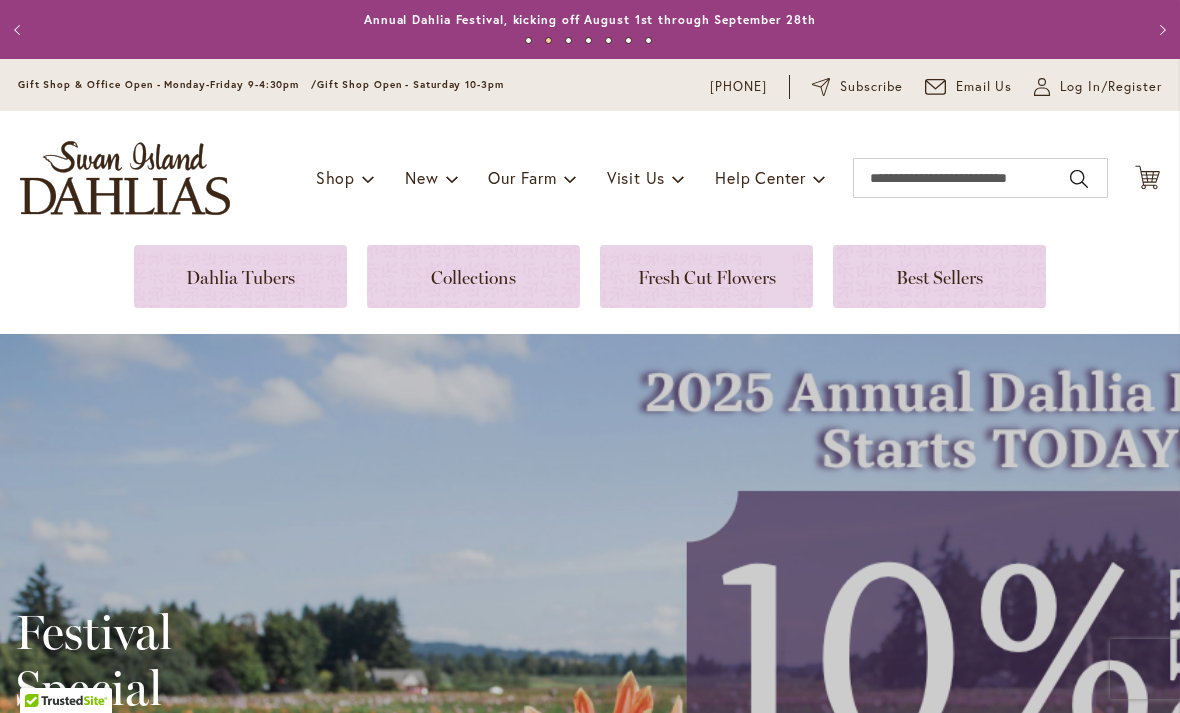 click at bounding box center (240, 276) 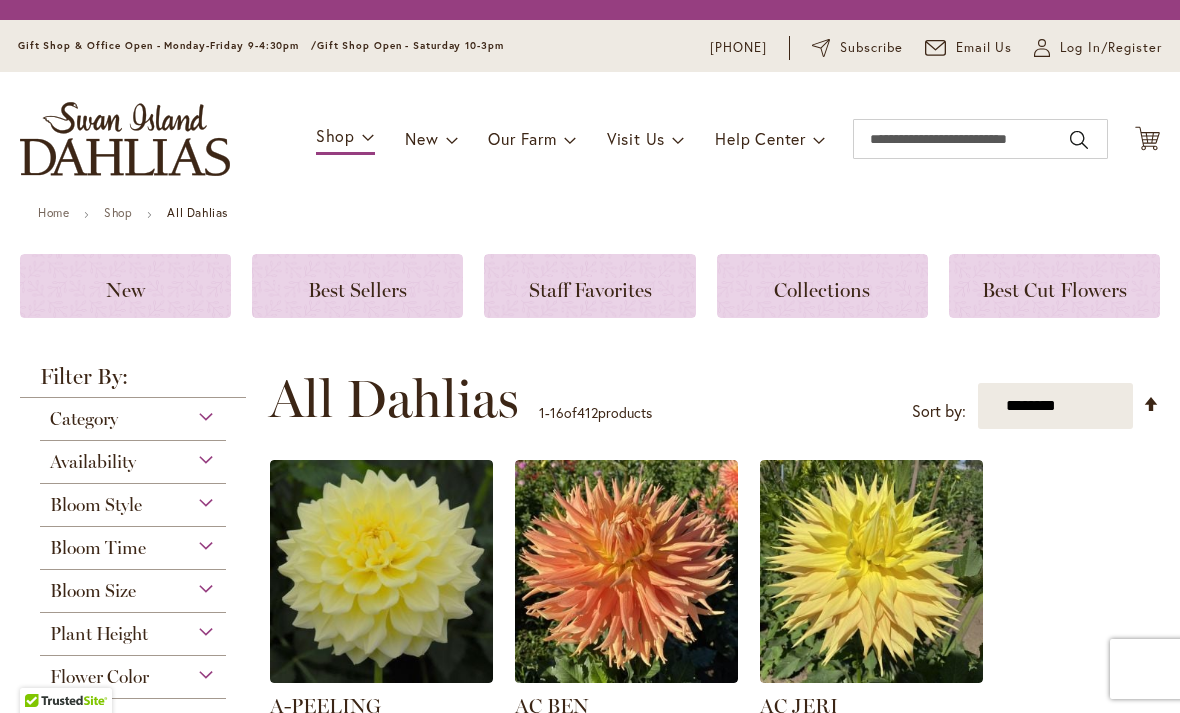 scroll, scrollTop: 0, scrollLeft: 0, axis: both 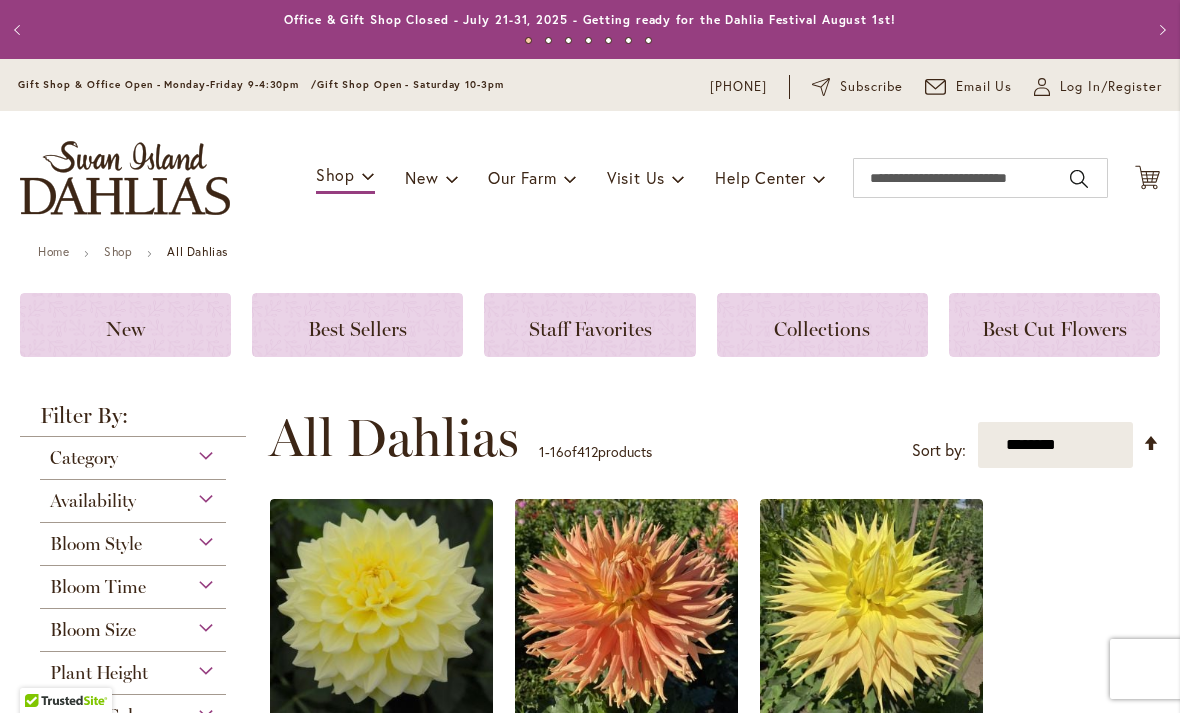 click on "Collections" 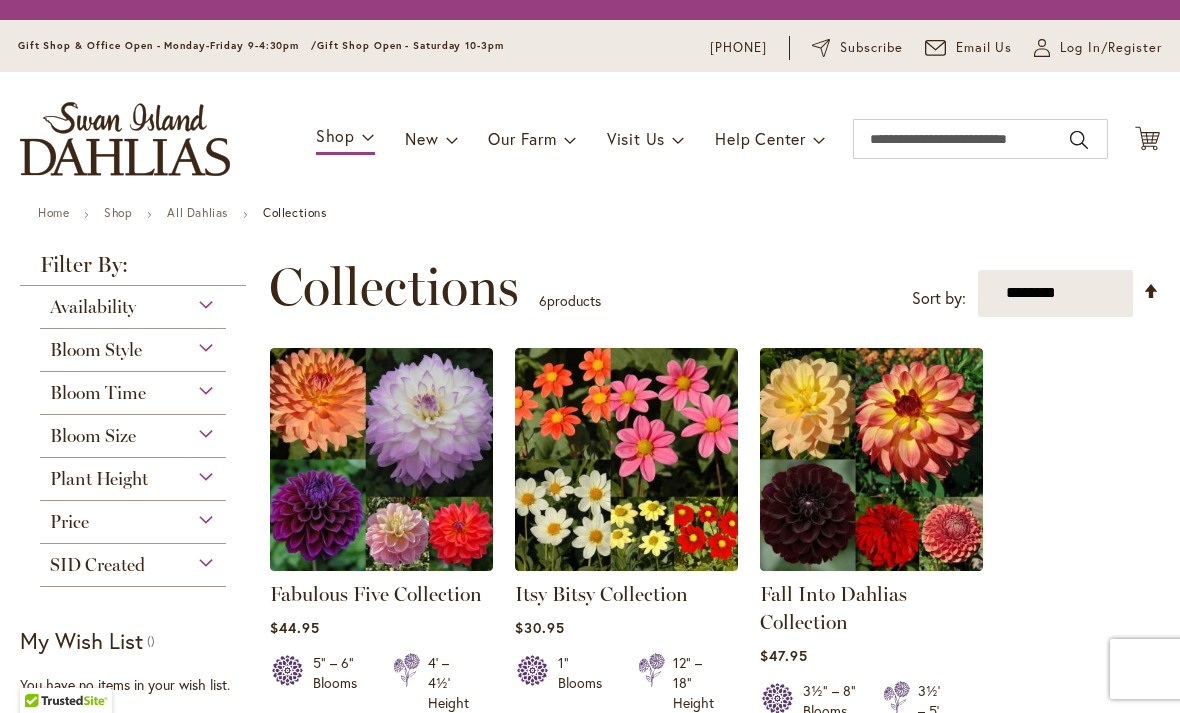 scroll, scrollTop: 0, scrollLeft: 0, axis: both 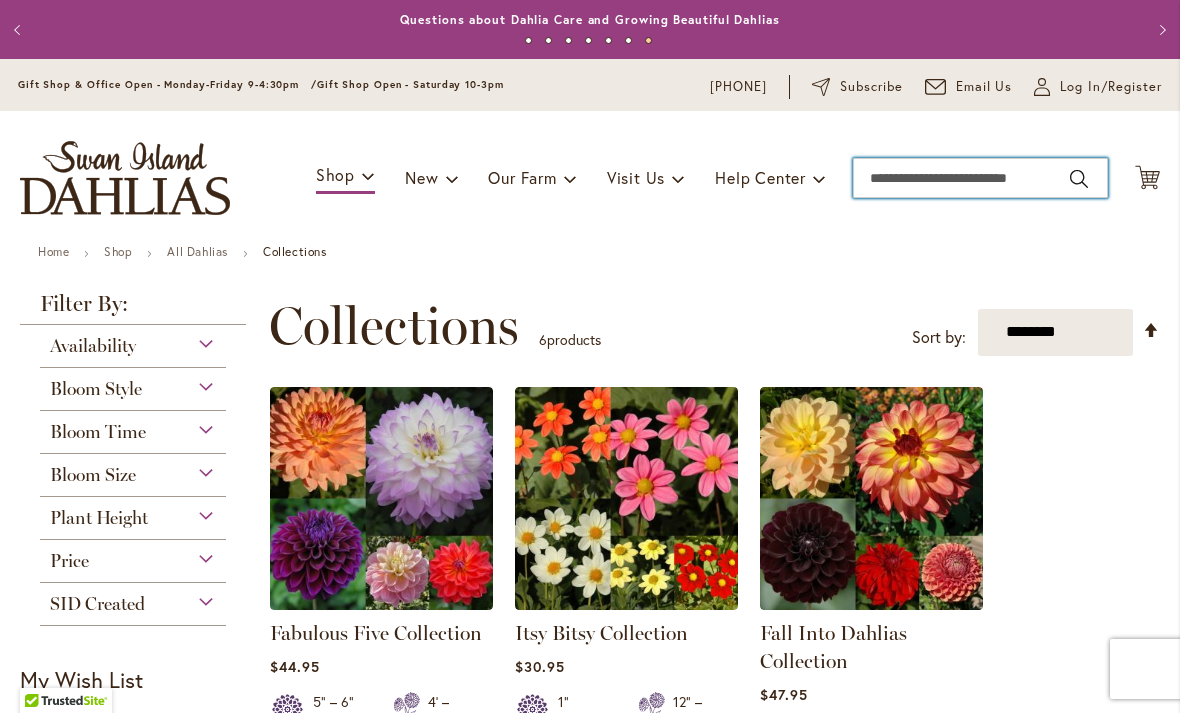 click on "Search" at bounding box center [980, 178] 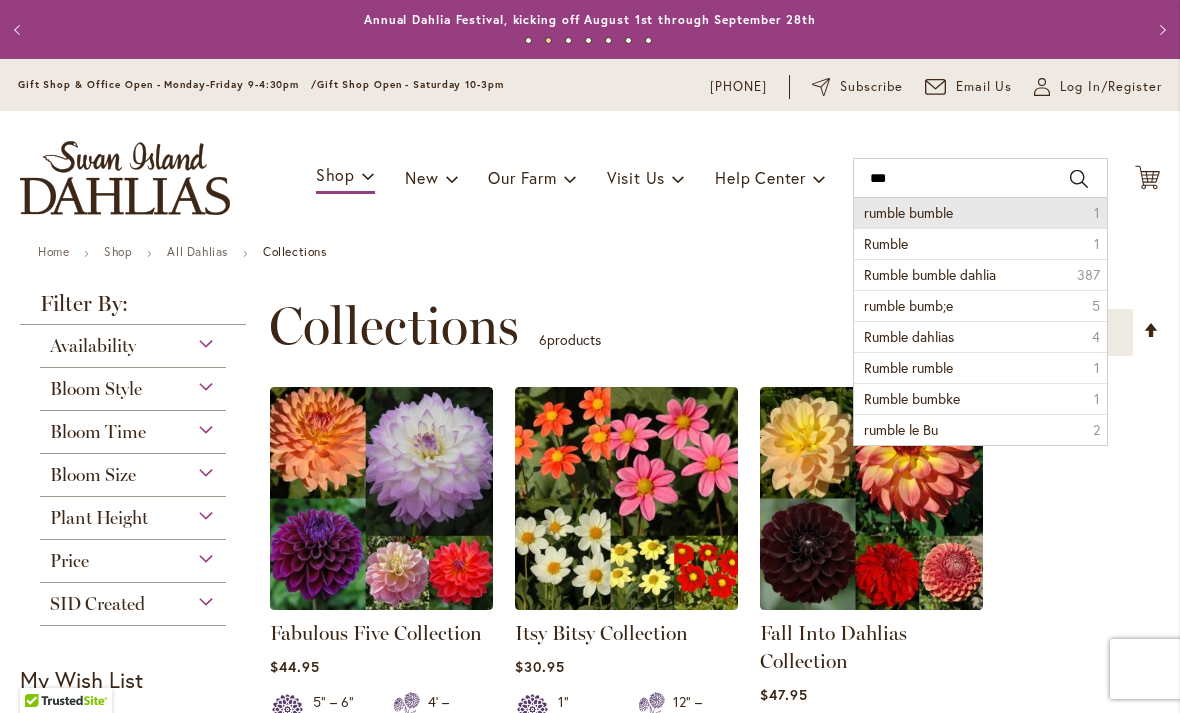 click on "rumble bumble 1" at bounding box center [980, 213] 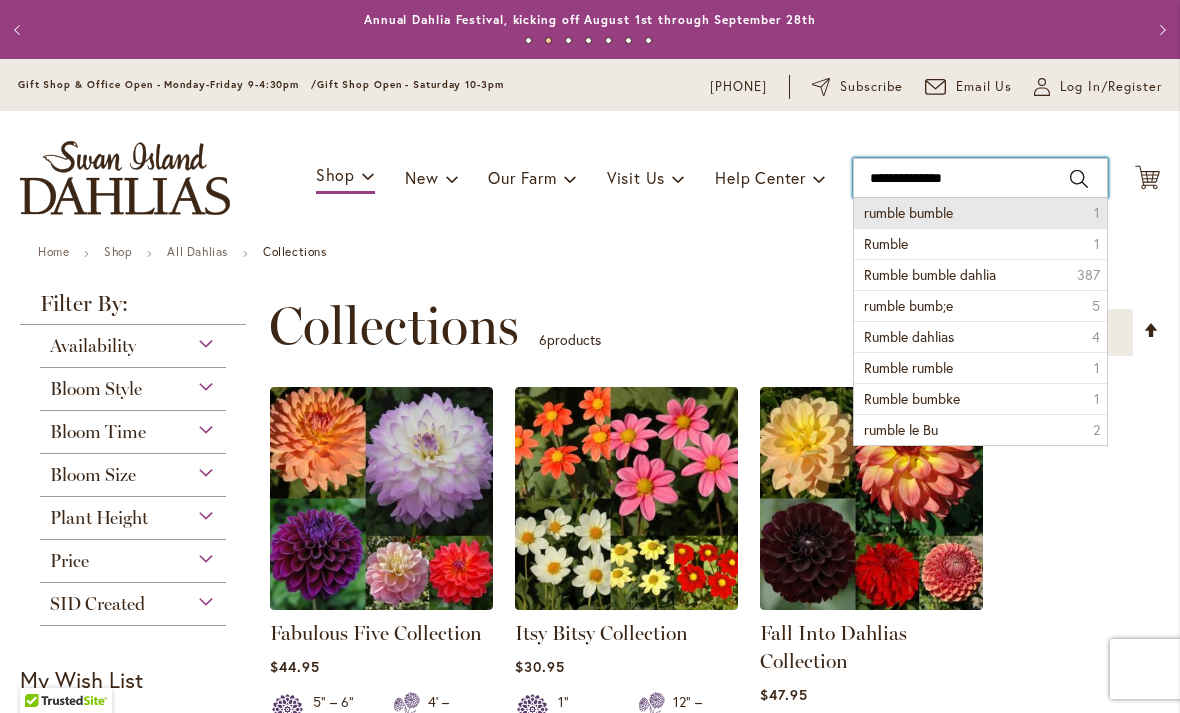type on "**********" 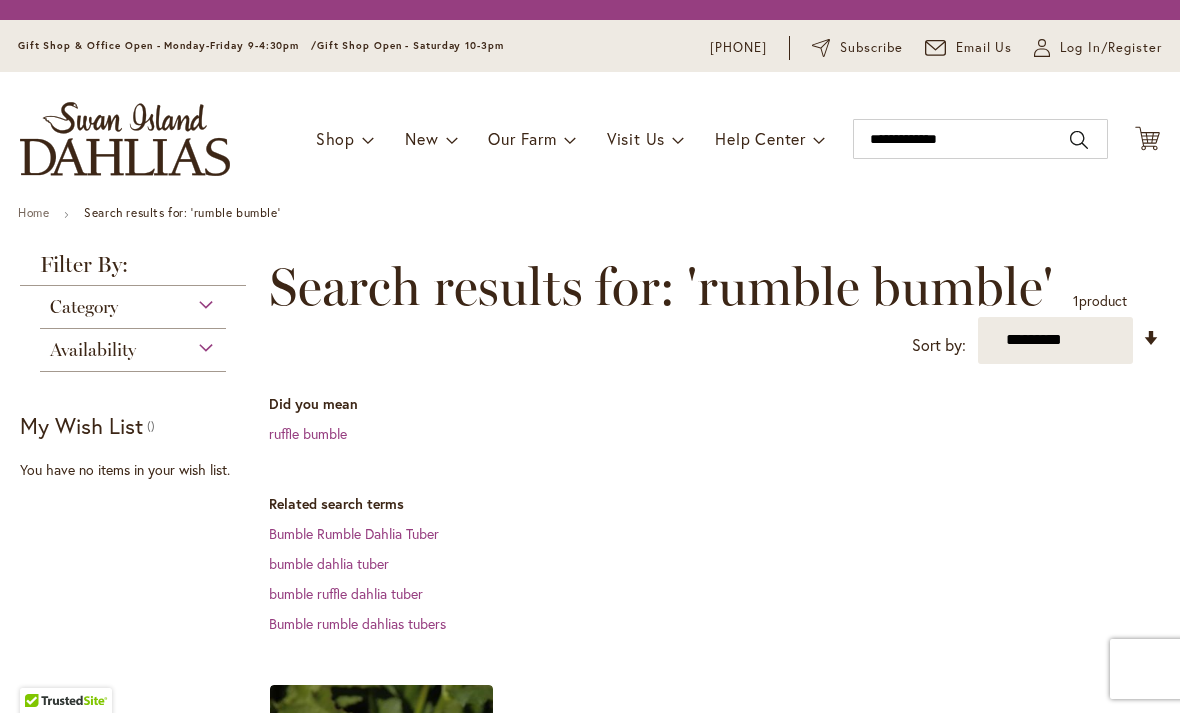scroll, scrollTop: 0, scrollLeft: 0, axis: both 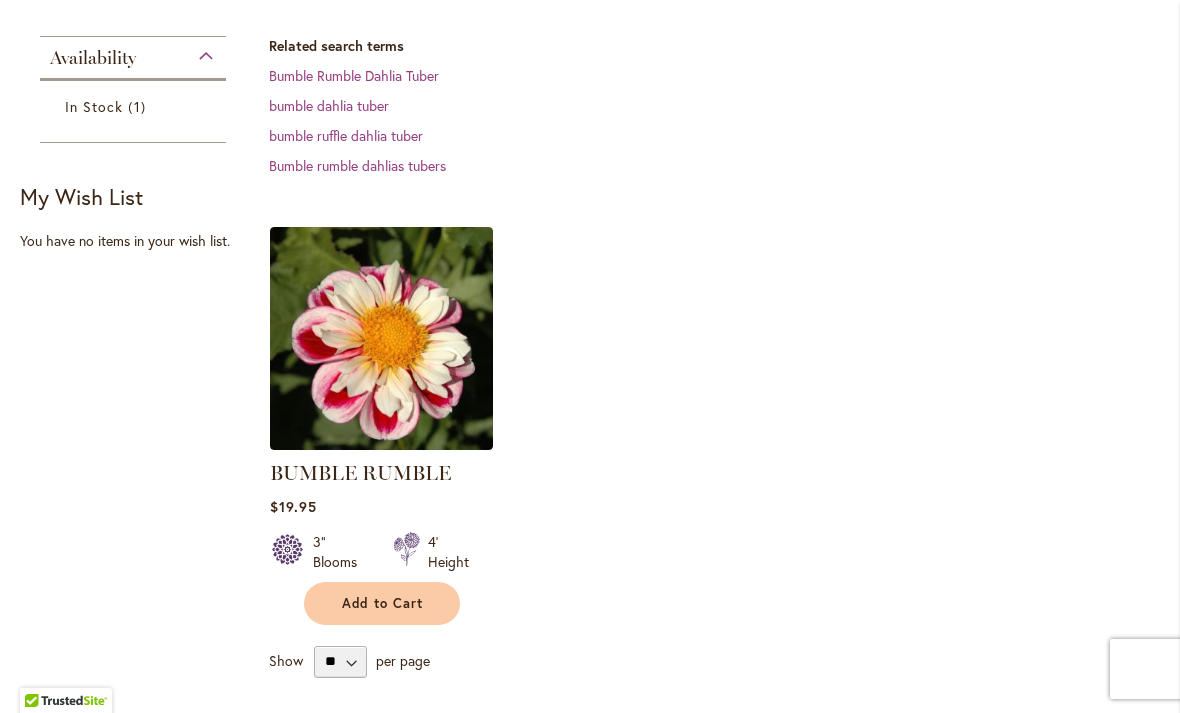 click on "Add to Cart" at bounding box center [383, 603] 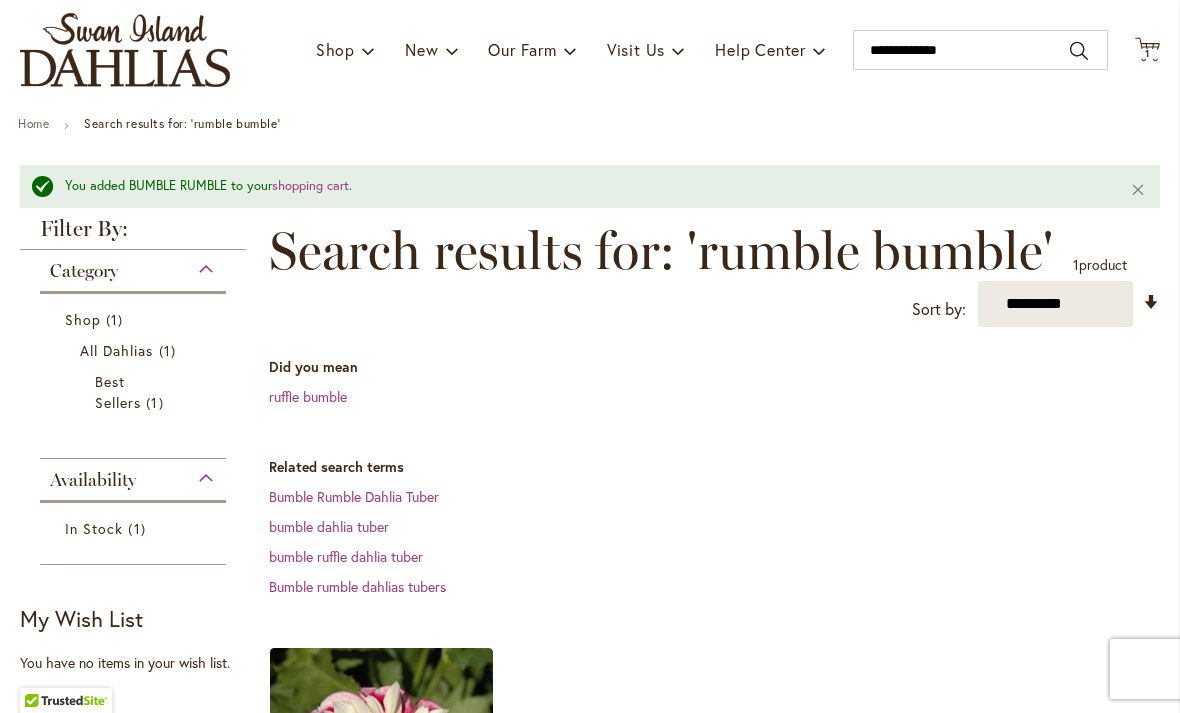 scroll, scrollTop: 106, scrollLeft: 0, axis: vertical 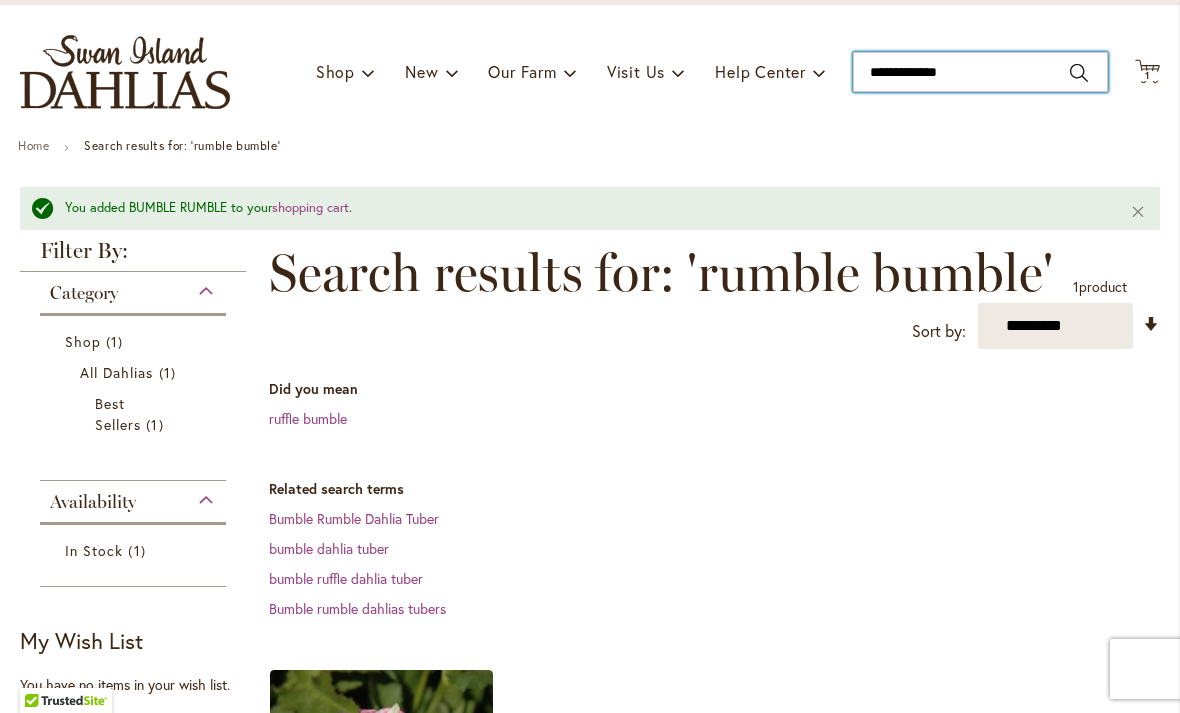 click on "**********" at bounding box center [980, 72] 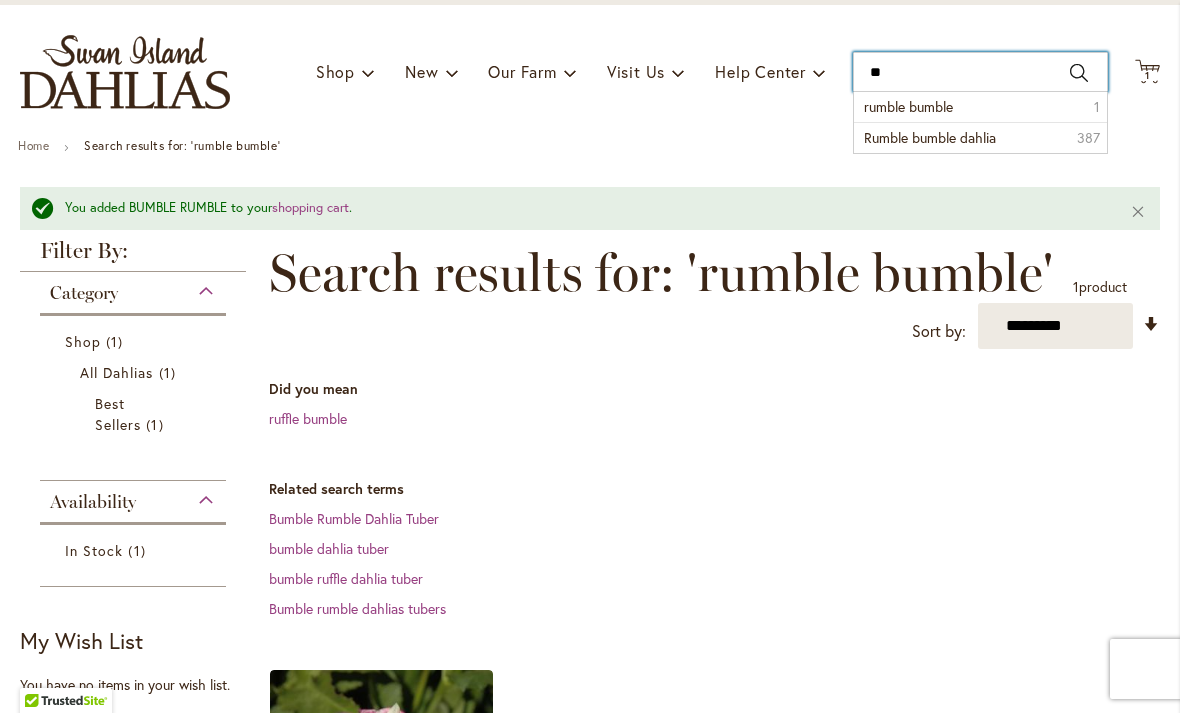 type on "*" 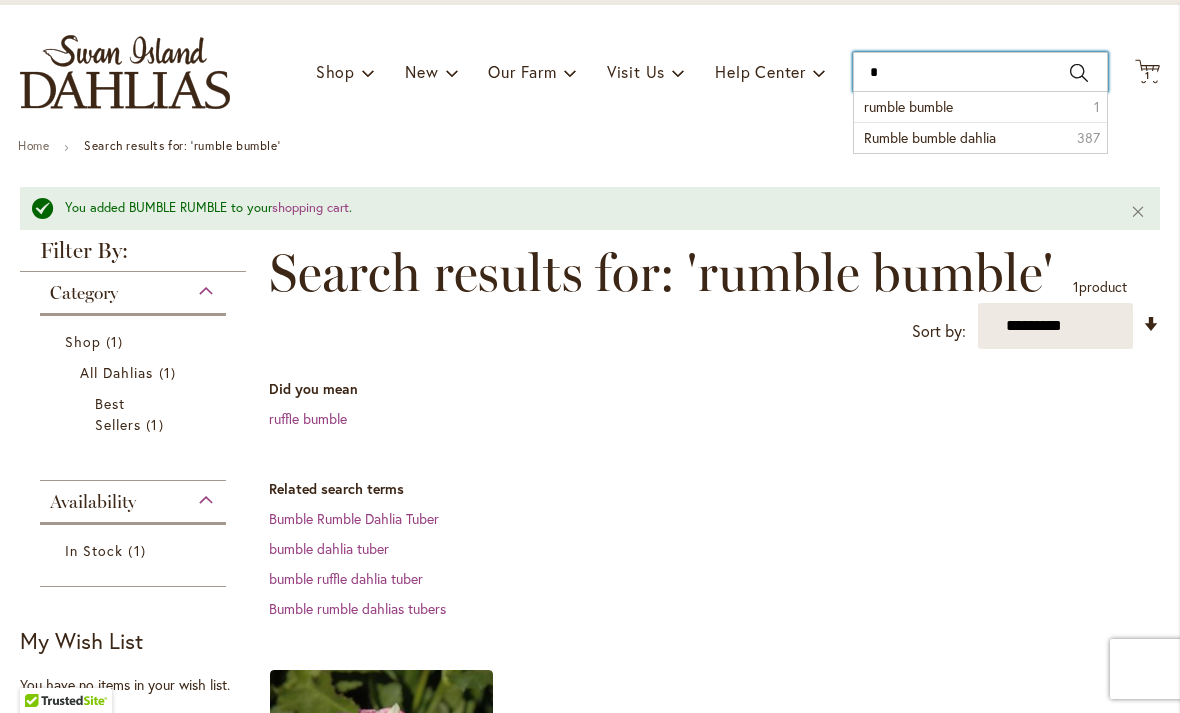 type 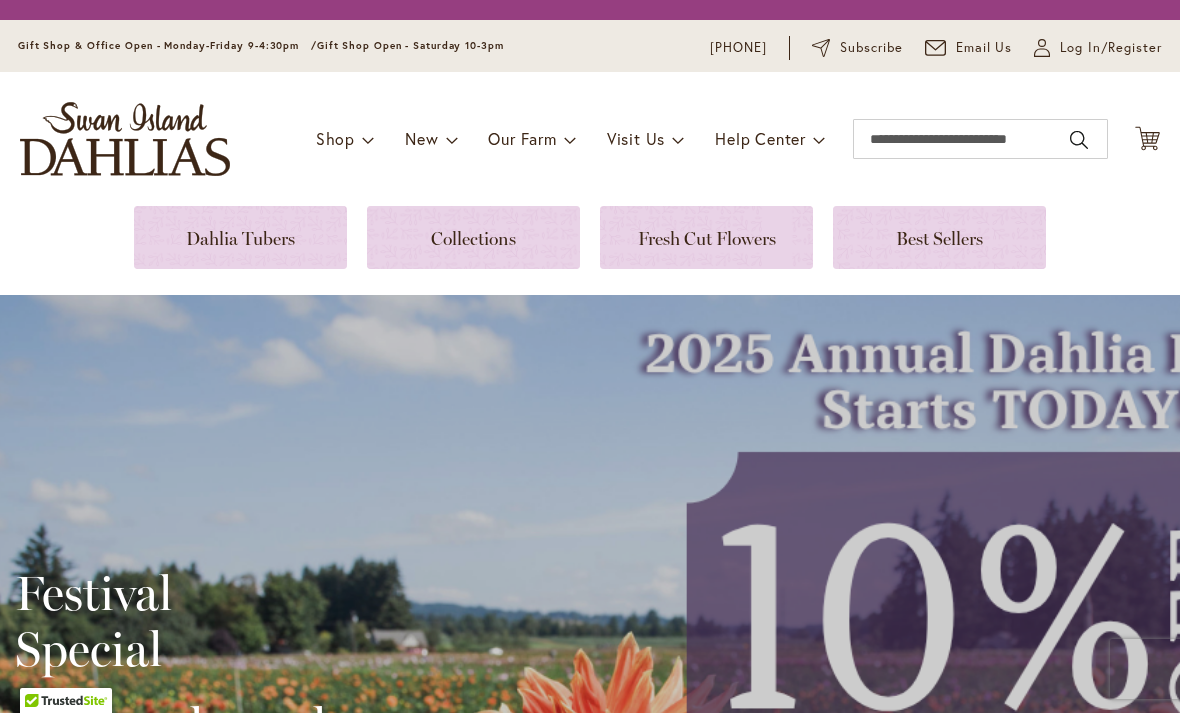 scroll, scrollTop: 0, scrollLeft: 0, axis: both 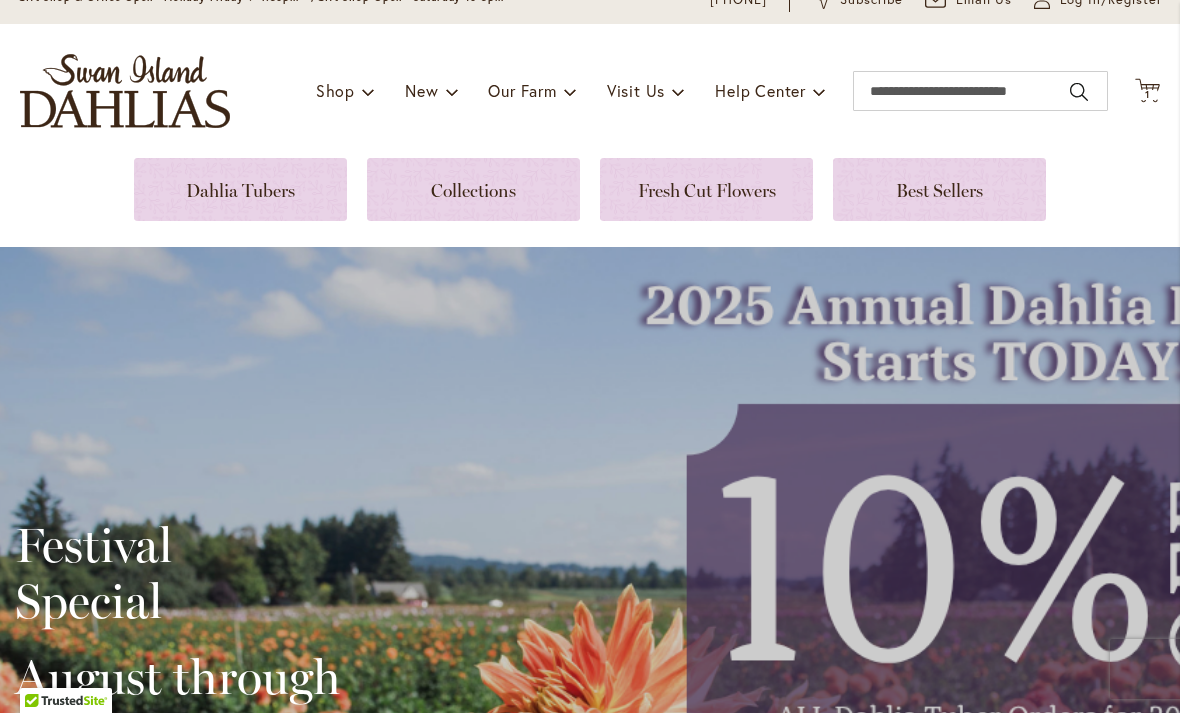 click on "1
1
items" at bounding box center (1148, 95) 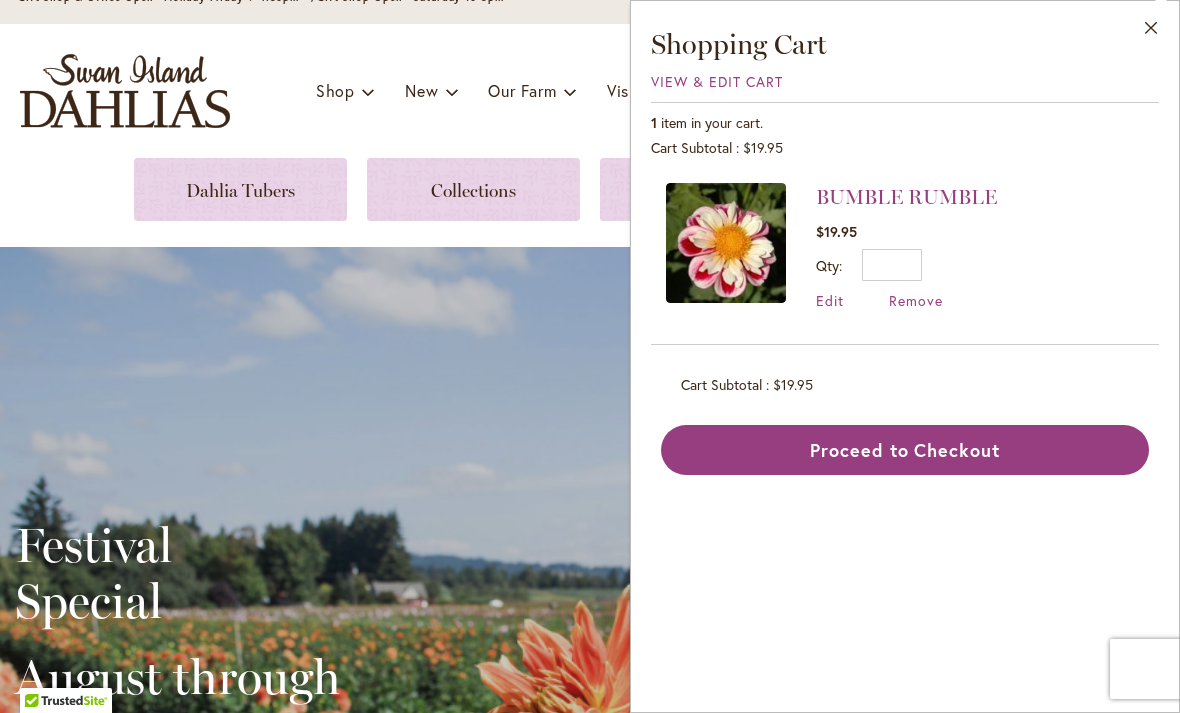 click on "Close" at bounding box center [1151, 32] 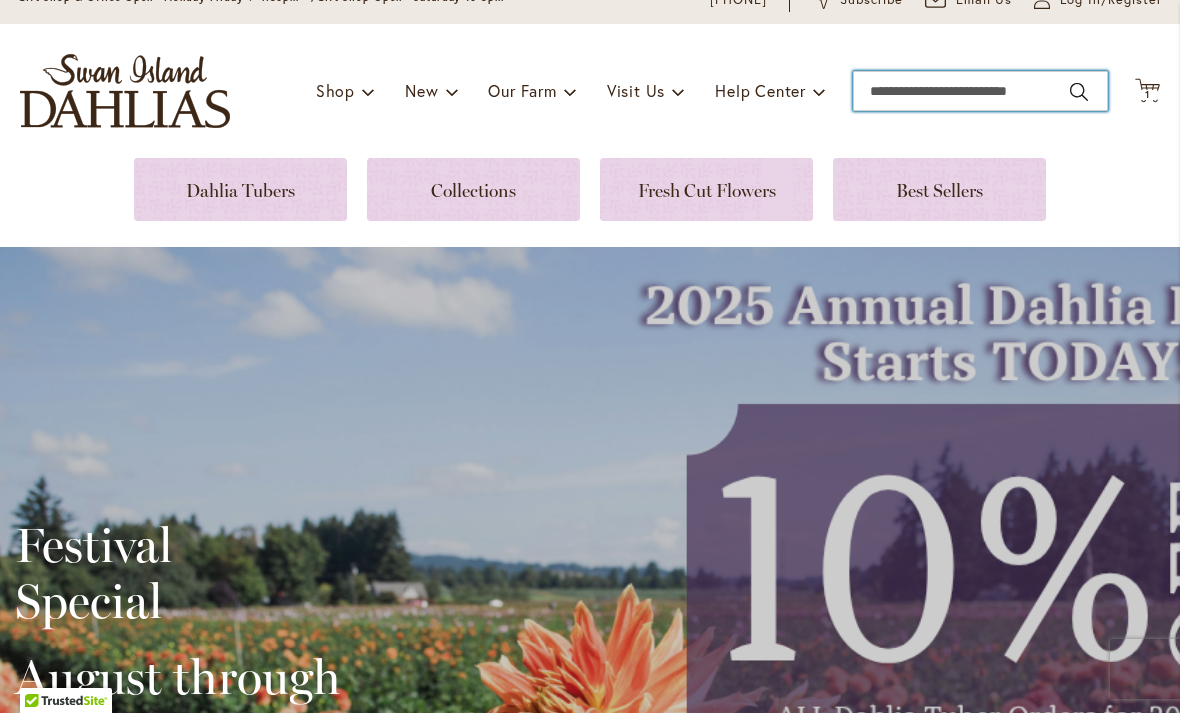 click on "Search" at bounding box center (980, 91) 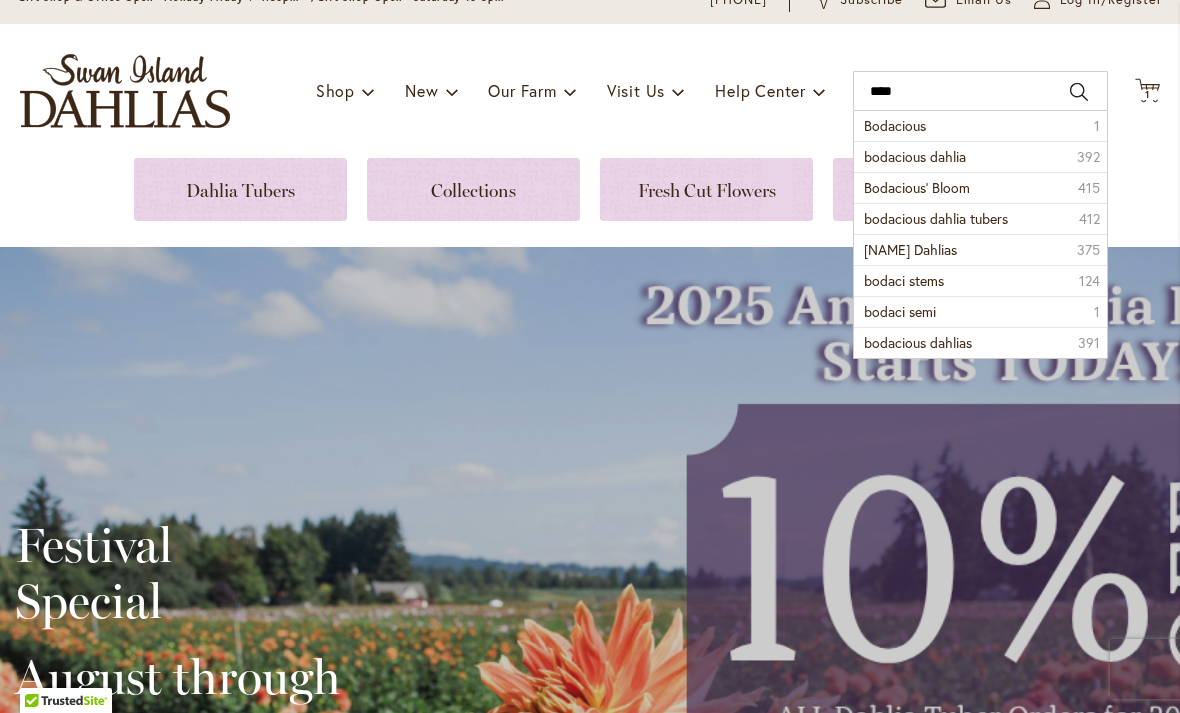 click on "Bodacious" at bounding box center (895, 125) 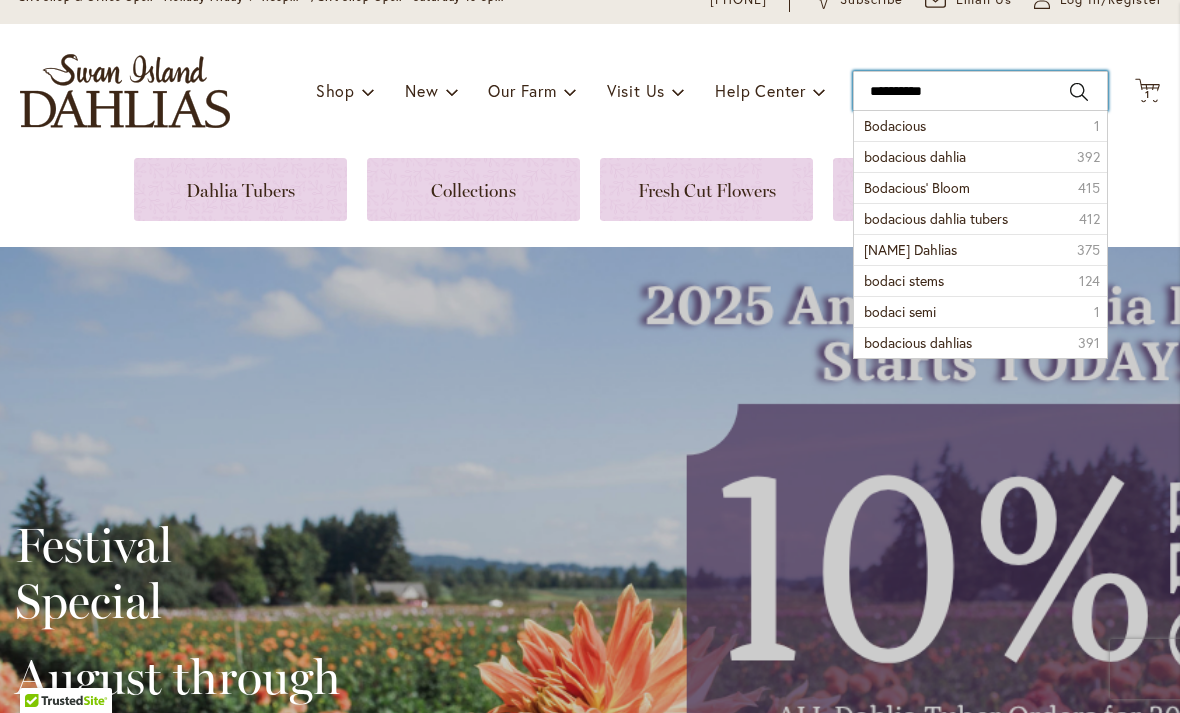 type on "*********" 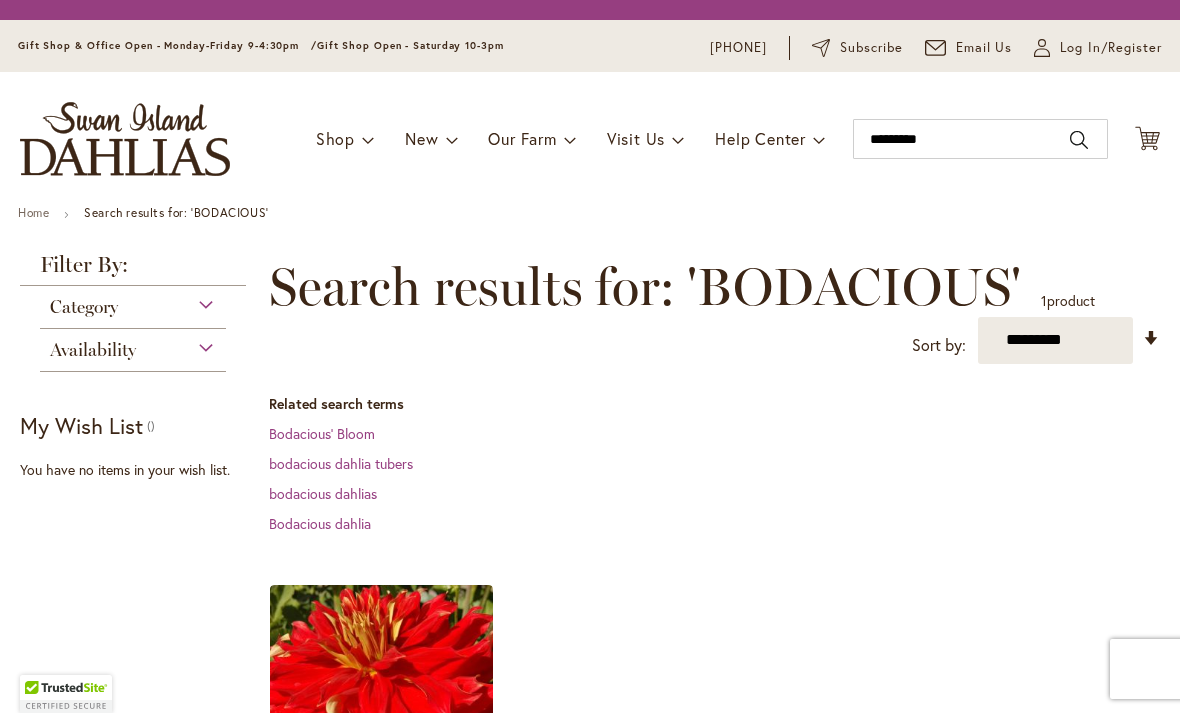 scroll, scrollTop: 0, scrollLeft: 0, axis: both 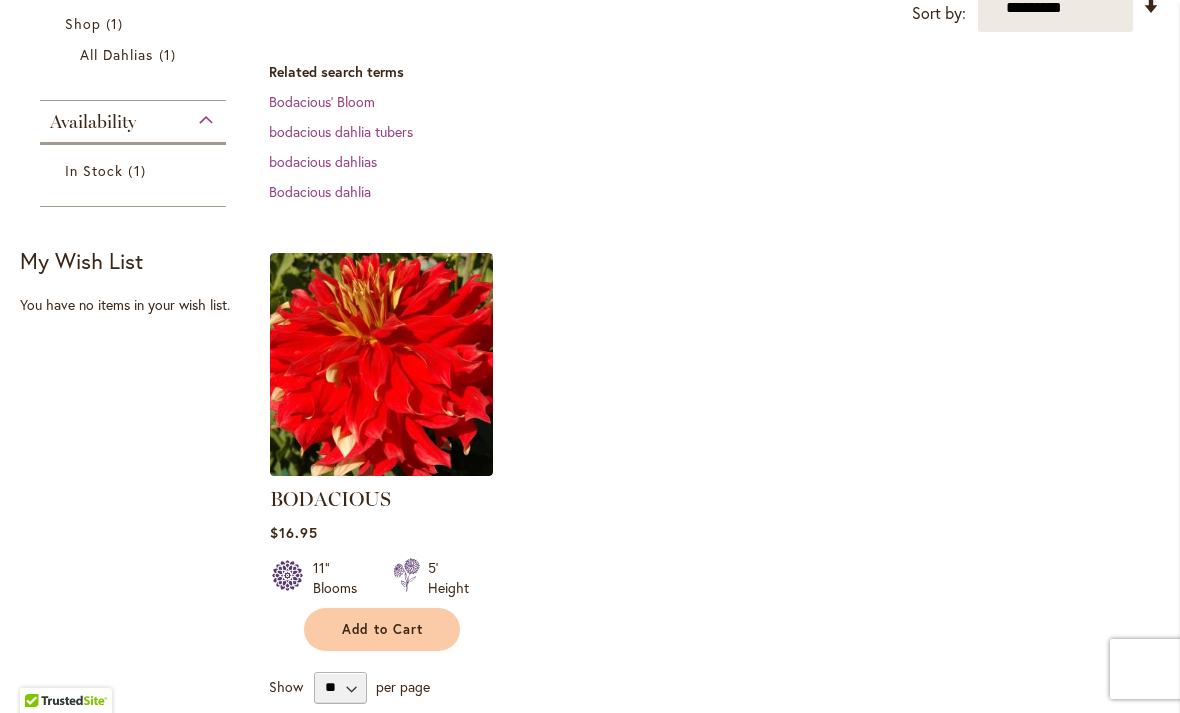 click at bounding box center (381, 364) 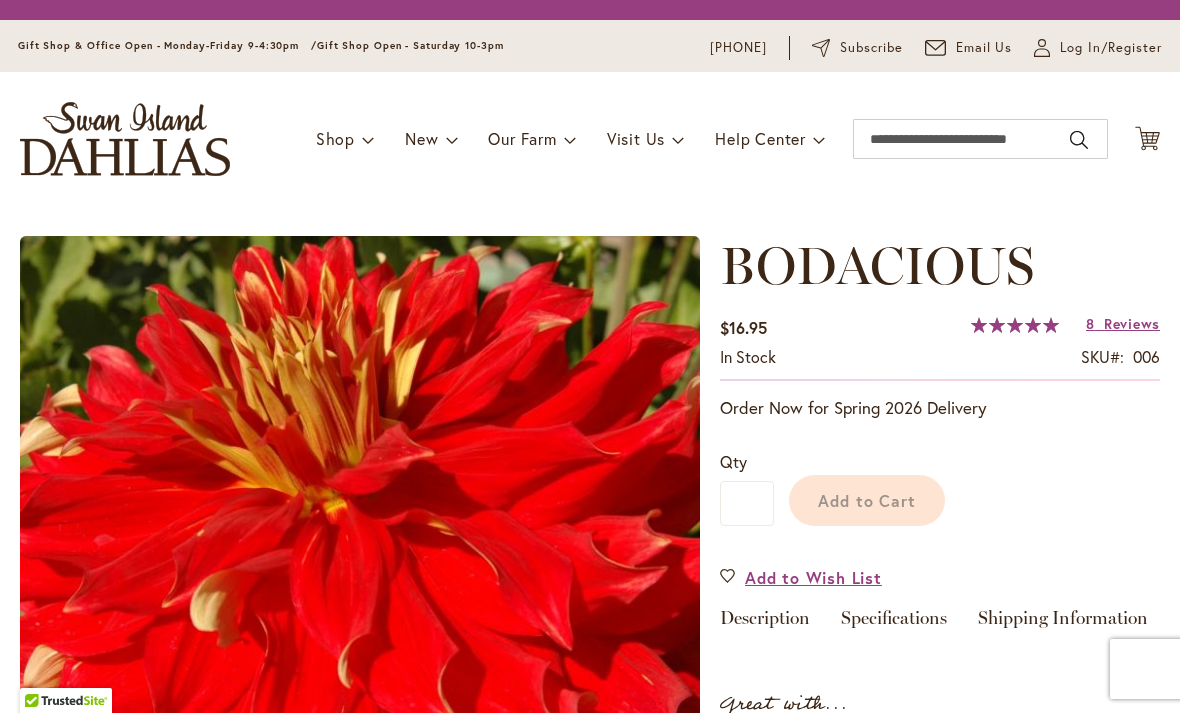 scroll, scrollTop: 0, scrollLeft: 0, axis: both 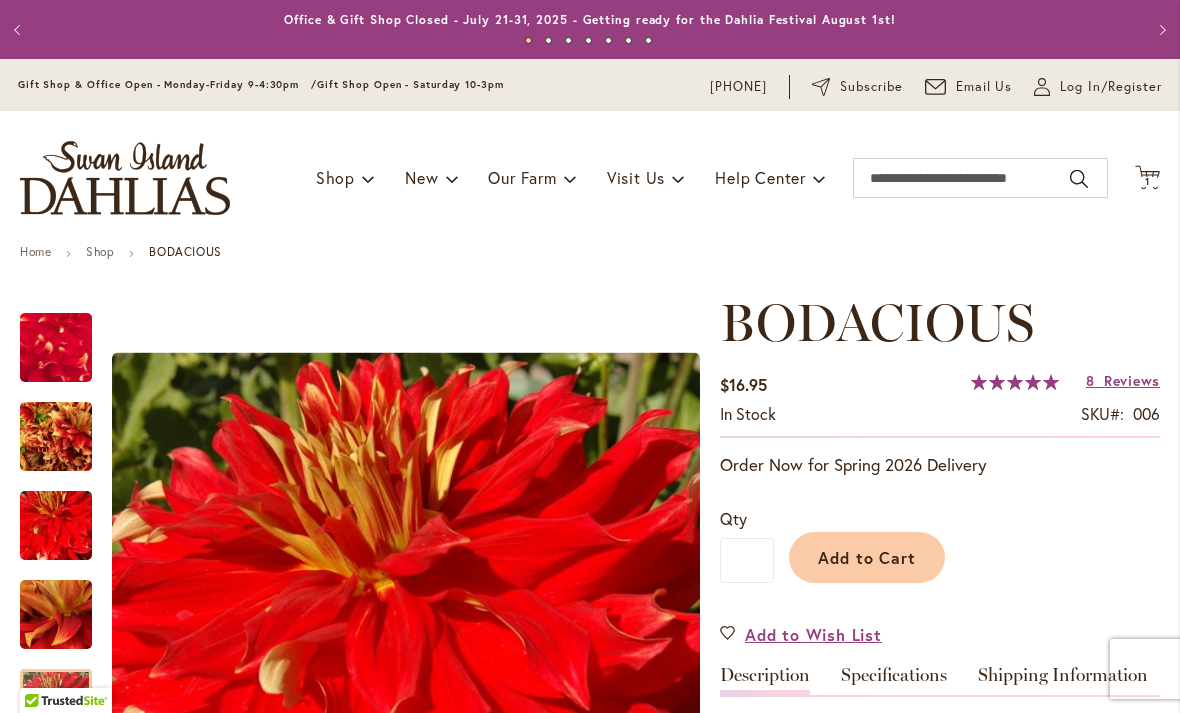 click on "Reviews" at bounding box center (1132, 380) 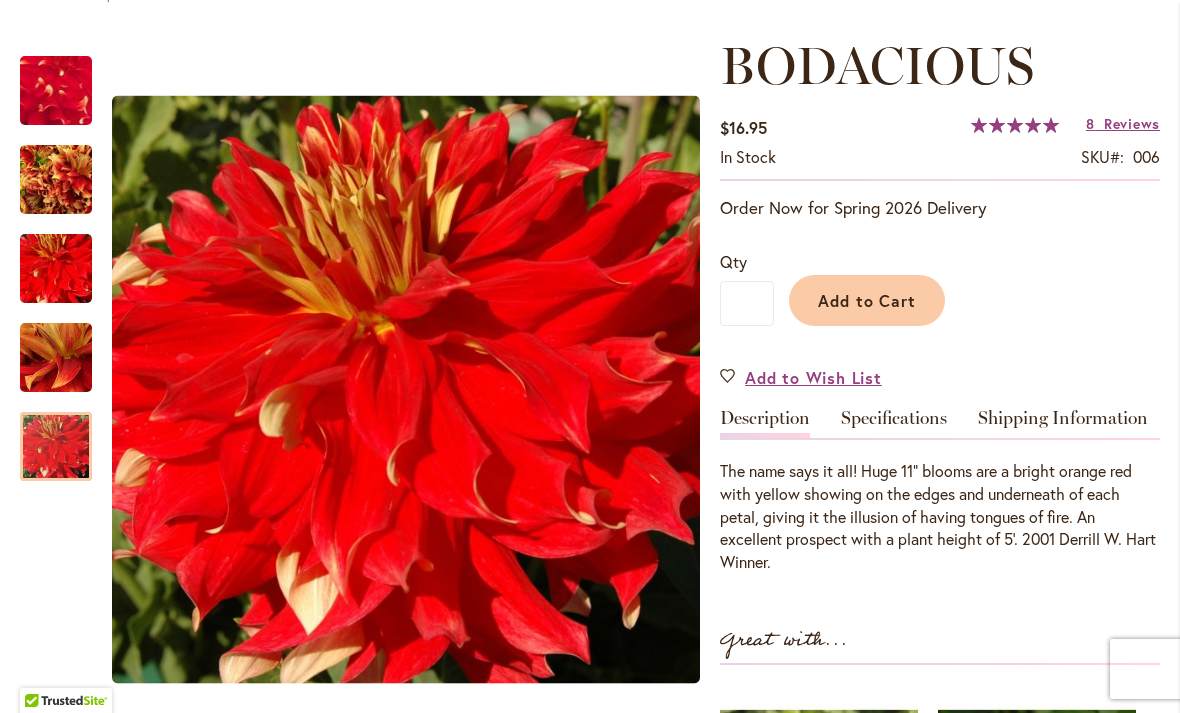 scroll, scrollTop: 235, scrollLeft: 0, axis: vertical 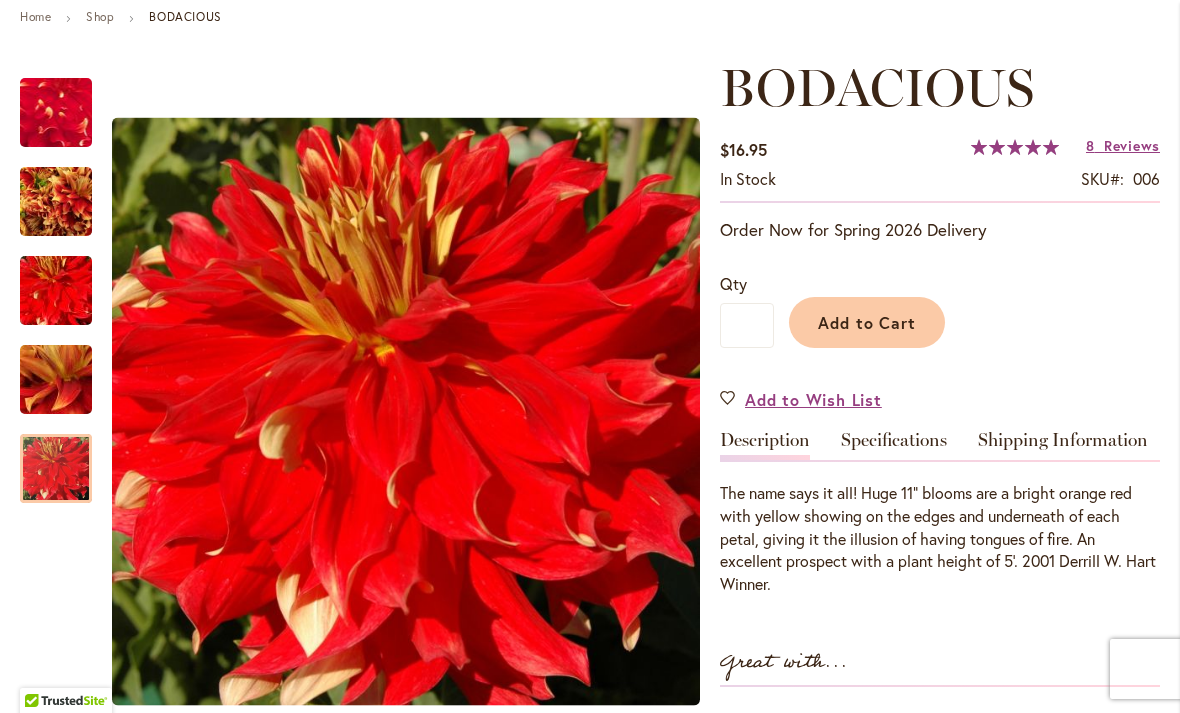 click on "Add to Cart" at bounding box center [867, 322] 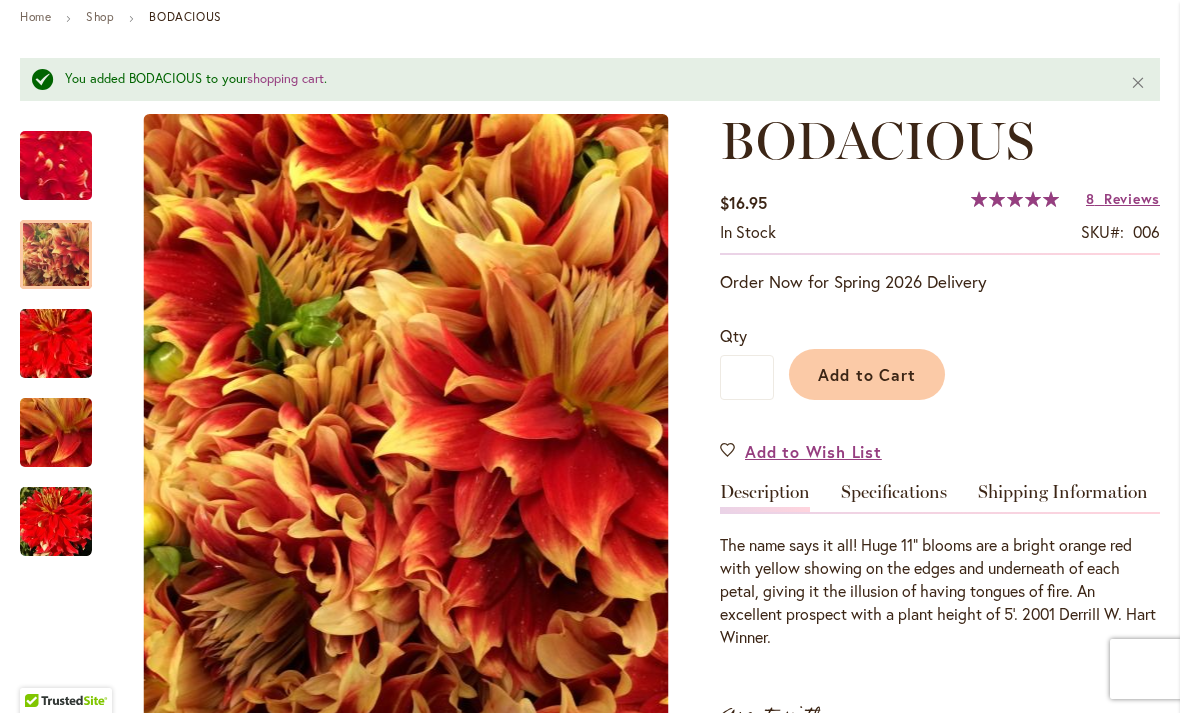 click at bounding box center [56, 254] 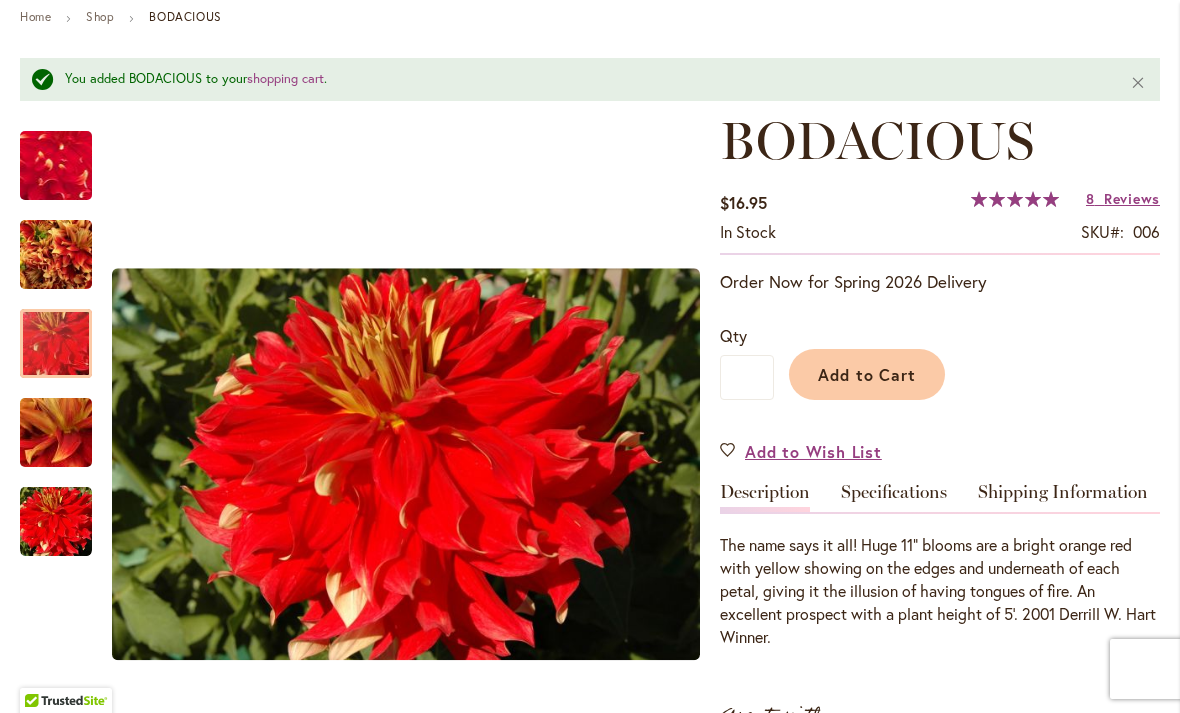 click at bounding box center (56, 343) 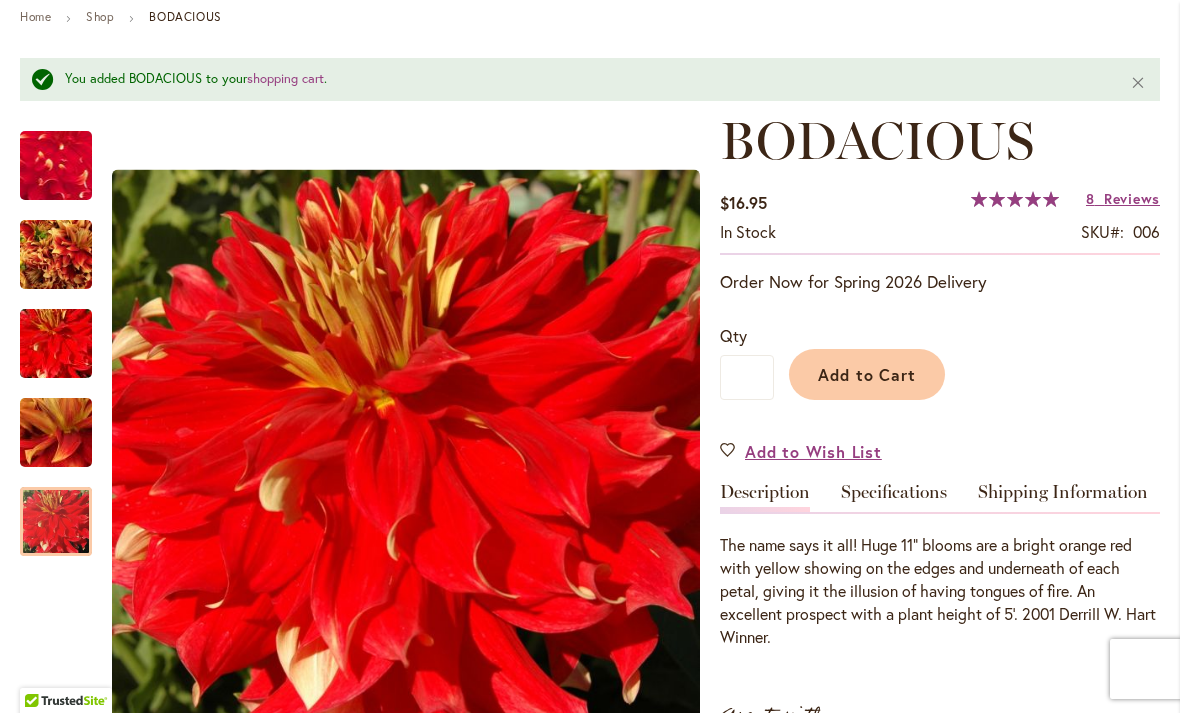 click at bounding box center [56, 521] 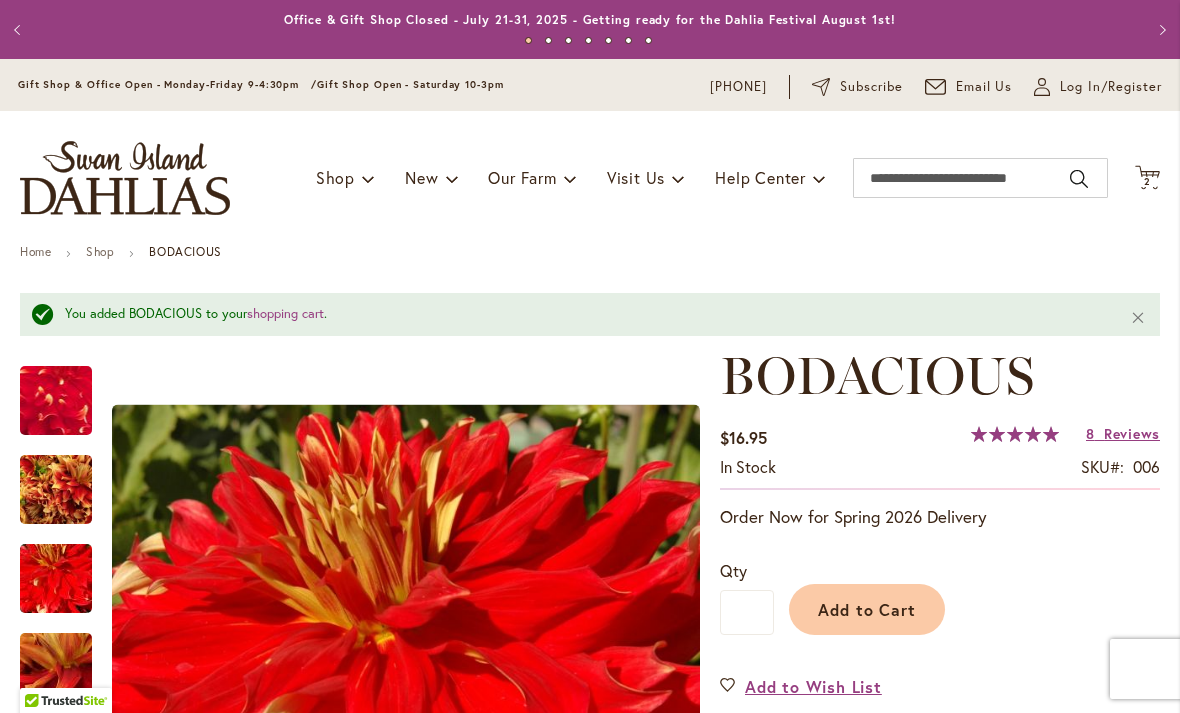 scroll, scrollTop: 0, scrollLeft: 0, axis: both 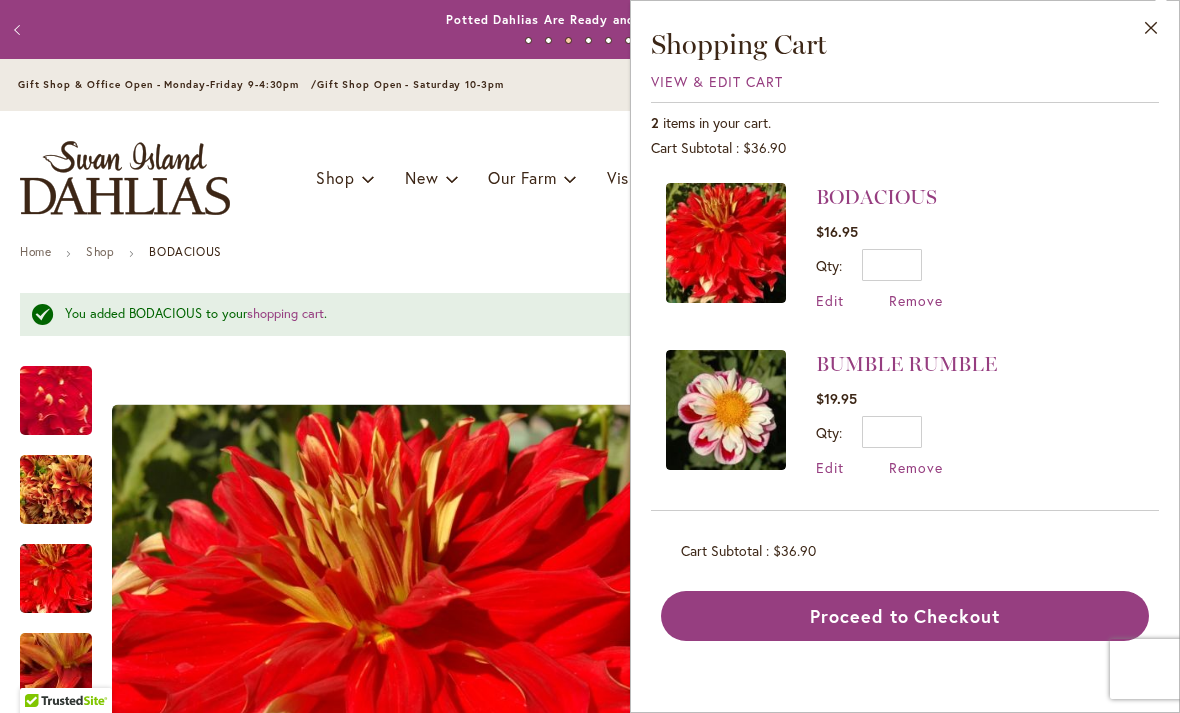 click on "Close" at bounding box center (1151, 32) 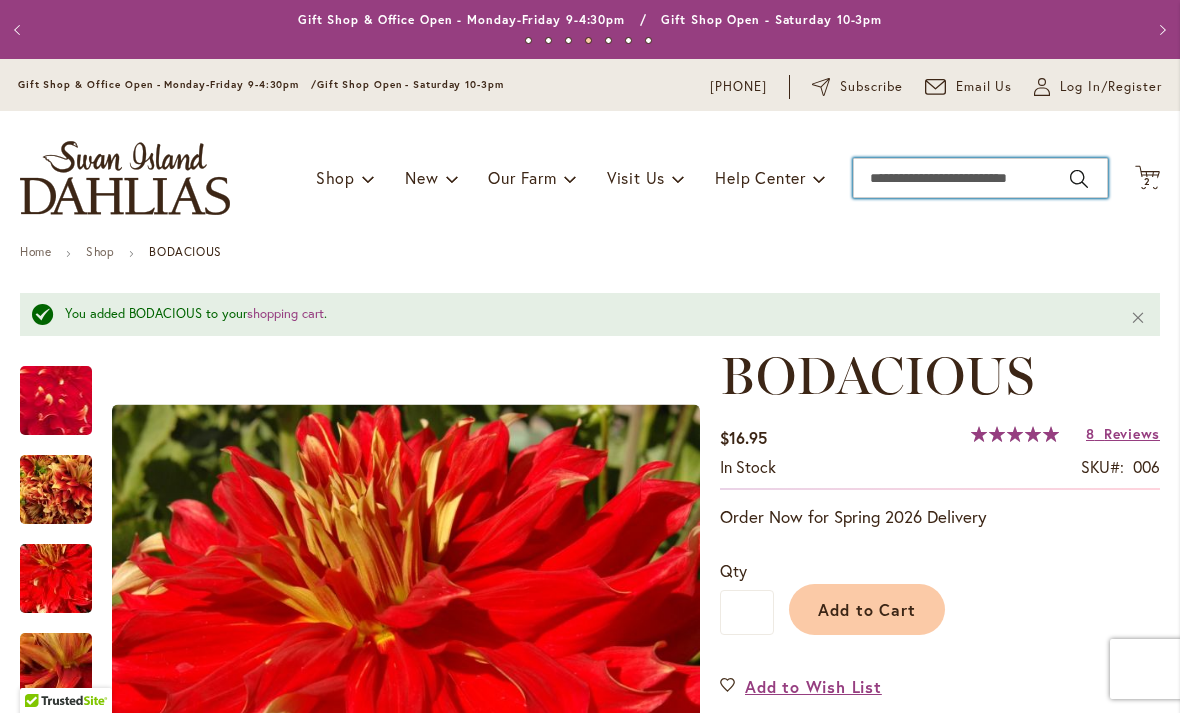click on "Search" at bounding box center (980, 178) 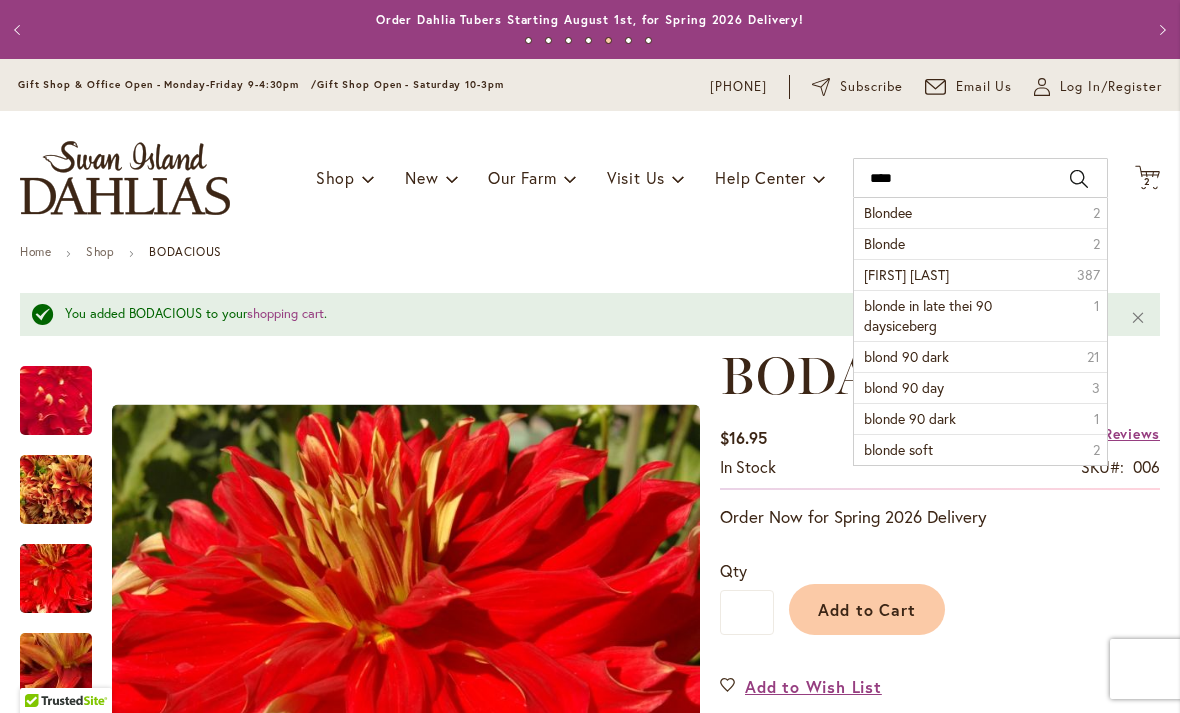 click on "Blondee" at bounding box center (888, 212) 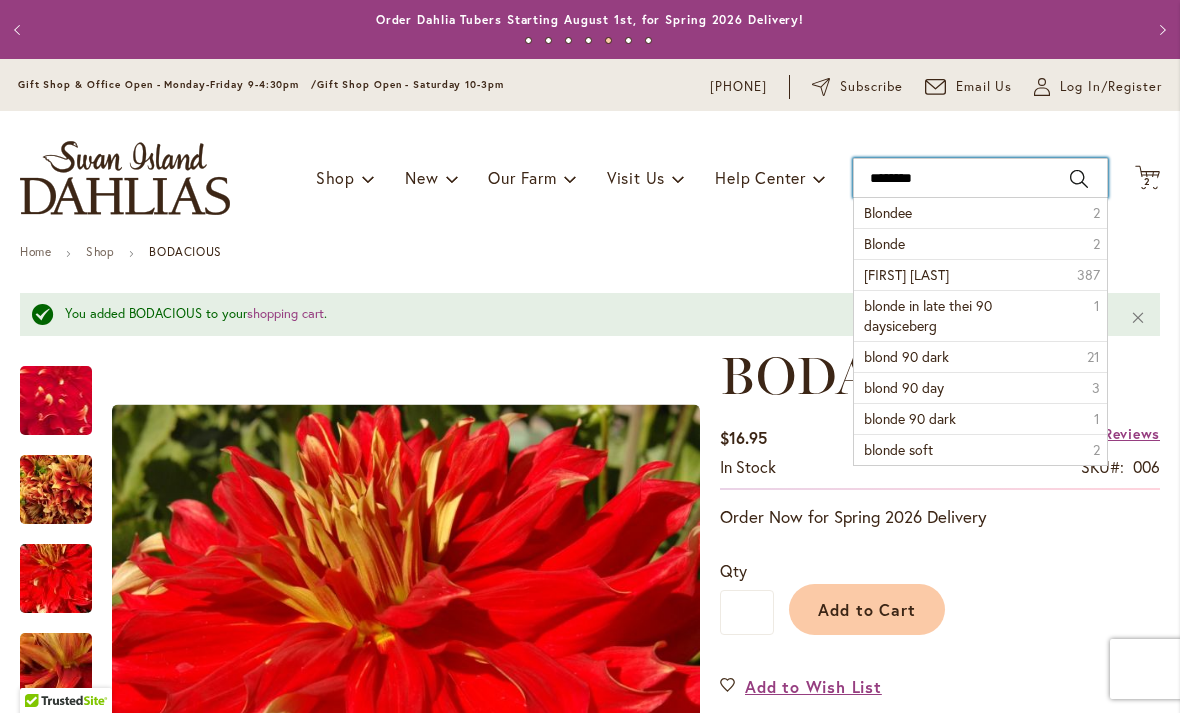type on "*******" 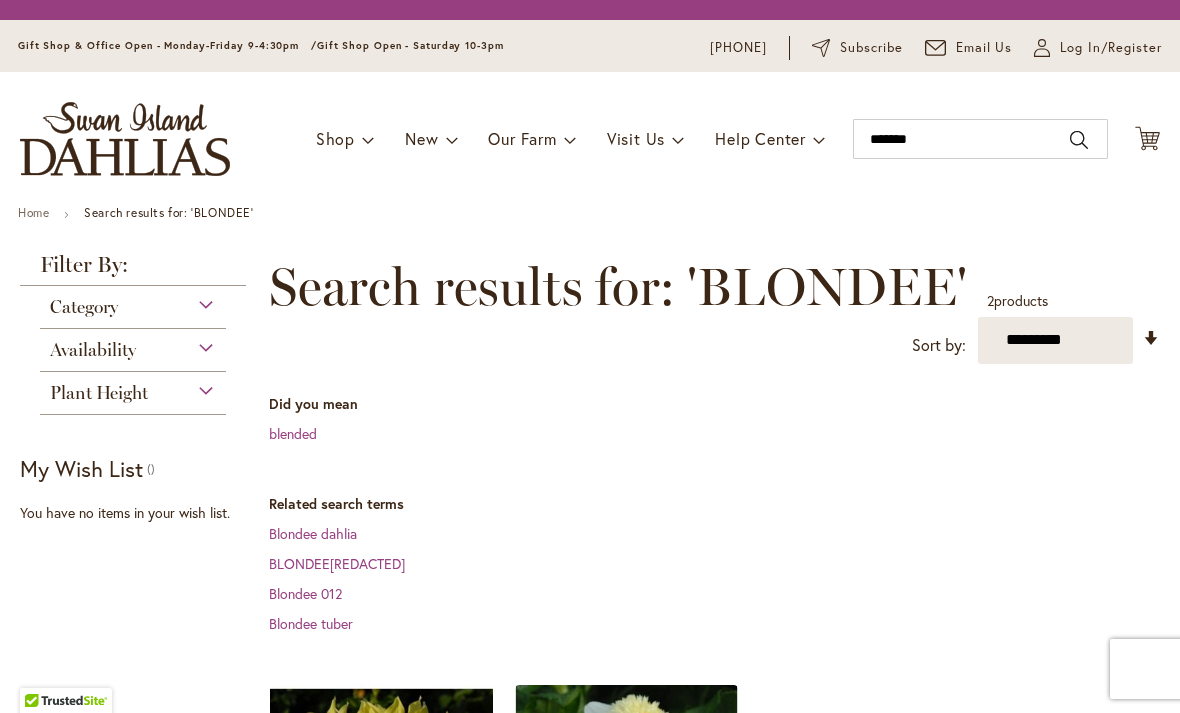 scroll, scrollTop: 0, scrollLeft: 0, axis: both 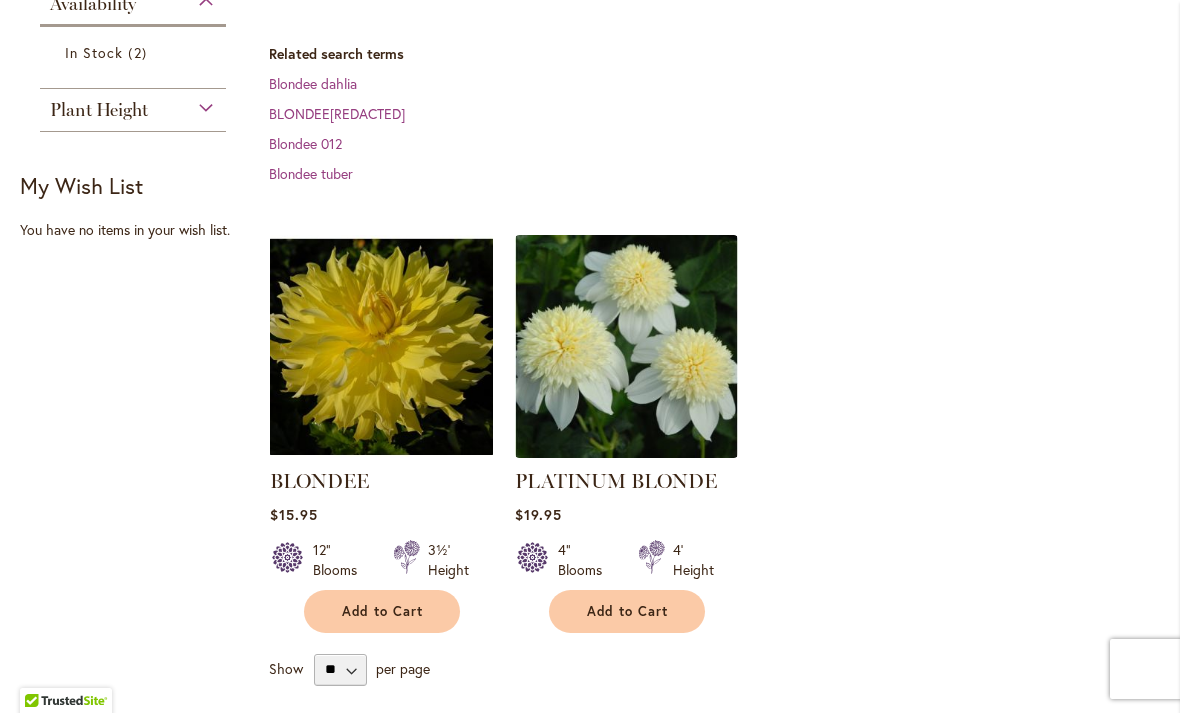 click at bounding box center [626, 346] 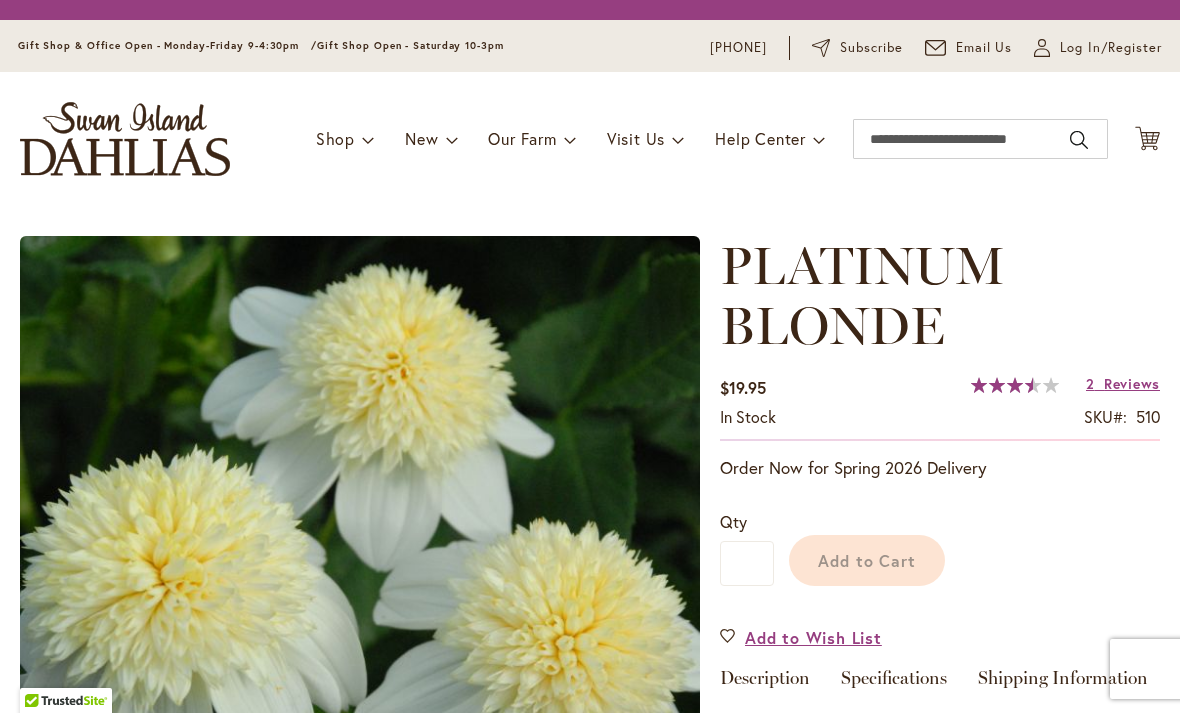 scroll, scrollTop: 0, scrollLeft: 0, axis: both 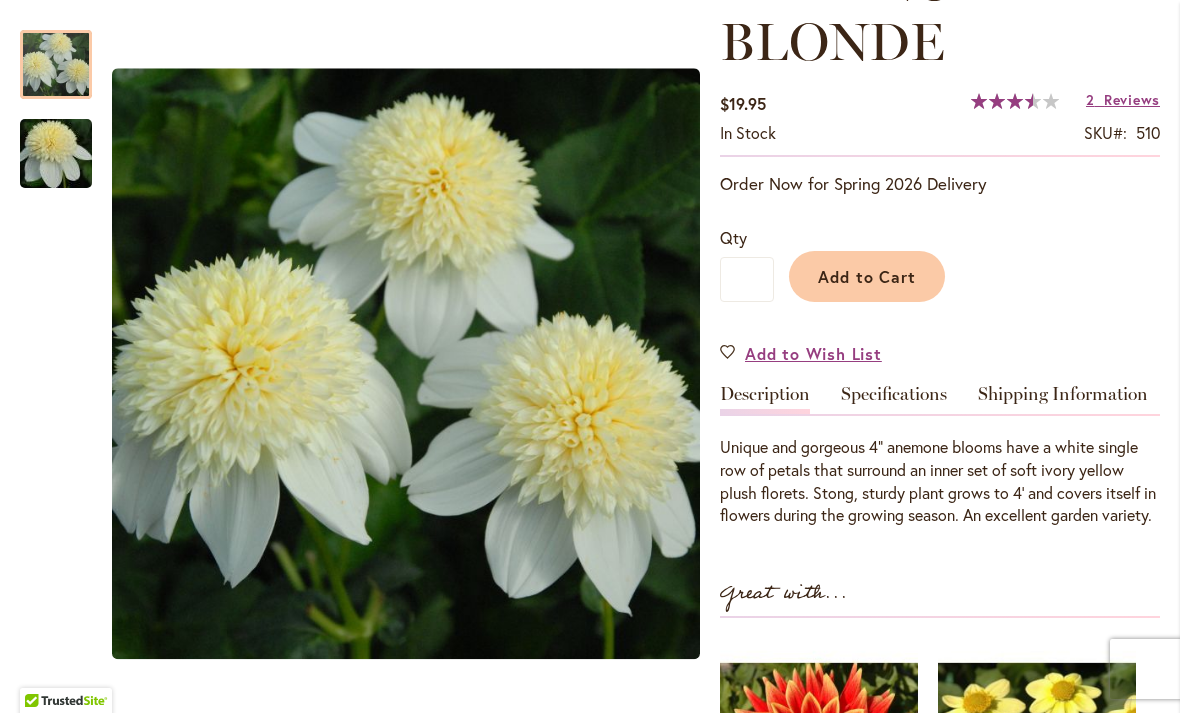 click on "Reviews" at bounding box center (1132, 99) 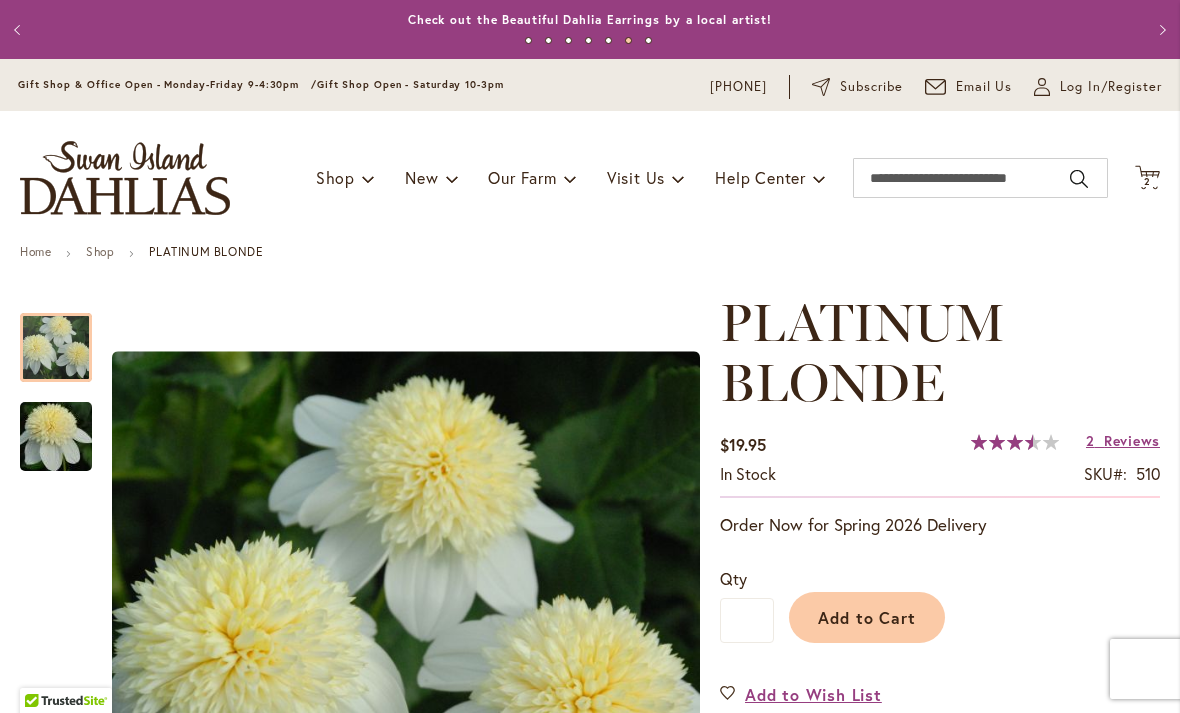 scroll, scrollTop: 0, scrollLeft: 0, axis: both 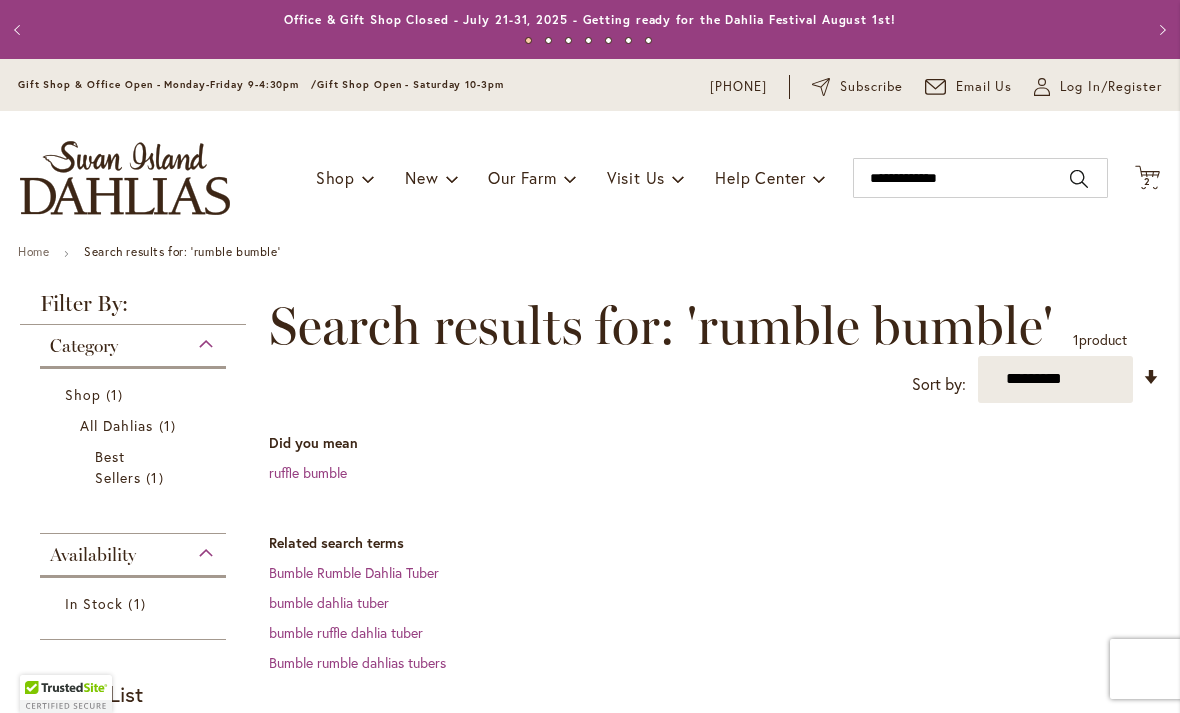 click on "Cart
.cls-1 {
fill: #231f20;
}" 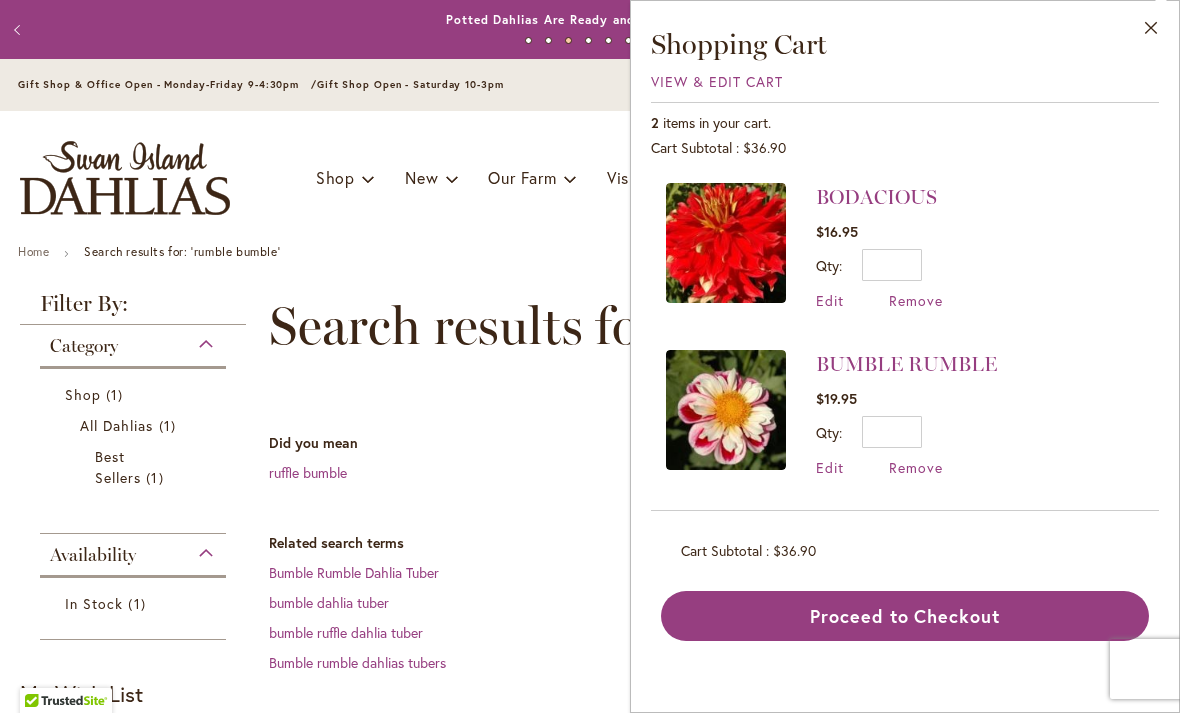 click on "Proceed to Checkout" at bounding box center [905, 616] 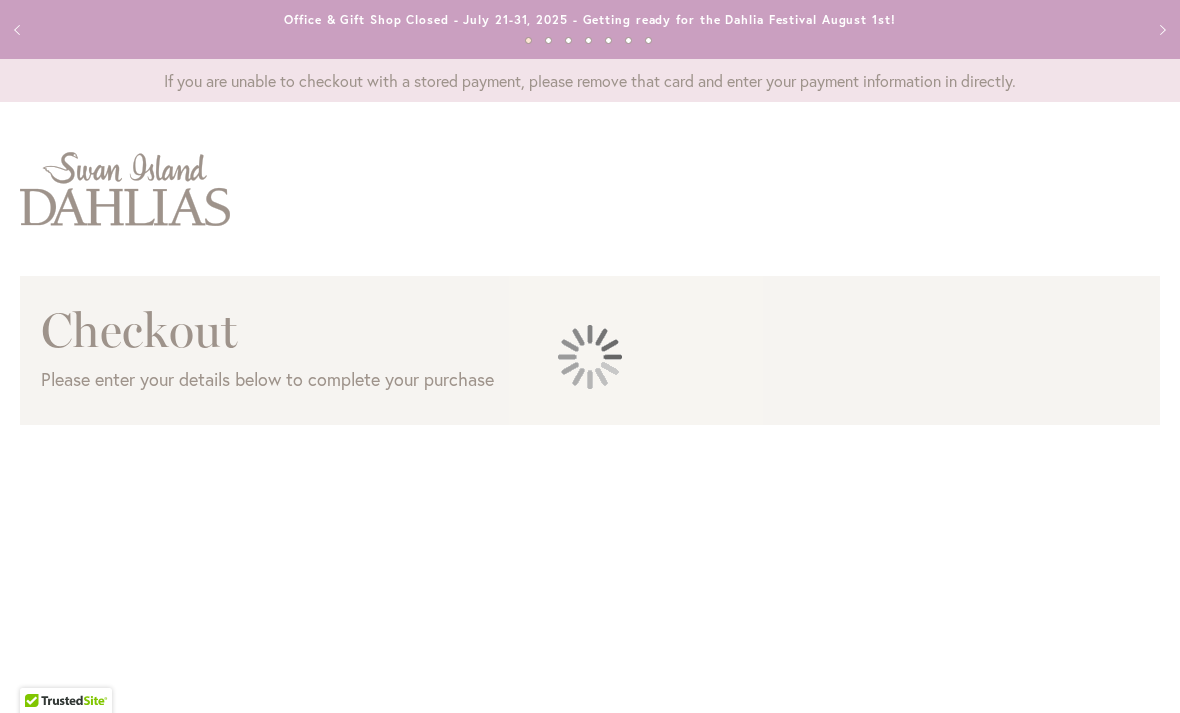 scroll, scrollTop: 0, scrollLeft: 0, axis: both 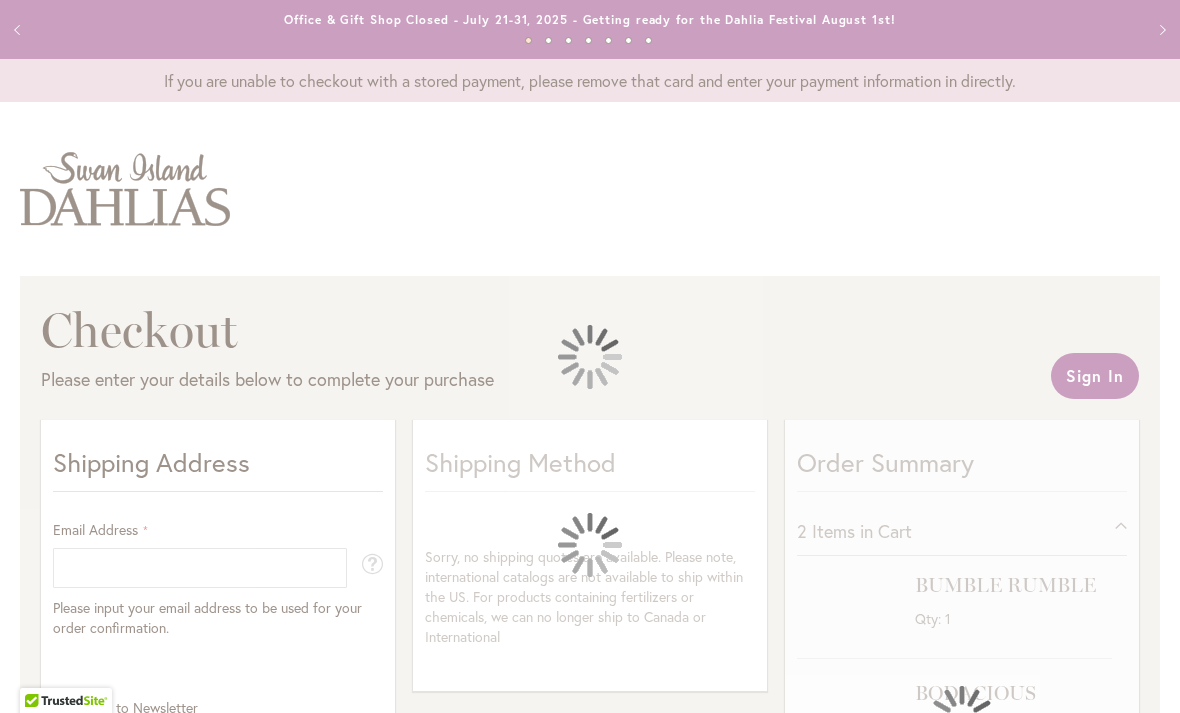 select on "**" 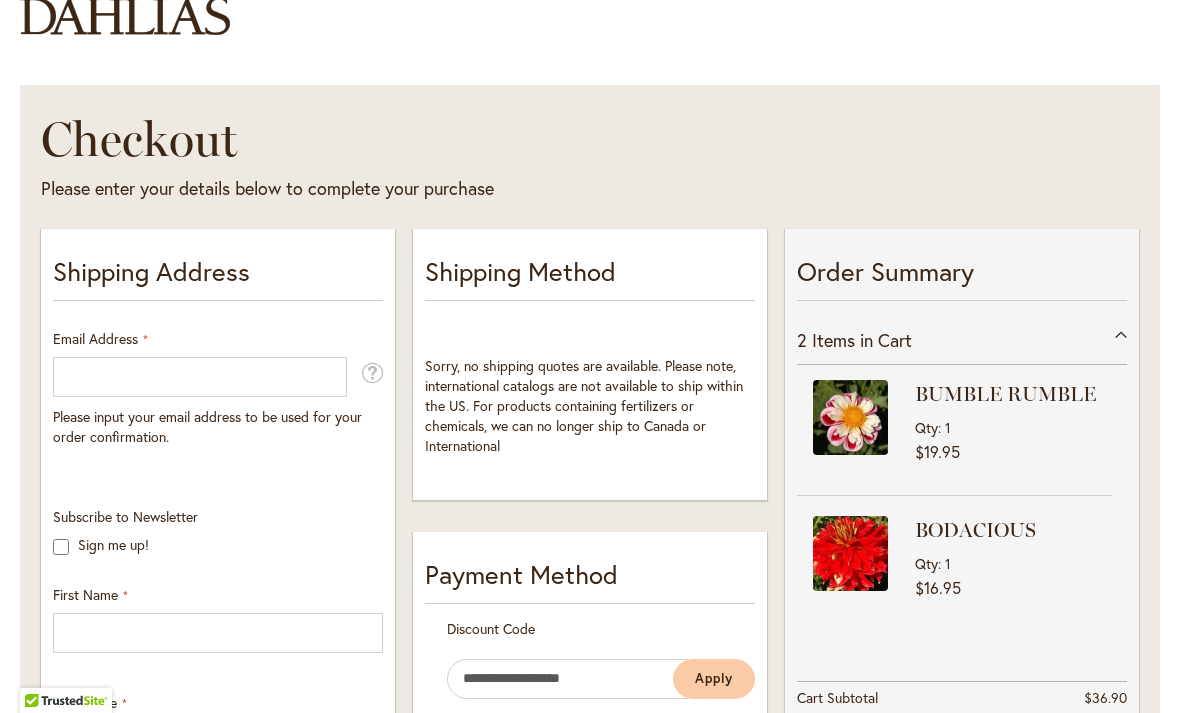 scroll, scrollTop: 195, scrollLeft: 0, axis: vertical 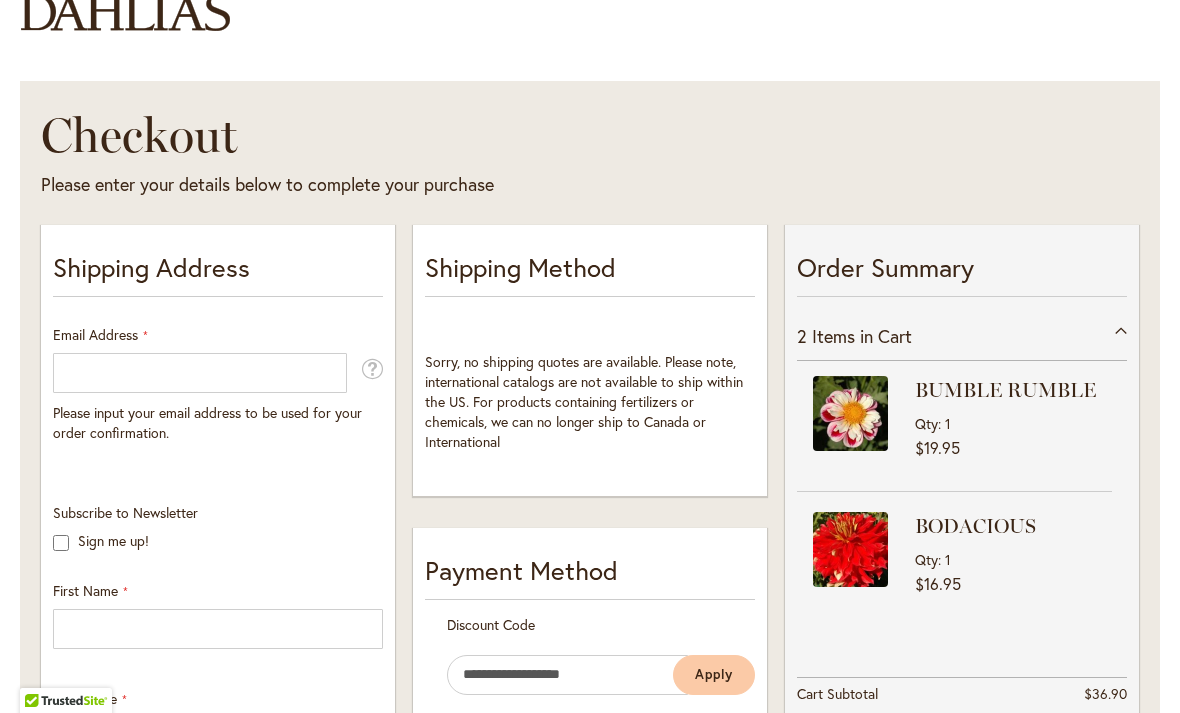 click on "BUMBLE RUMBLE" at bounding box center (1011, 390) 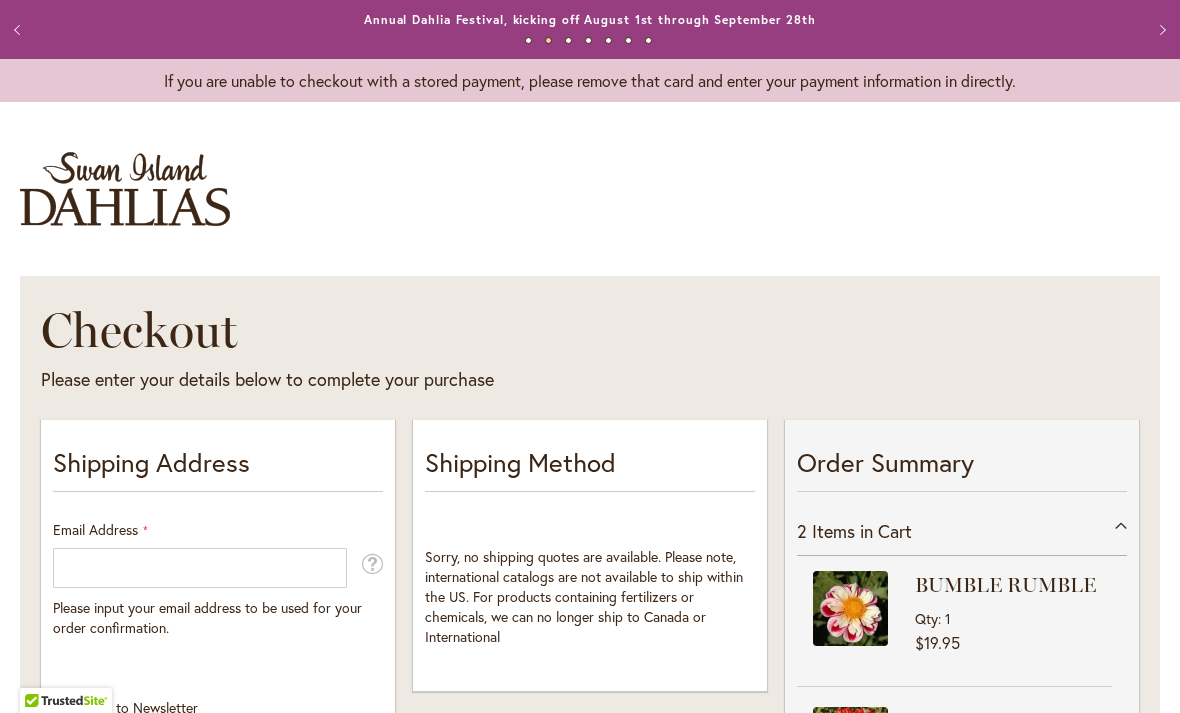 scroll, scrollTop: 0, scrollLeft: 0, axis: both 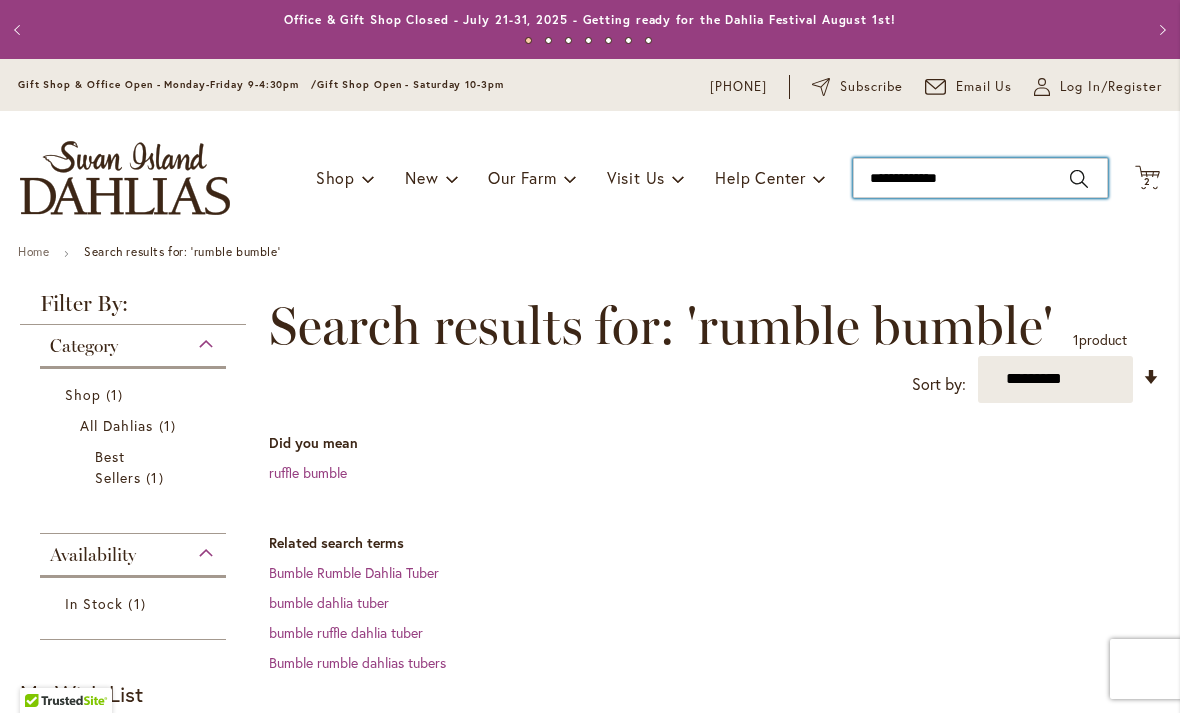 click on "**********" at bounding box center [980, 178] 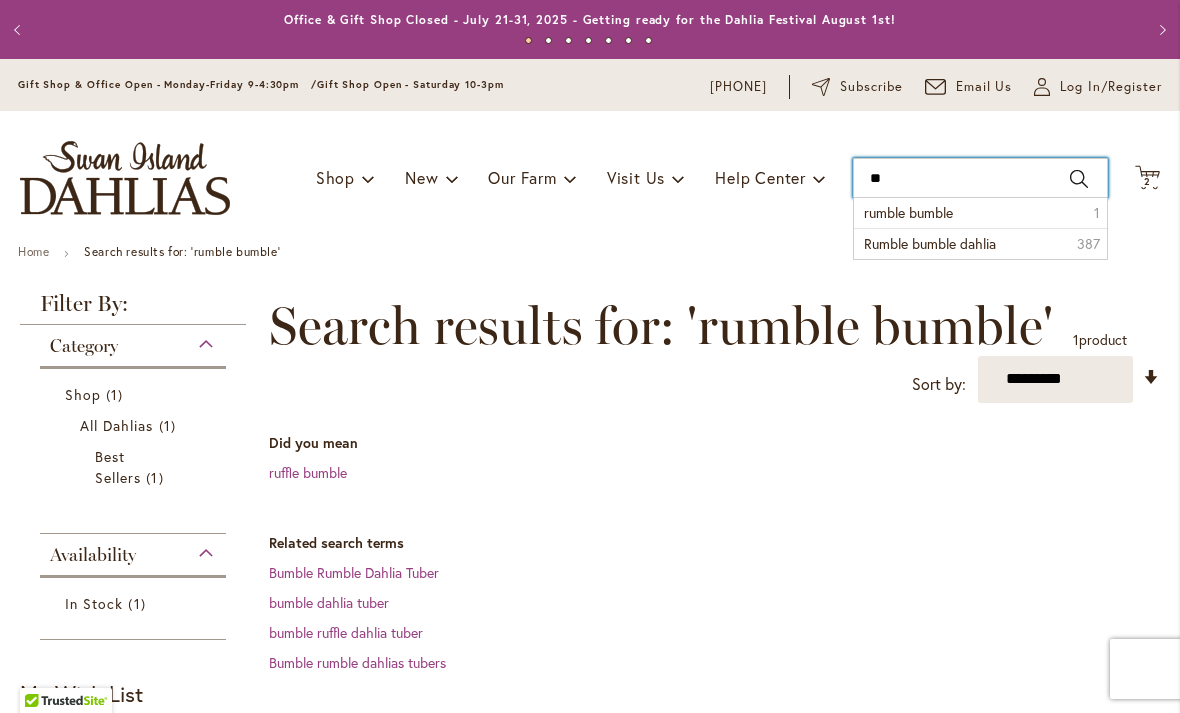 type on "*" 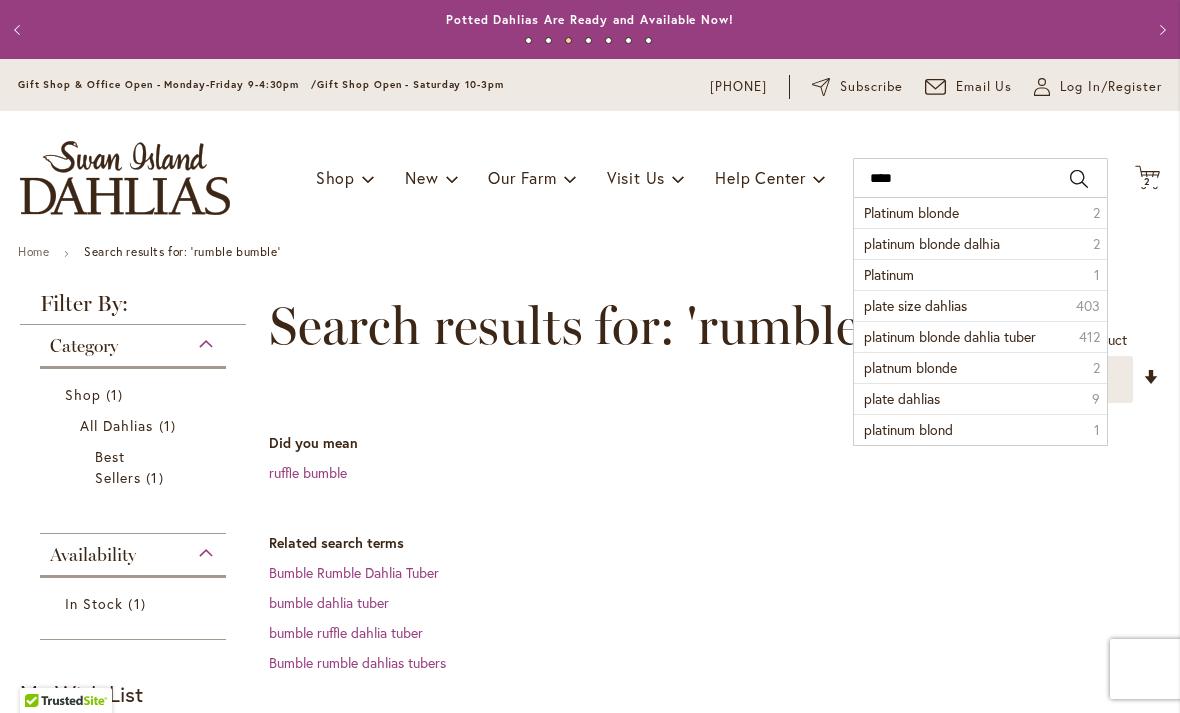 click on "Platinum blonde" at bounding box center [911, 212] 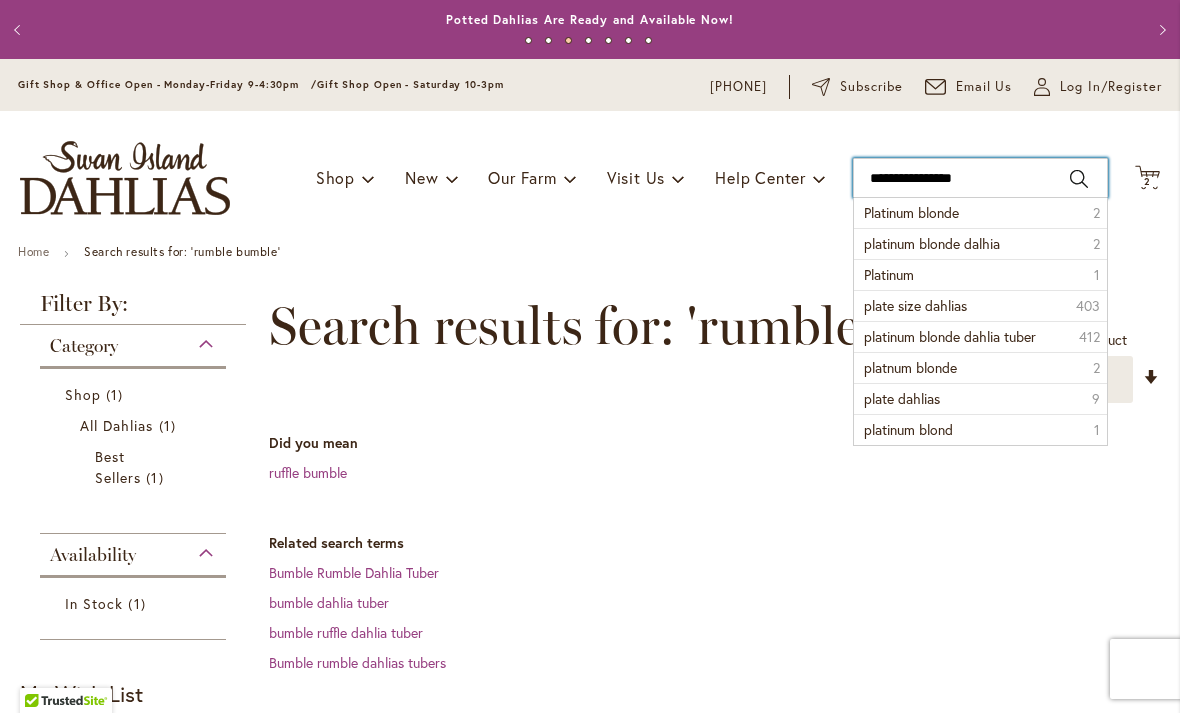 type on "**********" 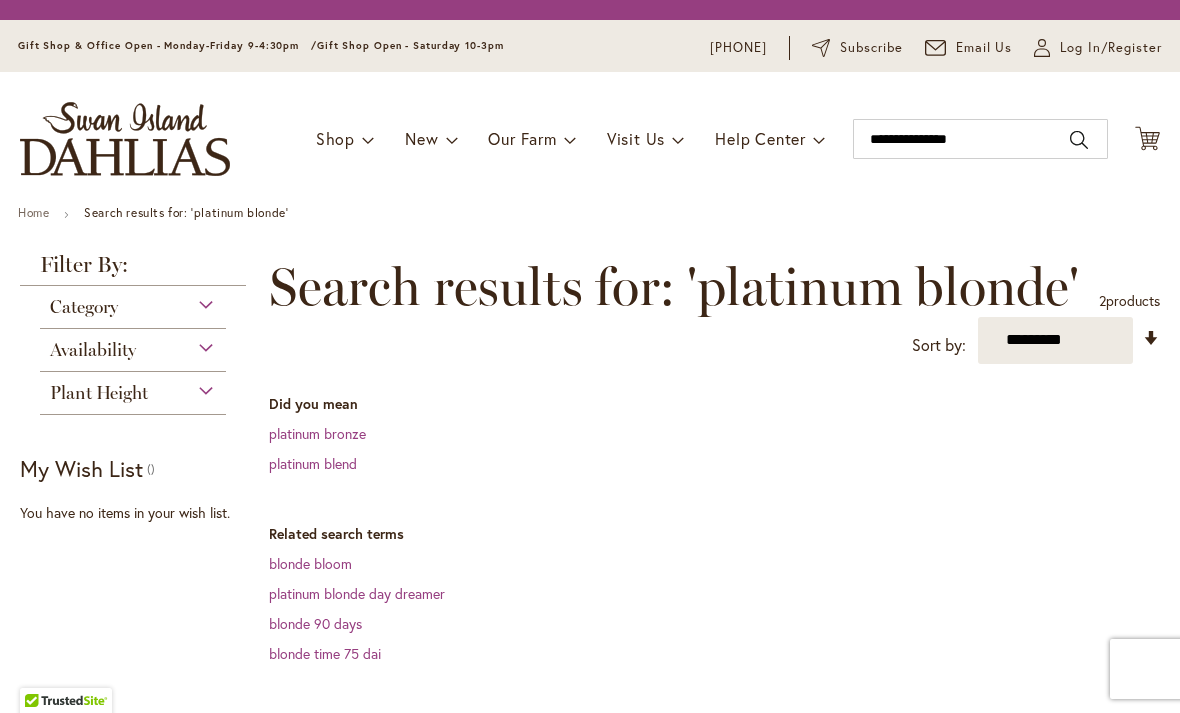 scroll, scrollTop: 0, scrollLeft: 0, axis: both 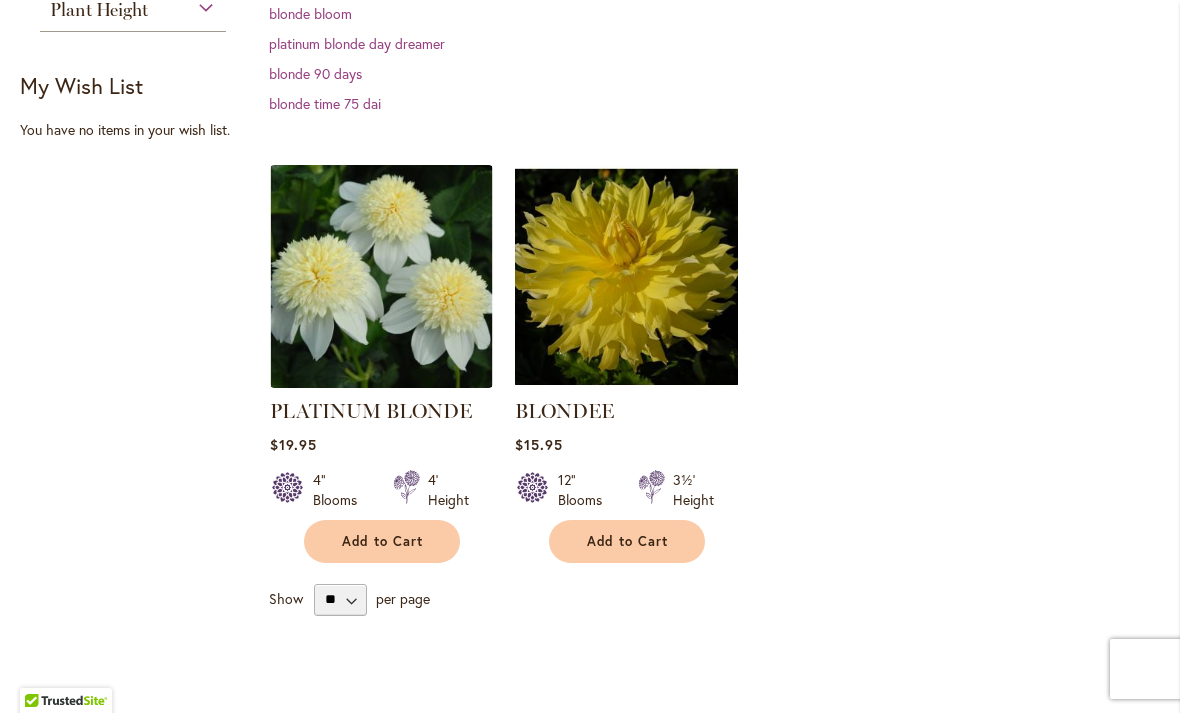 click at bounding box center [381, 276] 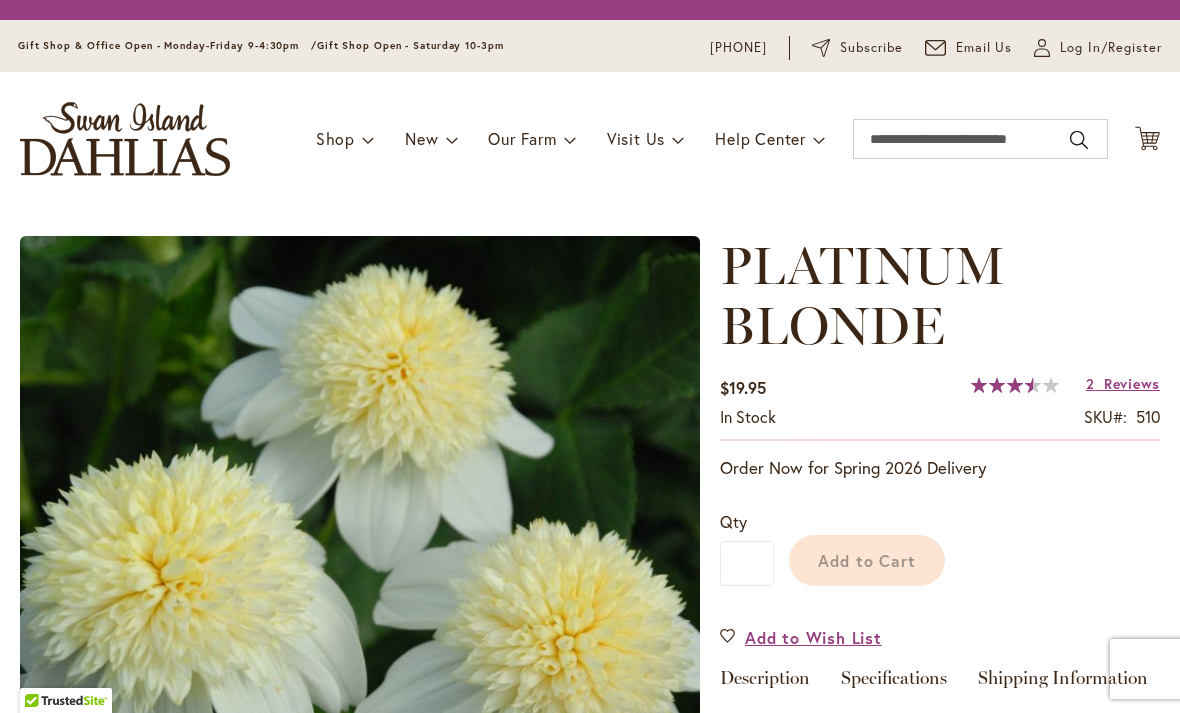 scroll, scrollTop: 0, scrollLeft: 0, axis: both 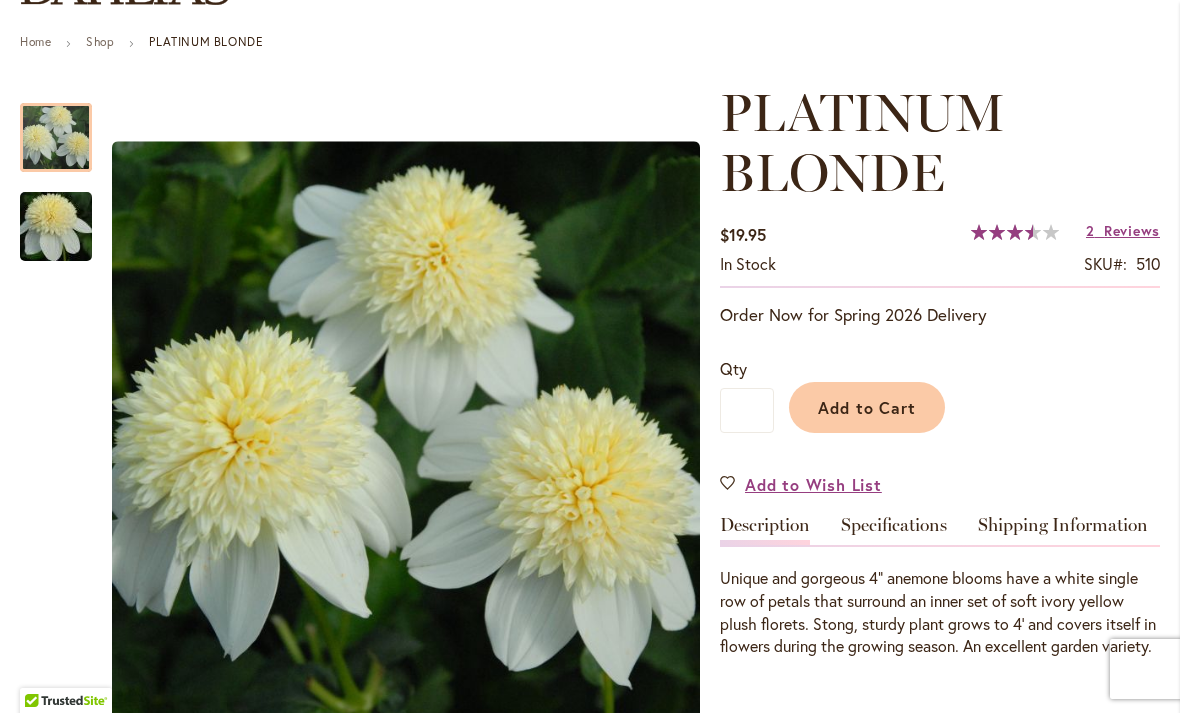 click at bounding box center (56, 137) 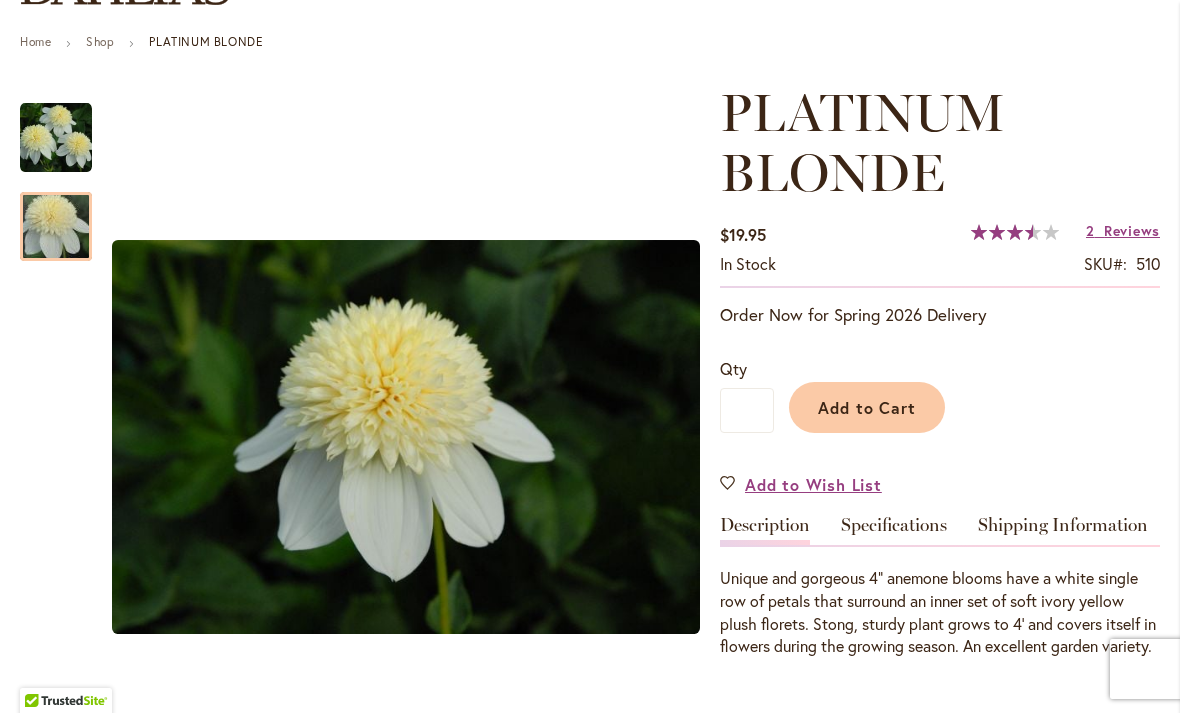 click at bounding box center [56, 226] 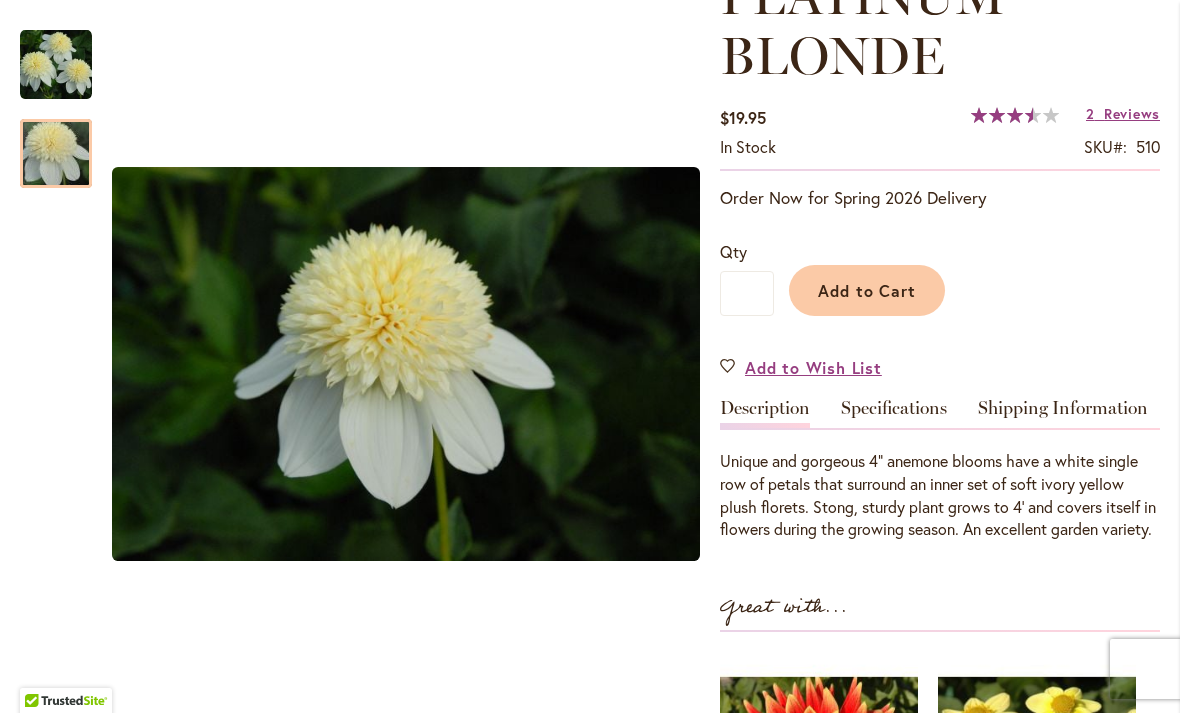 scroll, scrollTop: 333, scrollLeft: 0, axis: vertical 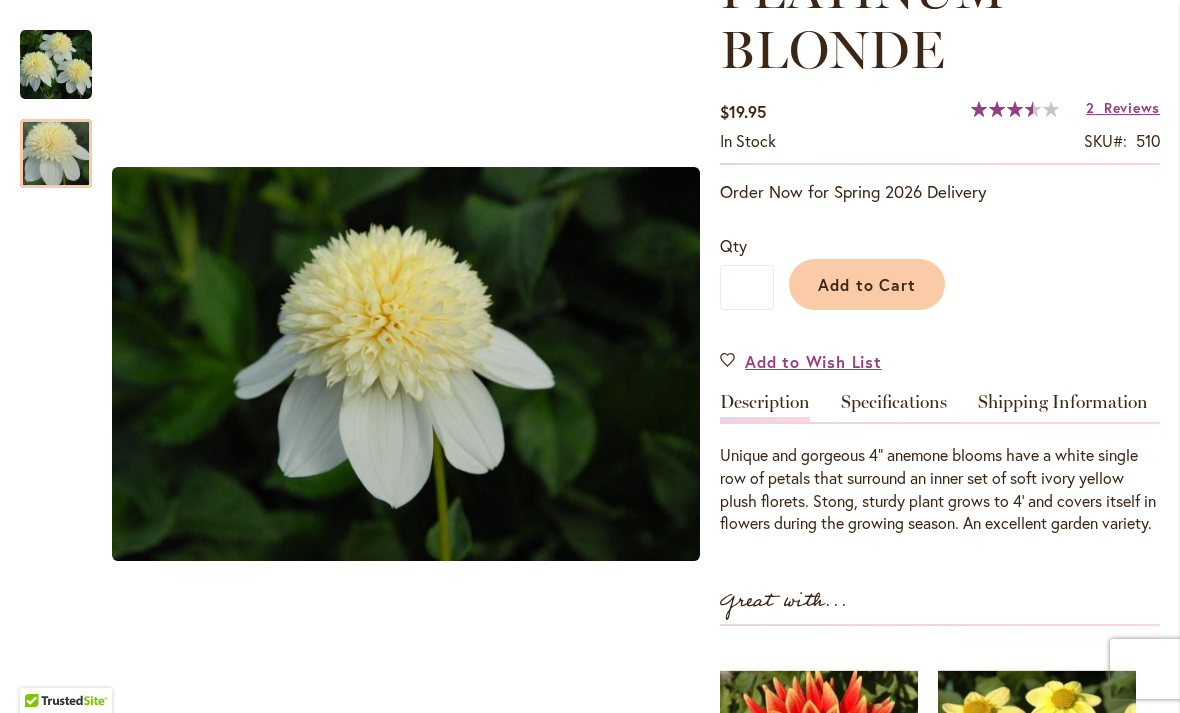 click on "Shipping Information" at bounding box center (1063, 407) 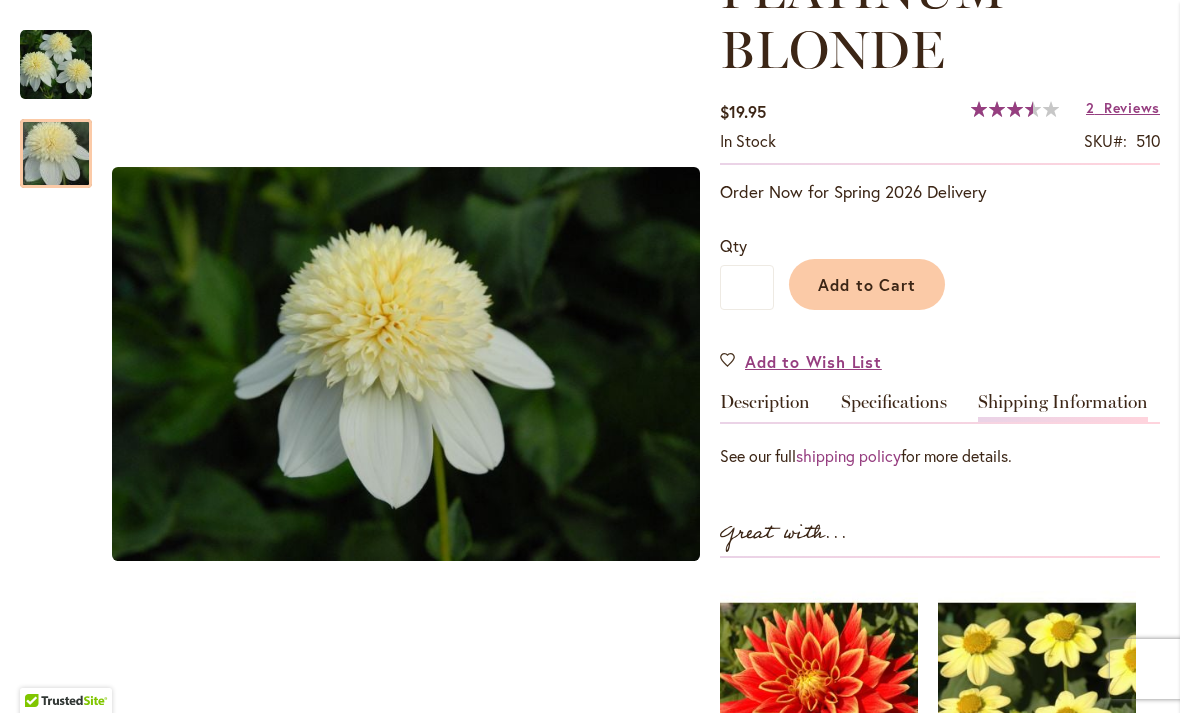 click on "shipping policy" at bounding box center (848, 455) 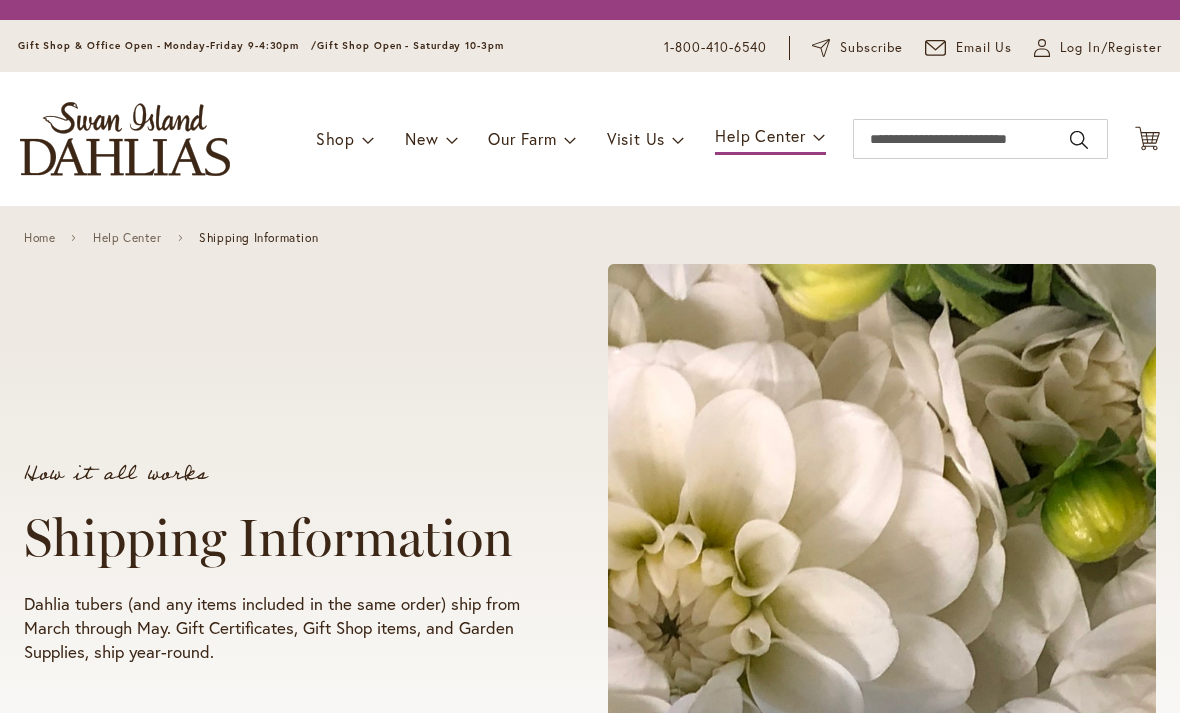 scroll, scrollTop: 0, scrollLeft: 0, axis: both 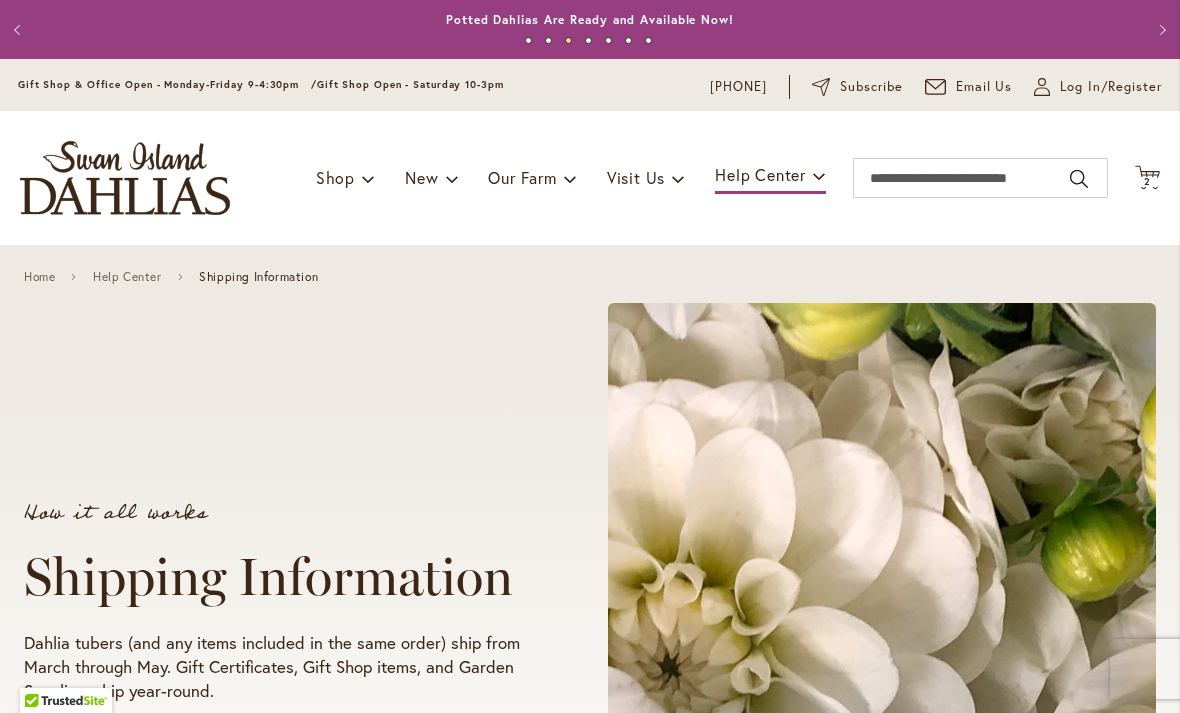 click on "Cart
.cls-1 {
fill: #231f20;
}" 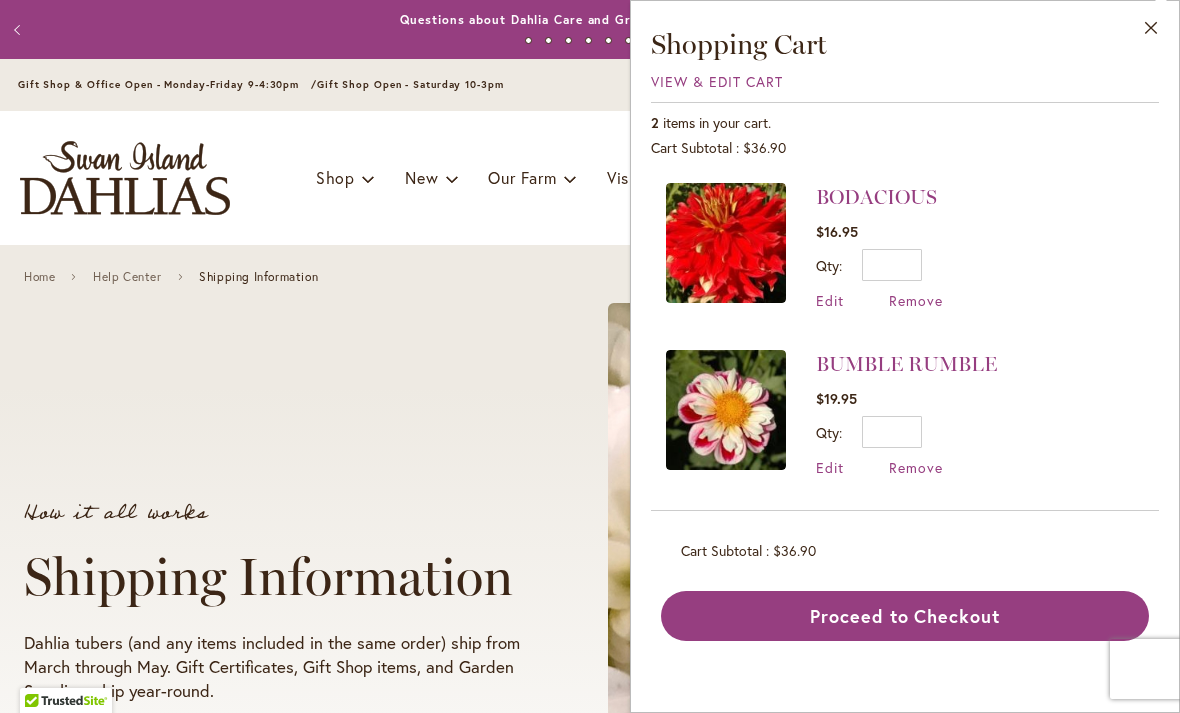 click on "Close" at bounding box center [1151, 32] 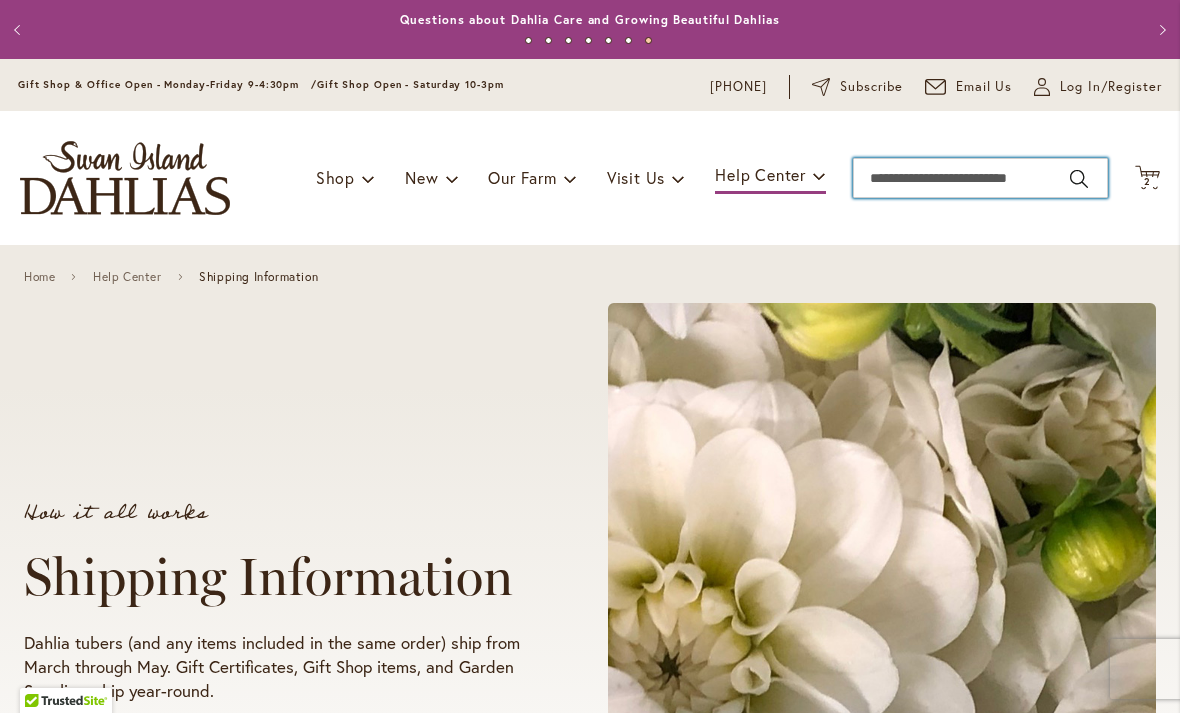 click on "Search" at bounding box center [980, 178] 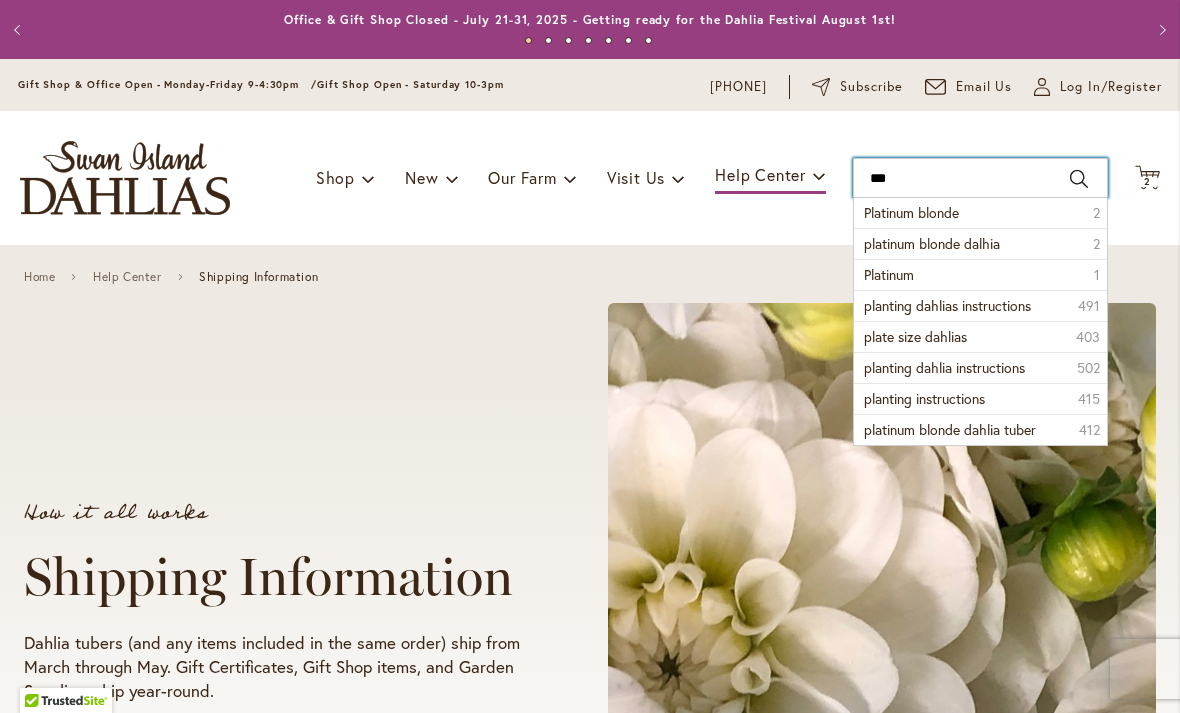 type on "****" 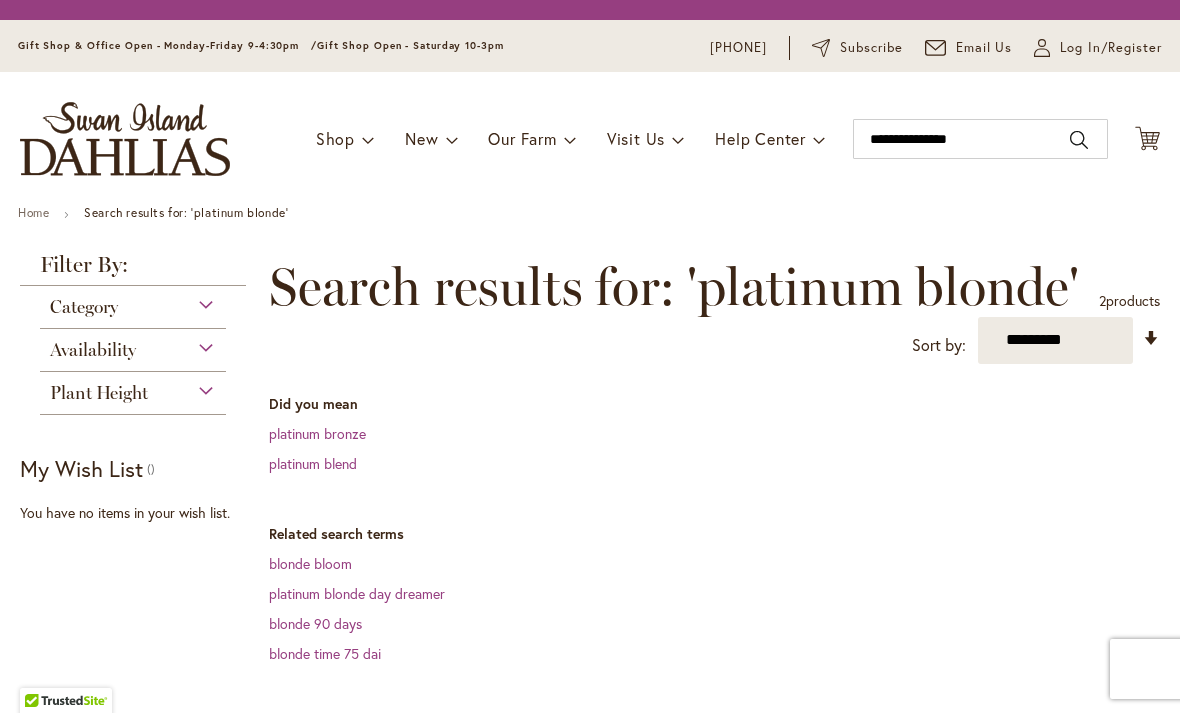 scroll, scrollTop: 0, scrollLeft: 0, axis: both 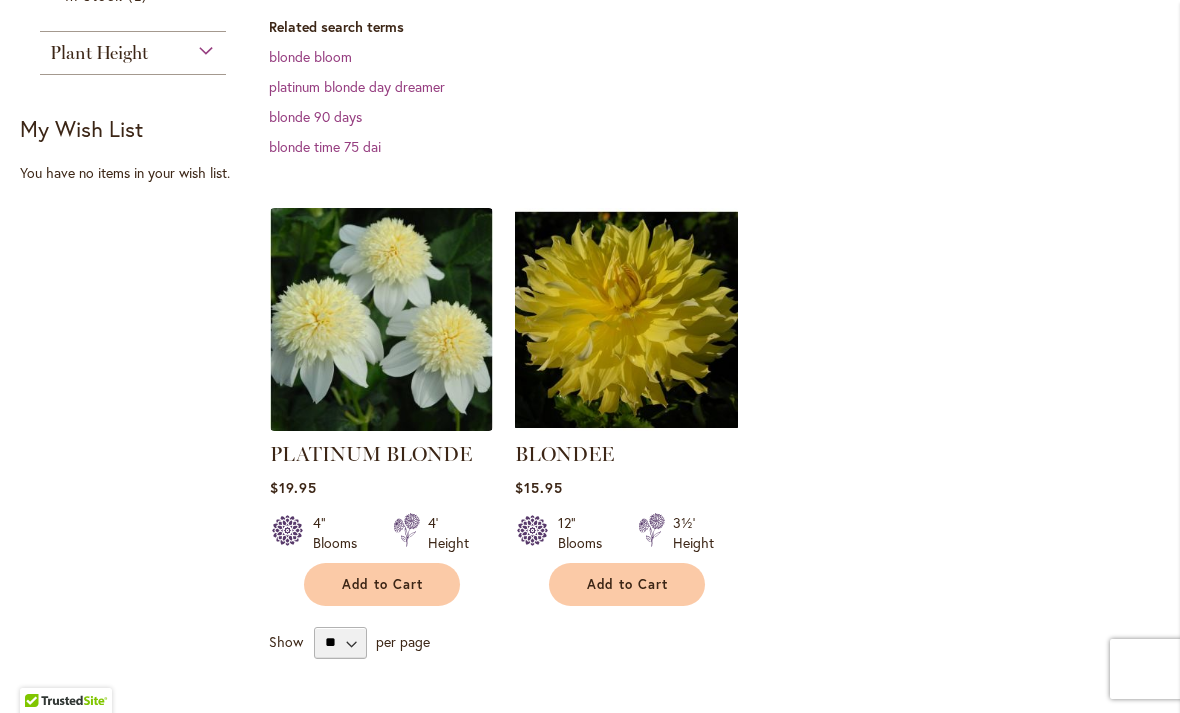 click on "Add to Cart" at bounding box center (383, 584) 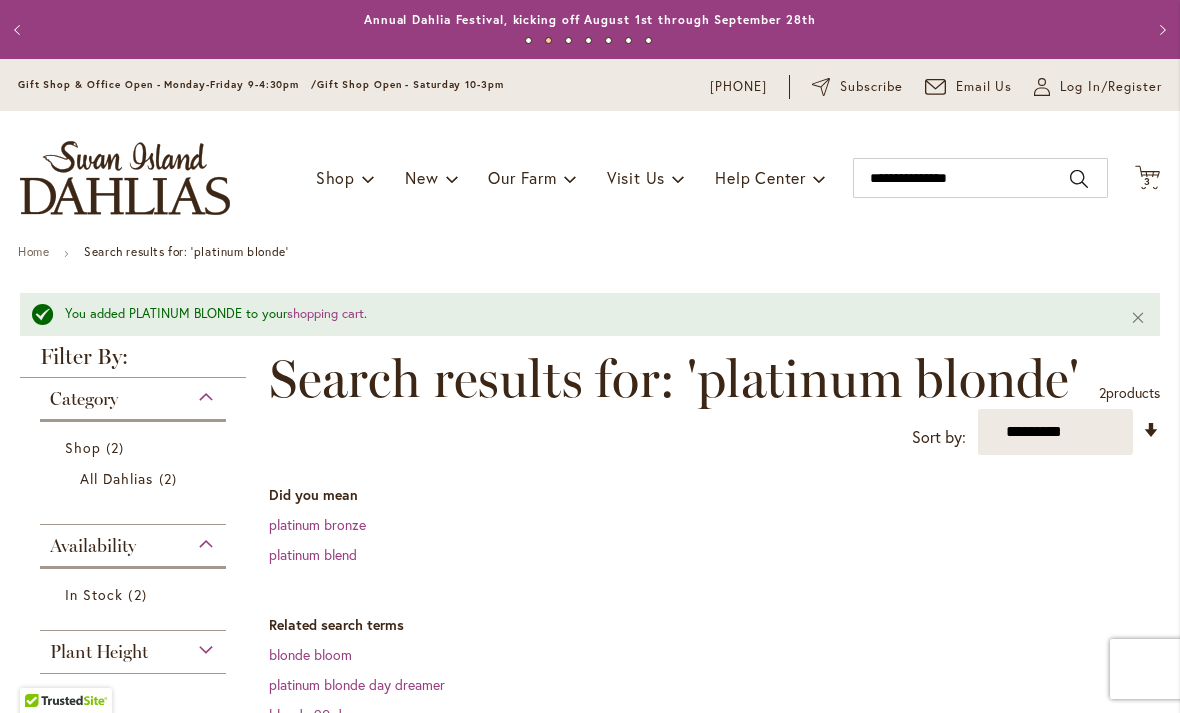scroll, scrollTop: 0, scrollLeft: 0, axis: both 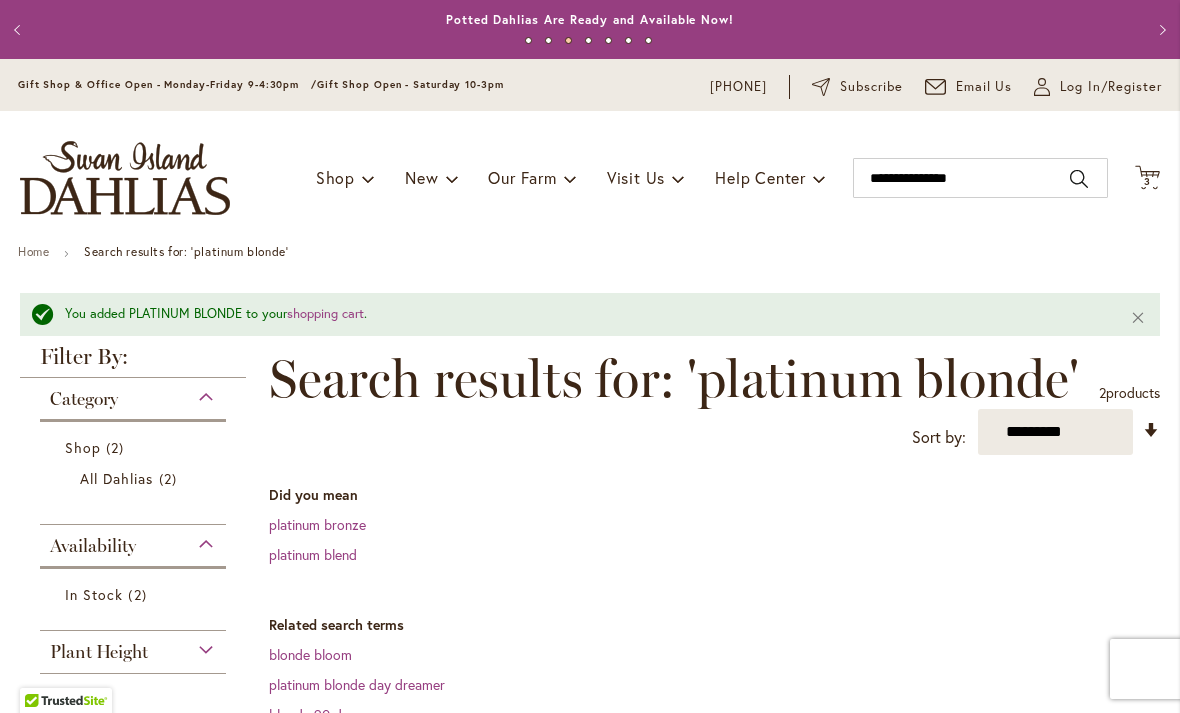 click on "3
3
items" at bounding box center (1148, 182) 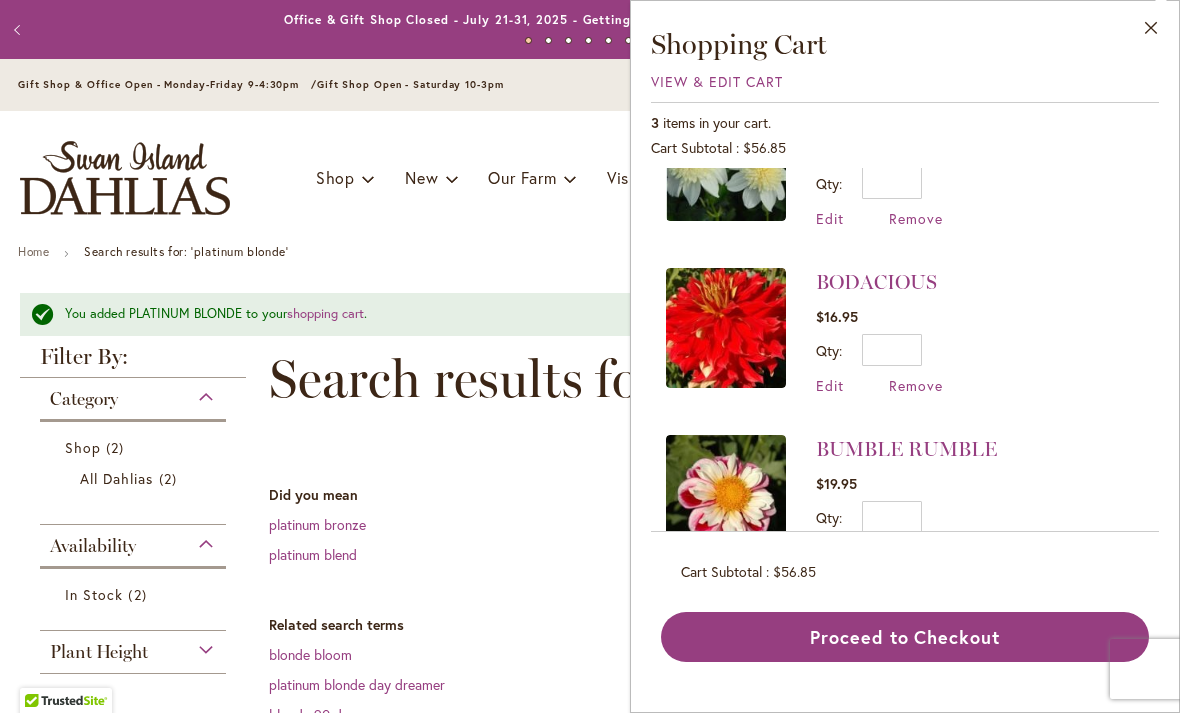 scroll, scrollTop: 81, scrollLeft: 0, axis: vertical 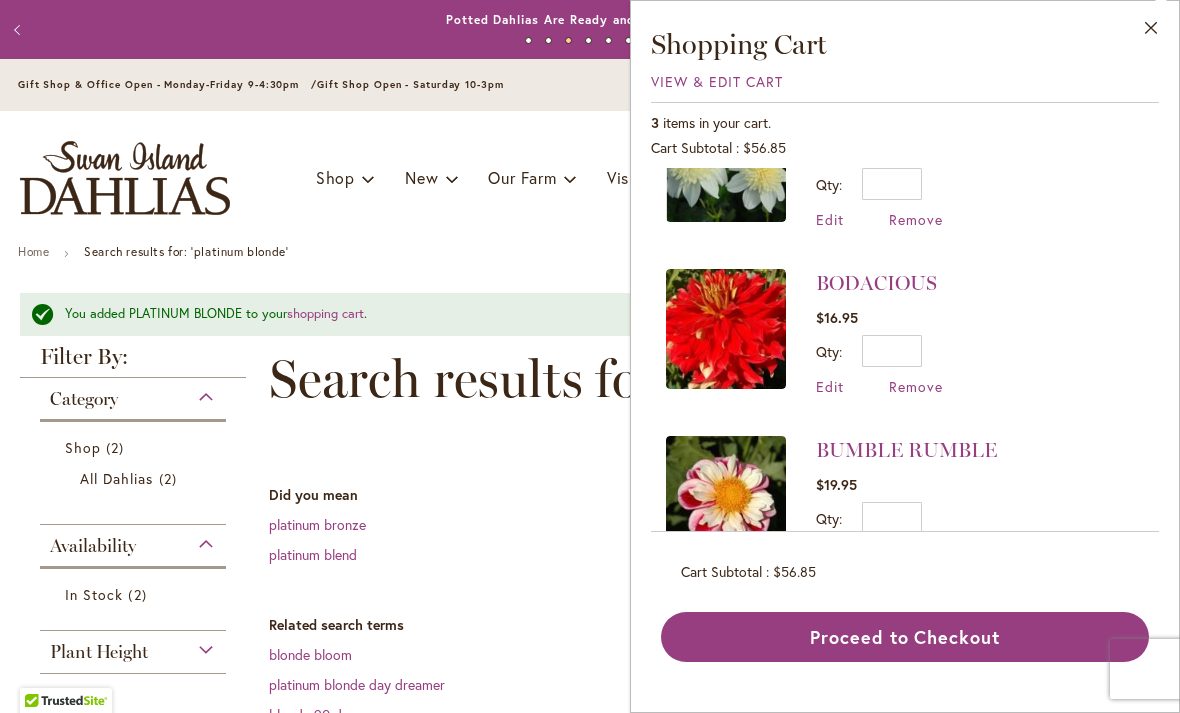 click on "Close" at bounding box center (1151, 32) 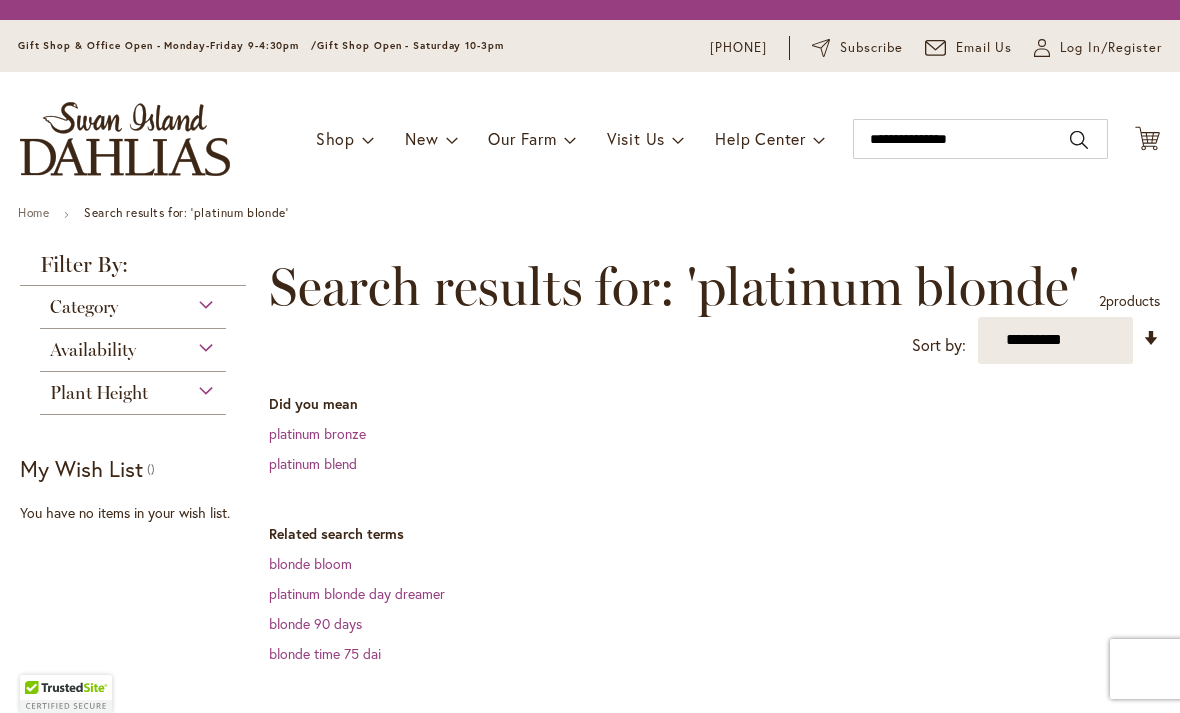 scroll, scrollTop: 0, scrollLeft: 0, axis: both 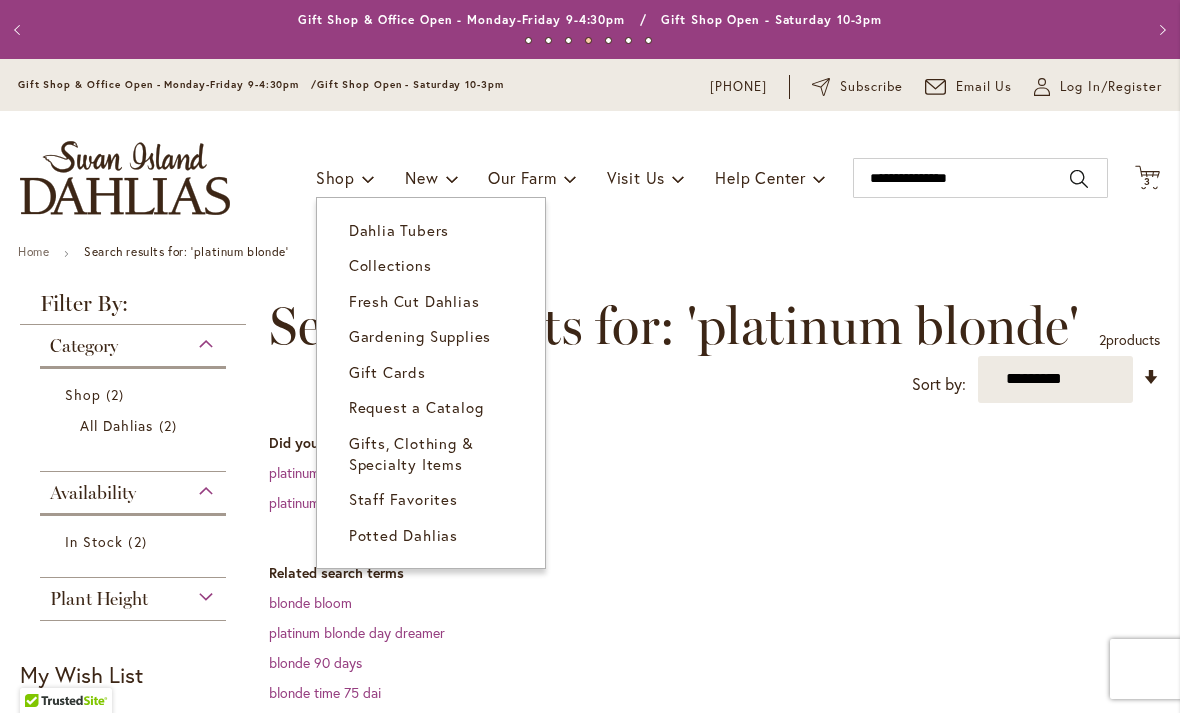 click on "Next" at bounding box center [1160, 30] 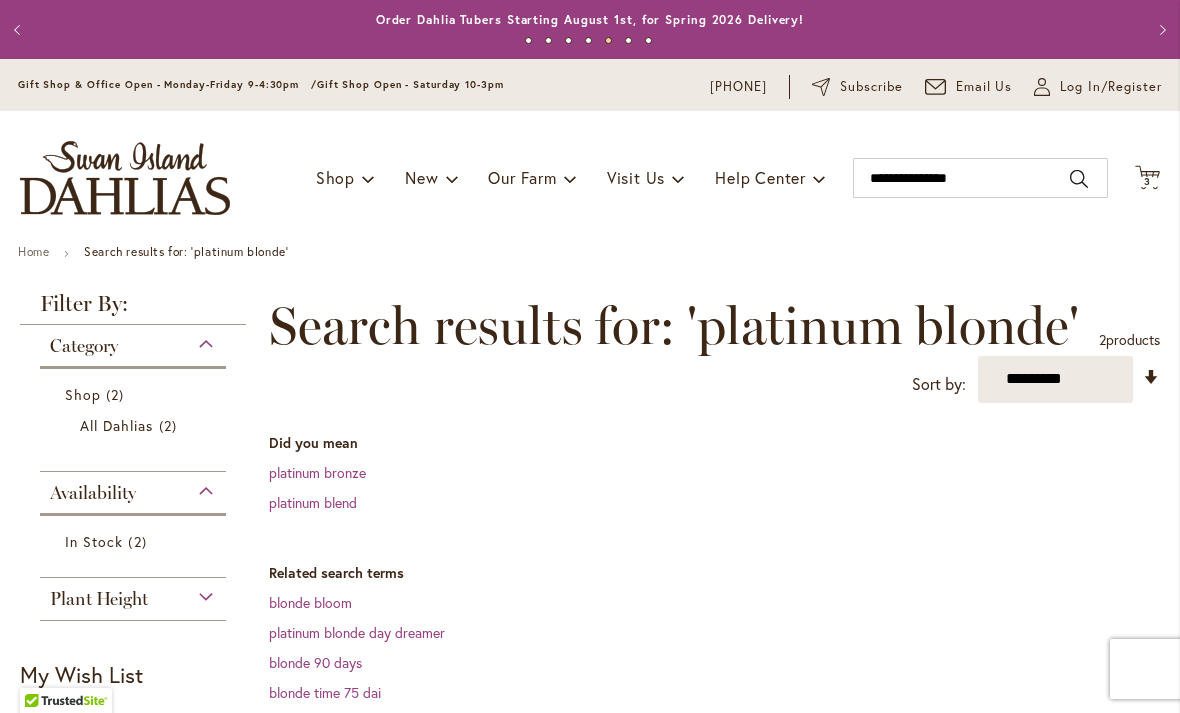 click on "Next" at bounding box center (1160, 30) 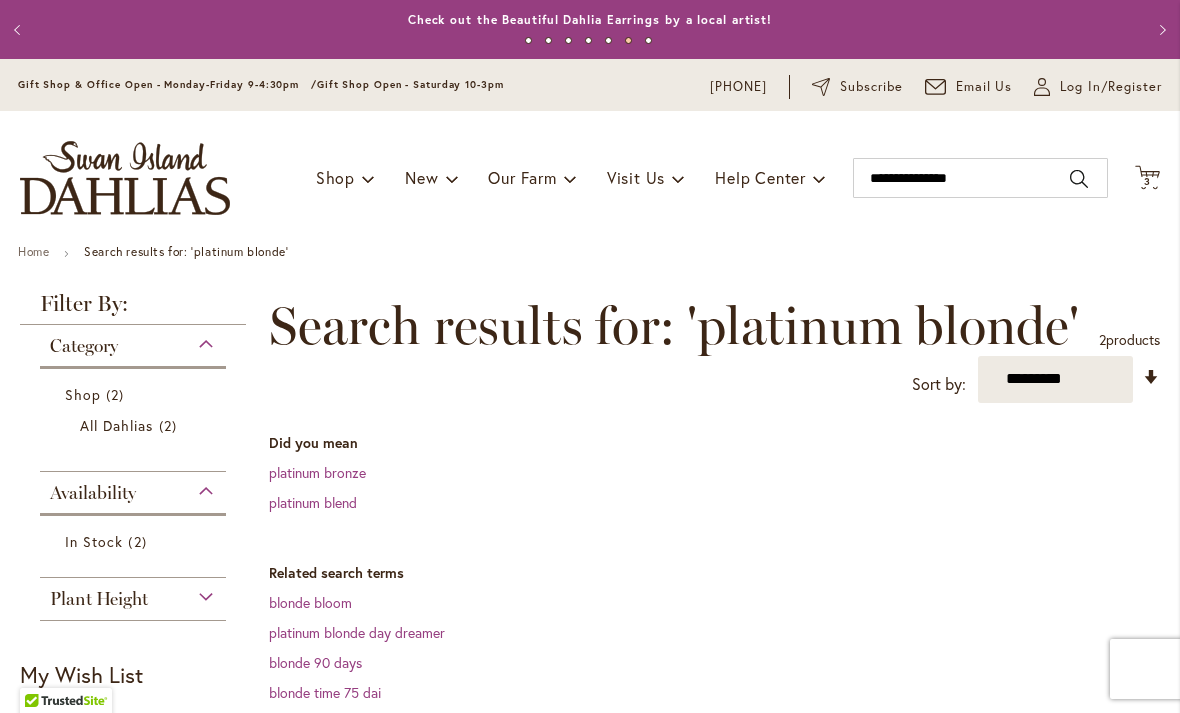 click on "Next" at bounding box center [1160, 30] 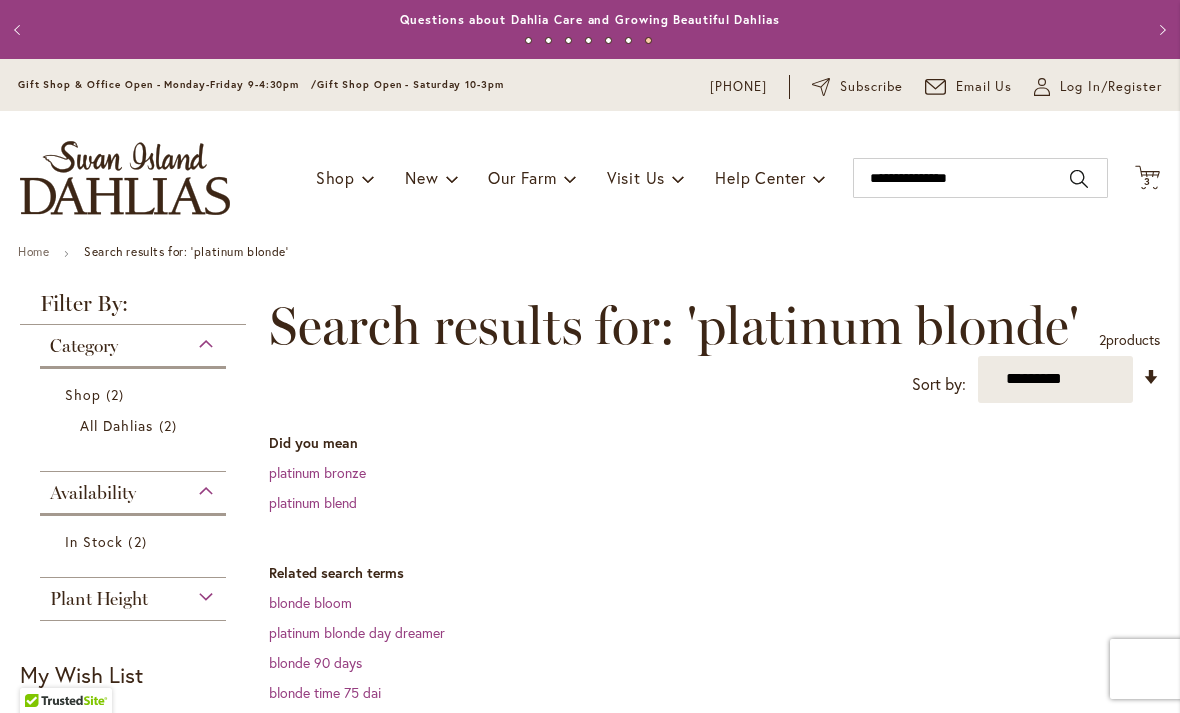 click on "Next" at bounding box center (1160, 30) 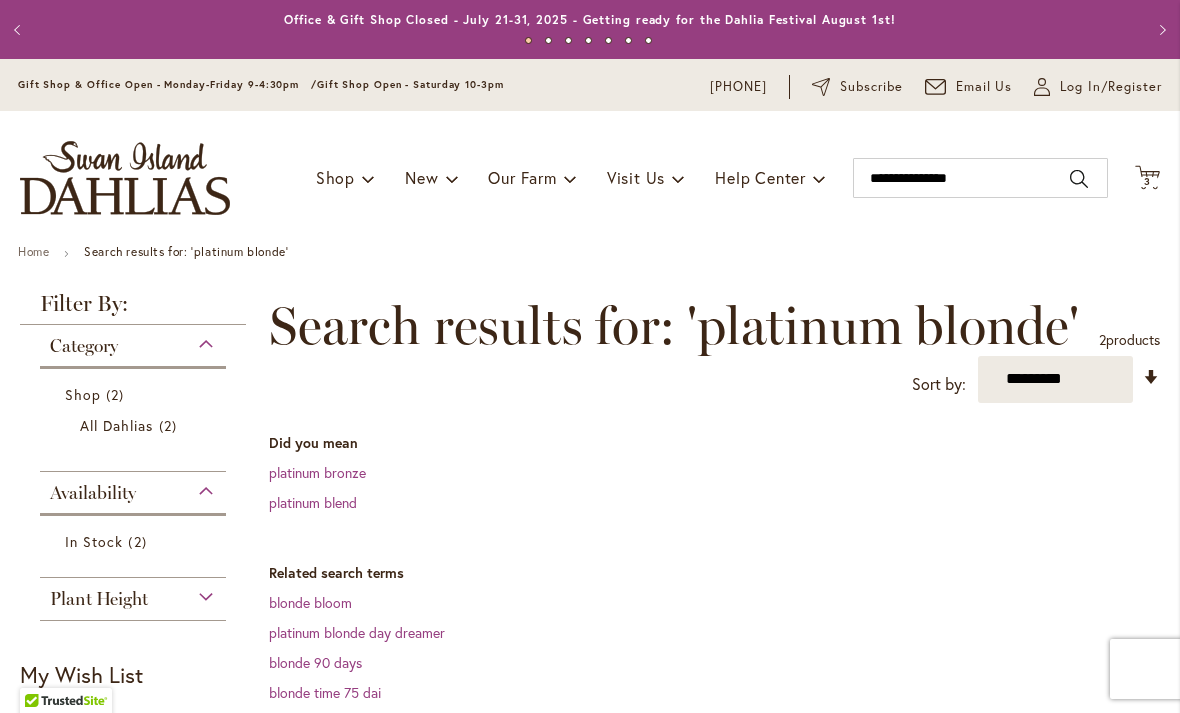 click on "Next" at bounding box center [1160, 30] 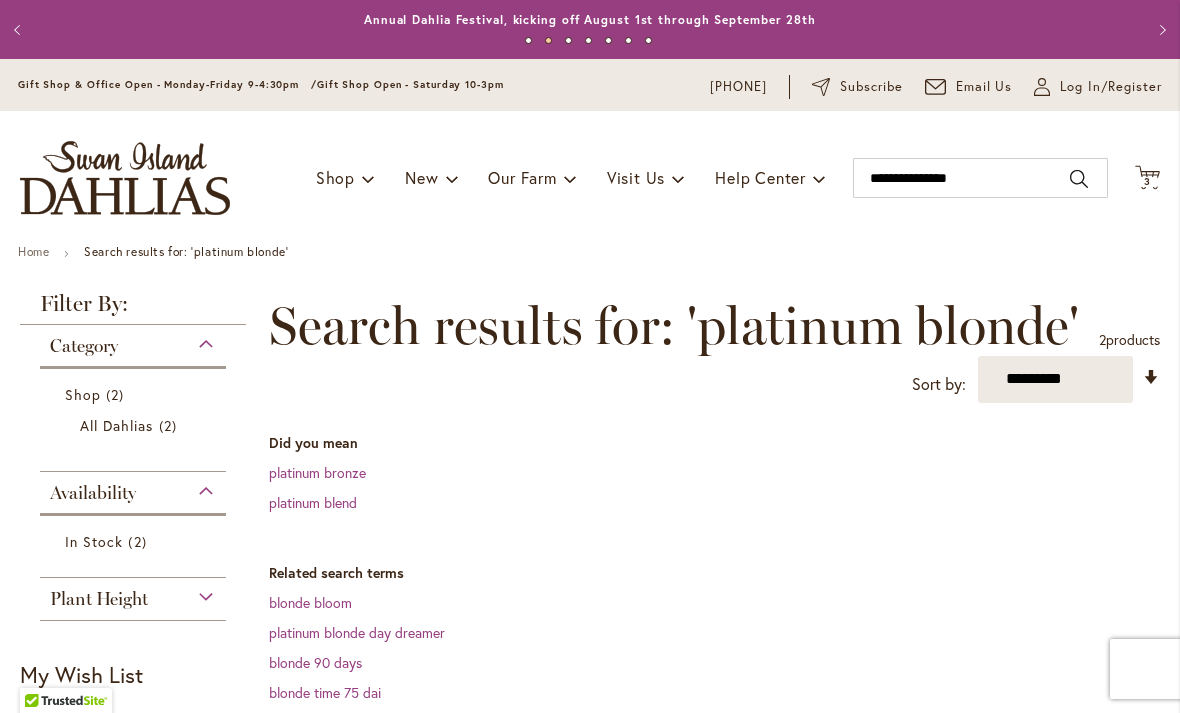 click on "Toggle Nav
Shop
Dahlia Tubers
Collections
Fresh Cut Dahlias
Gardening Supplies
Gift Cards
Request a Catalog
Gifts, Clothing & Specialty Items" at bounding box center (590, 178) 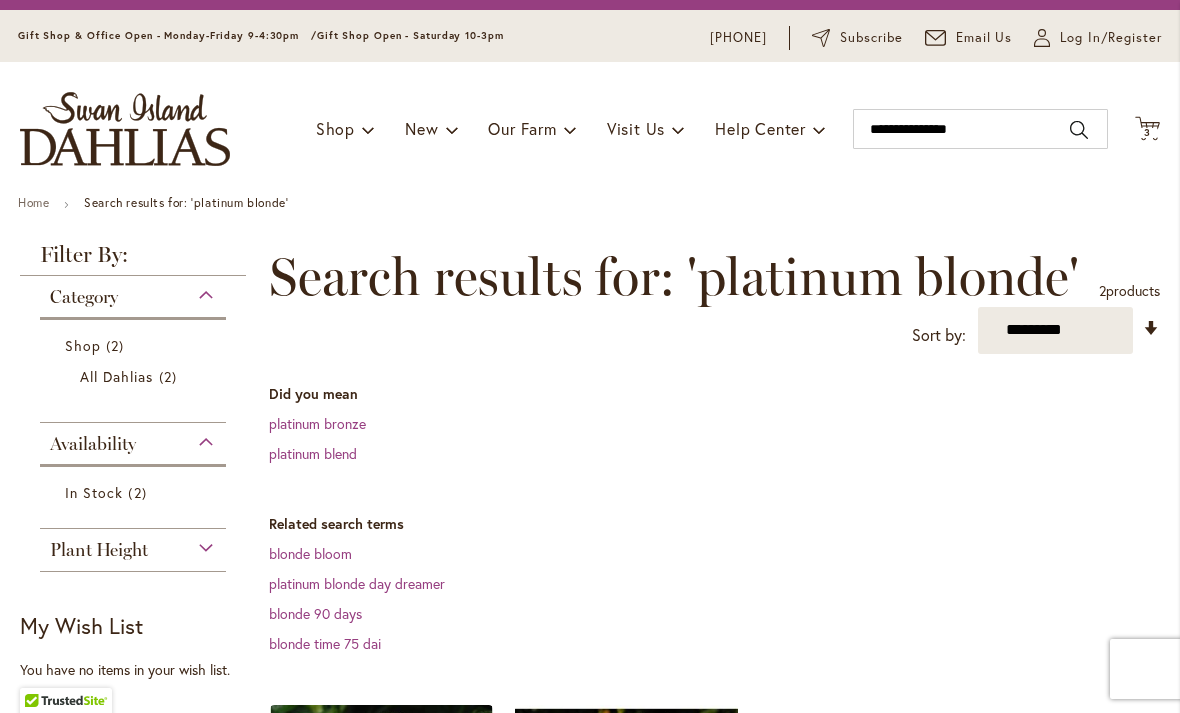 scroll, scrollTop: 47, scrollLeft: 0, axis: vertical 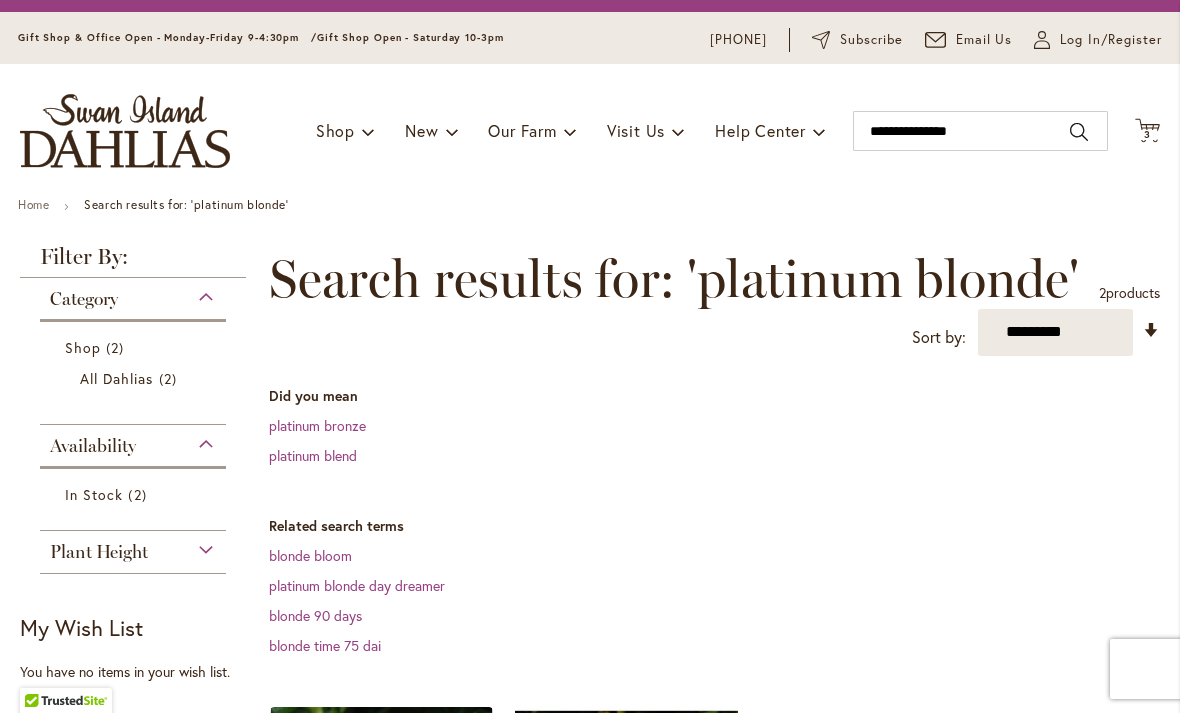 click on "platinum bronze" at bounding box center [317, 425] 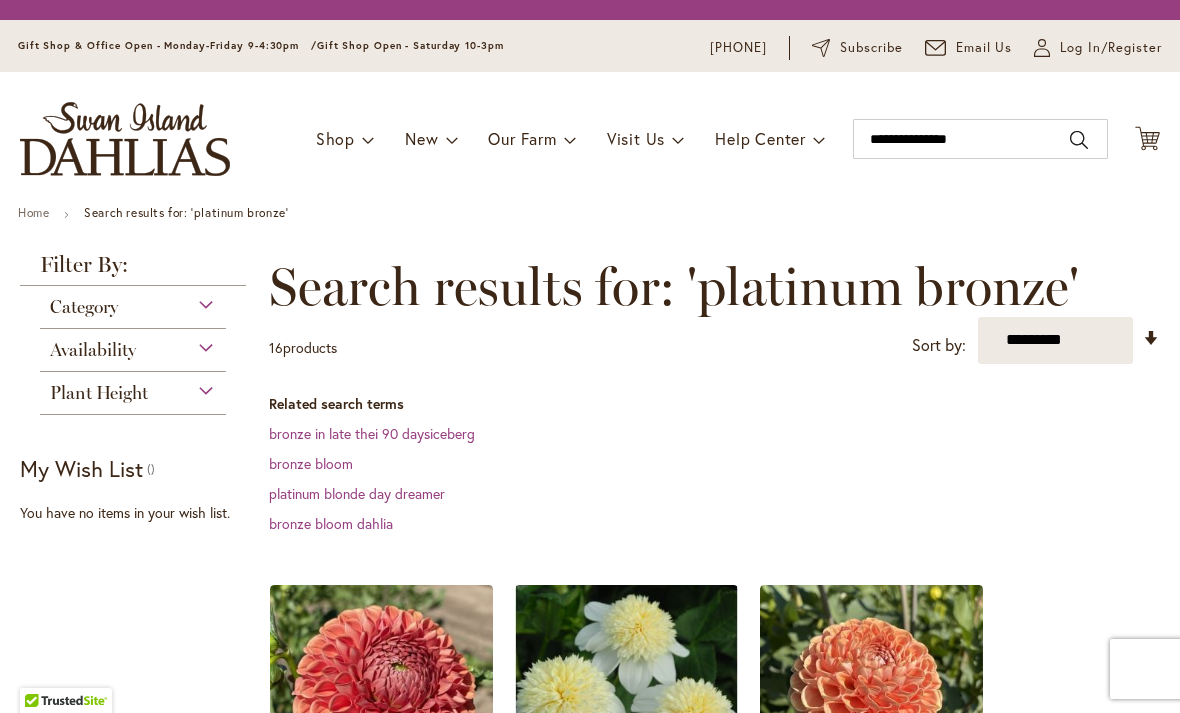 scroll, scrollTop: 0, scrollLeft: 0, axis: both 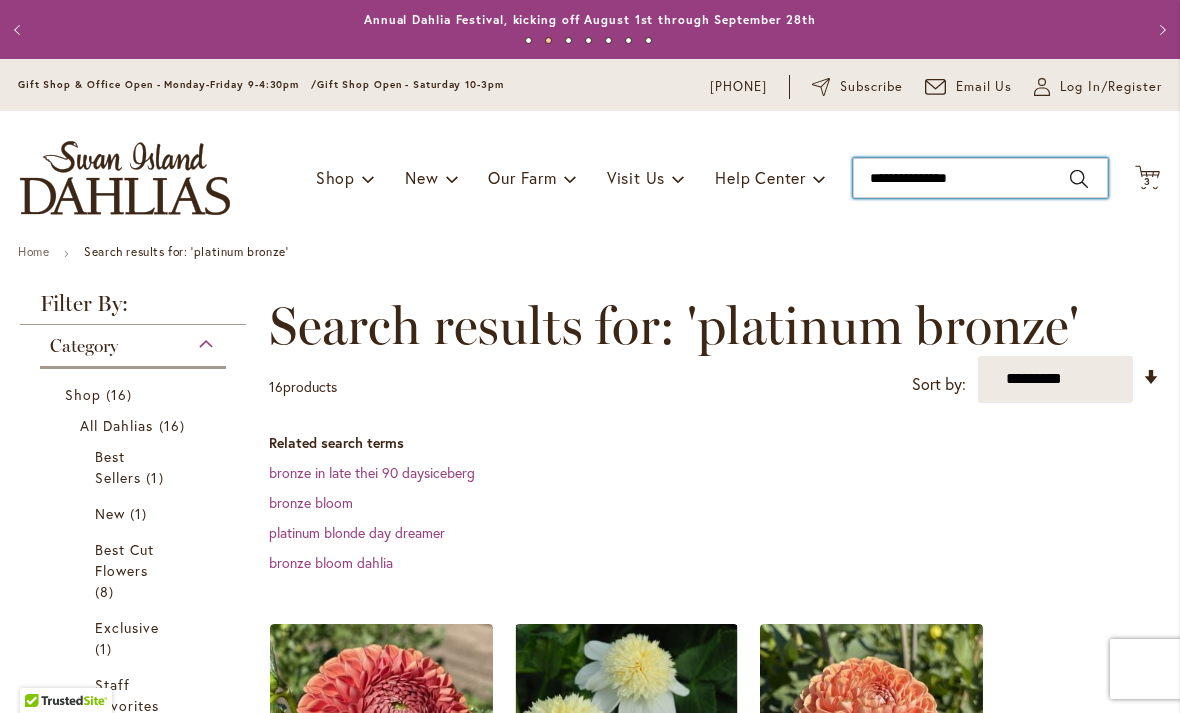 click on "**********" at bounding box center (980, 178) 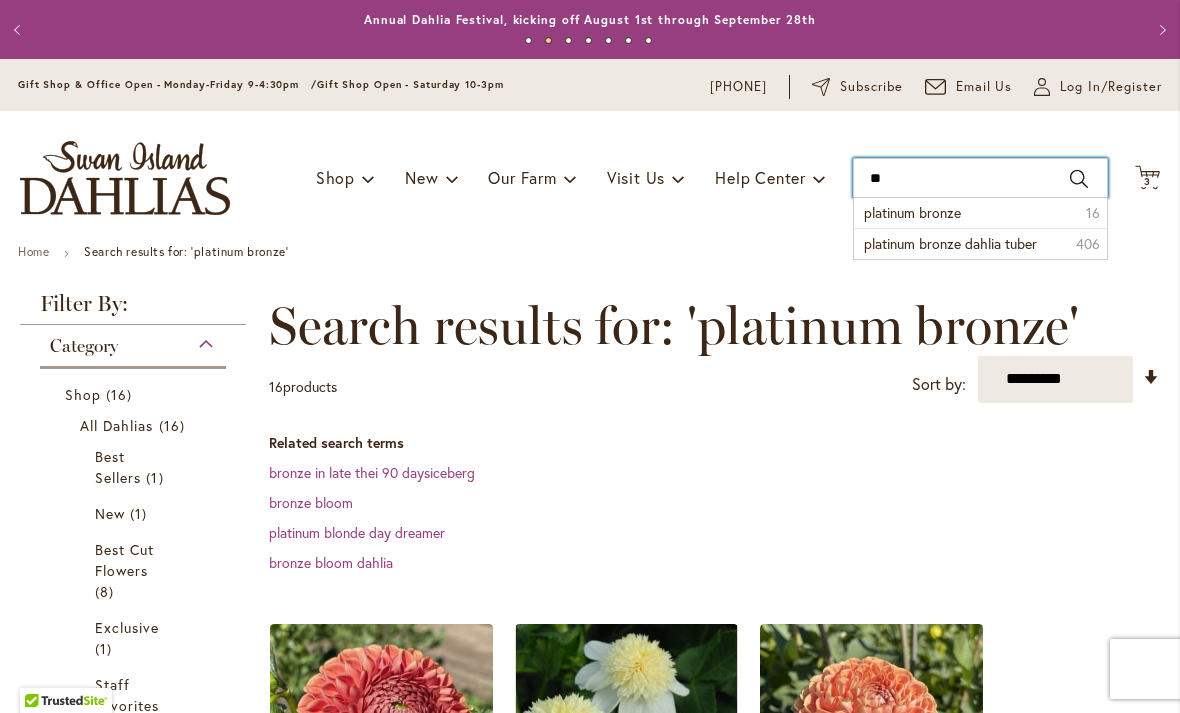 type on "*" 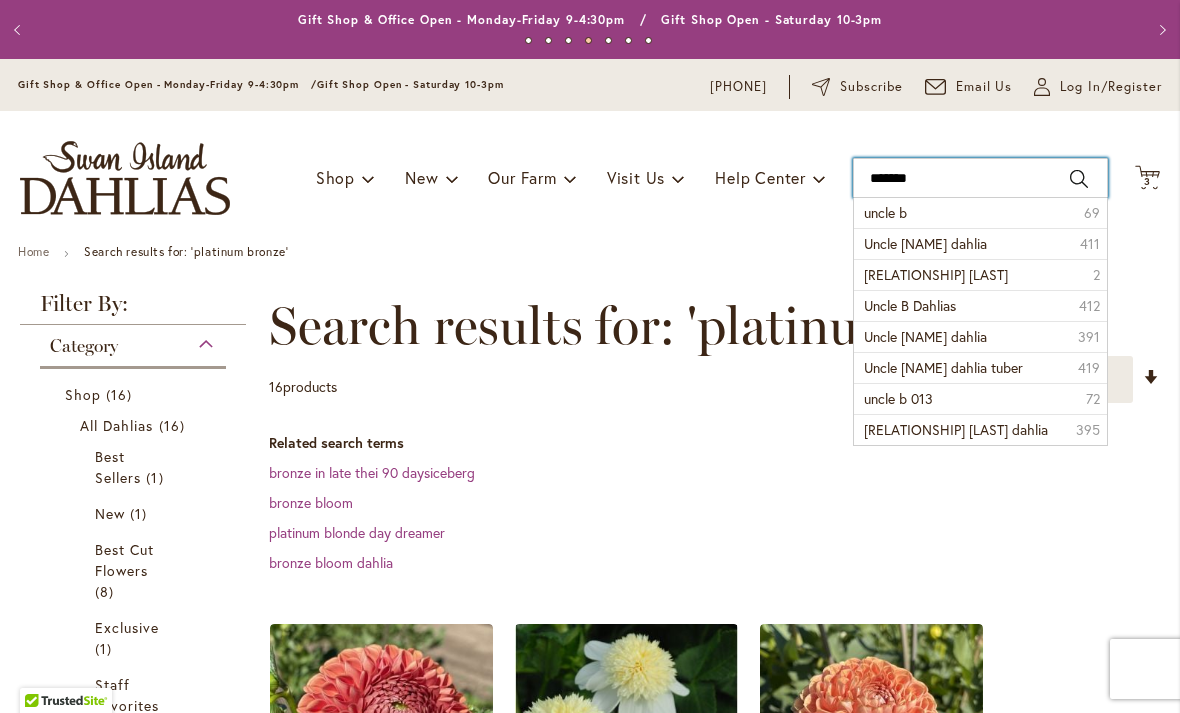 type on "*******" 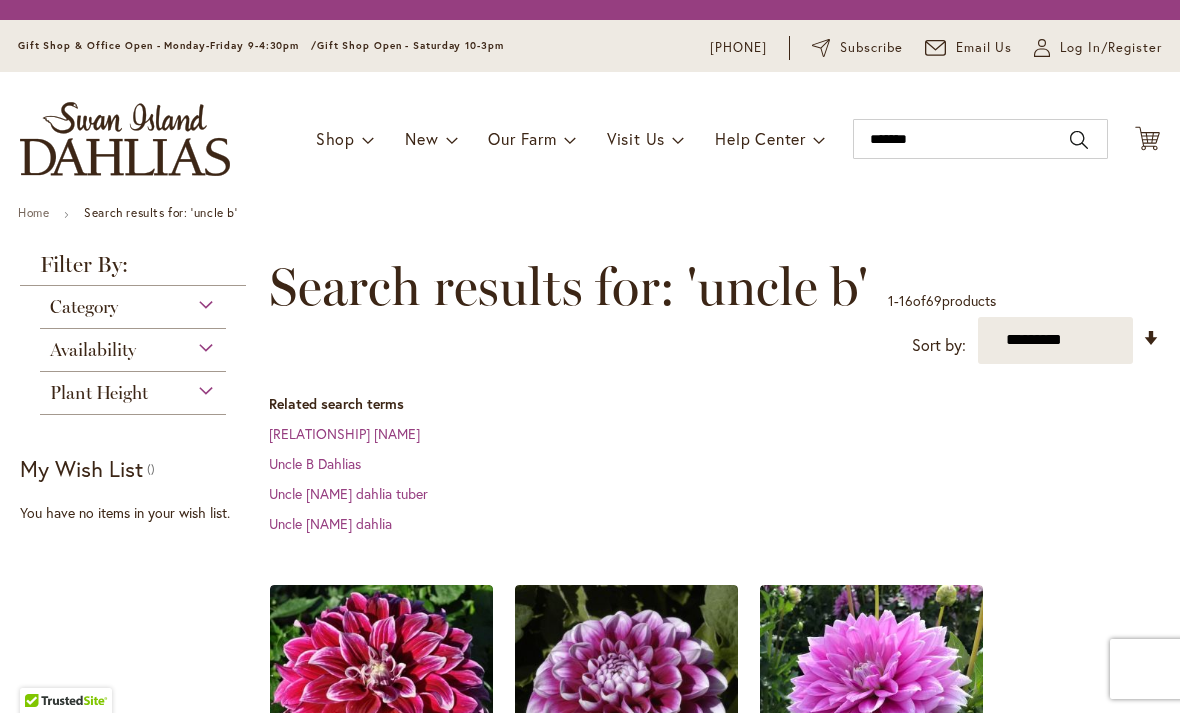 scroll, scrollTop: 0, scrollLeft: 0, axis: both 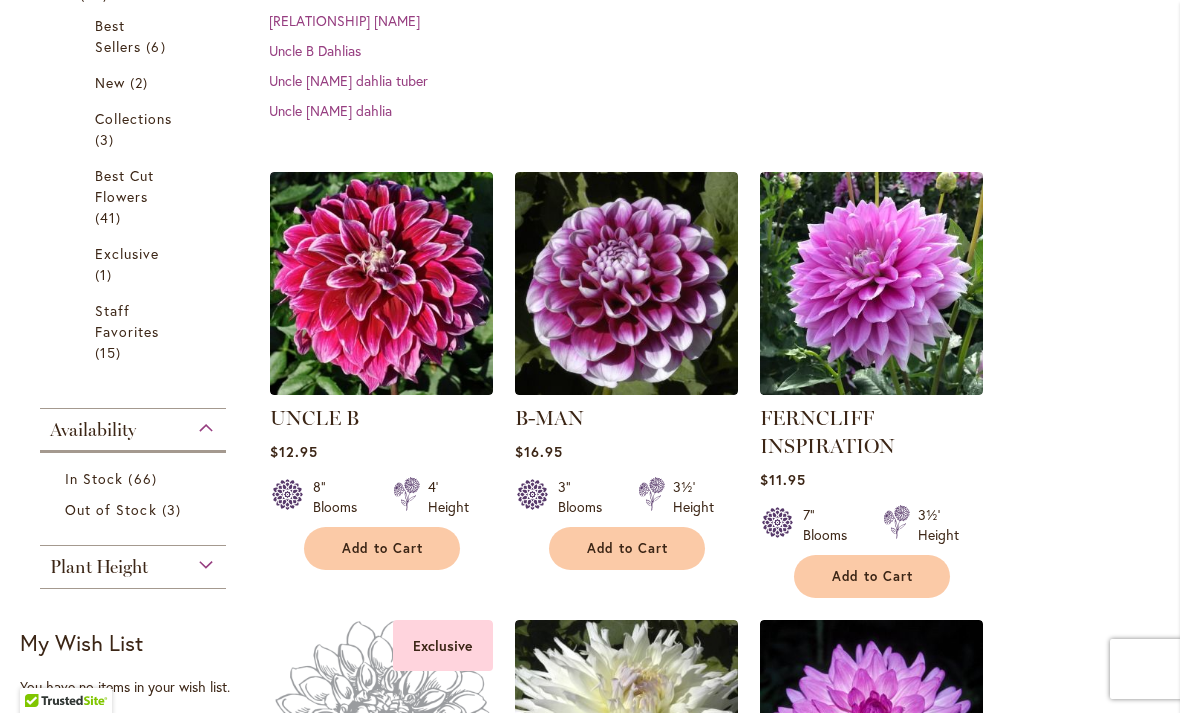 click on "Add to Cart" at bounding box center [383, 548] 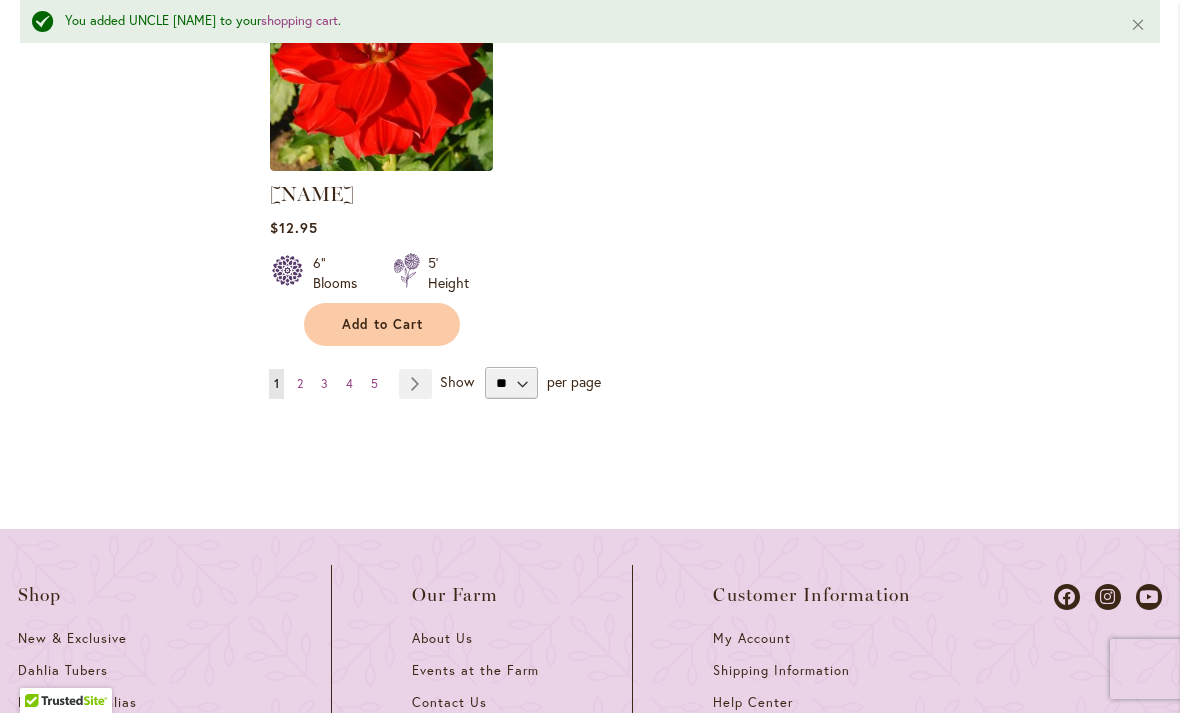 scroll, scrollTop: 2883, scrollLeft: 0, axis: vertical 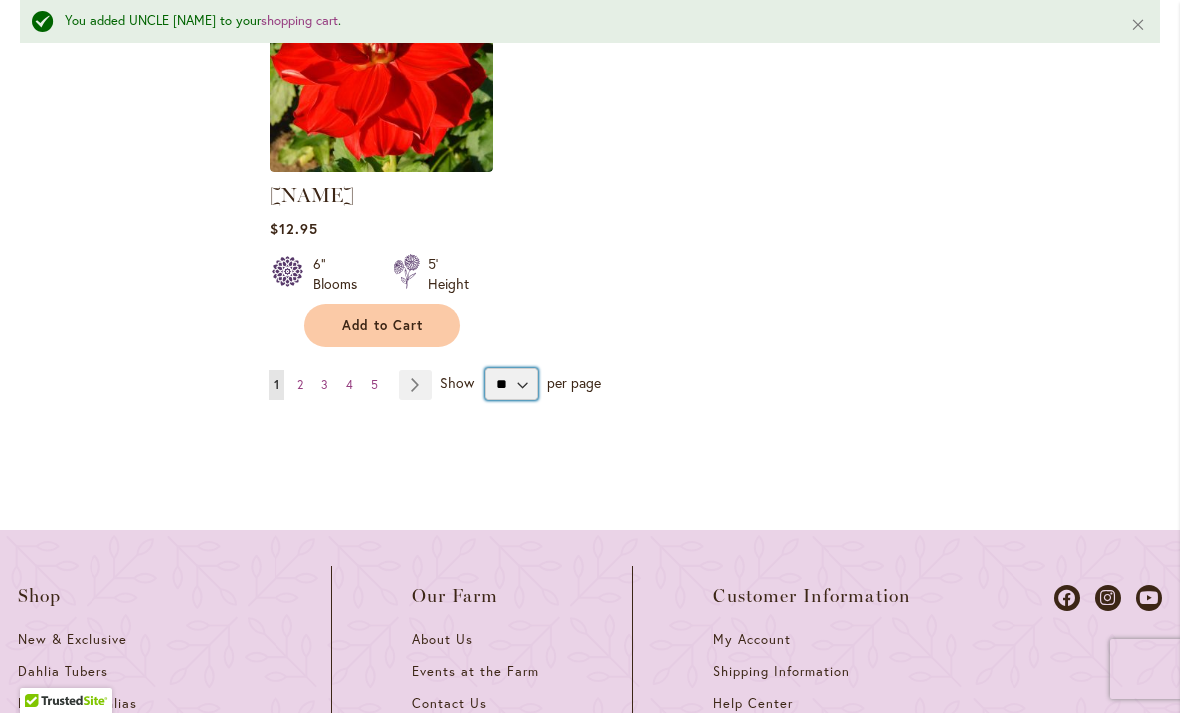 click on "**
**
**
**" at bounding box center (511, 384) 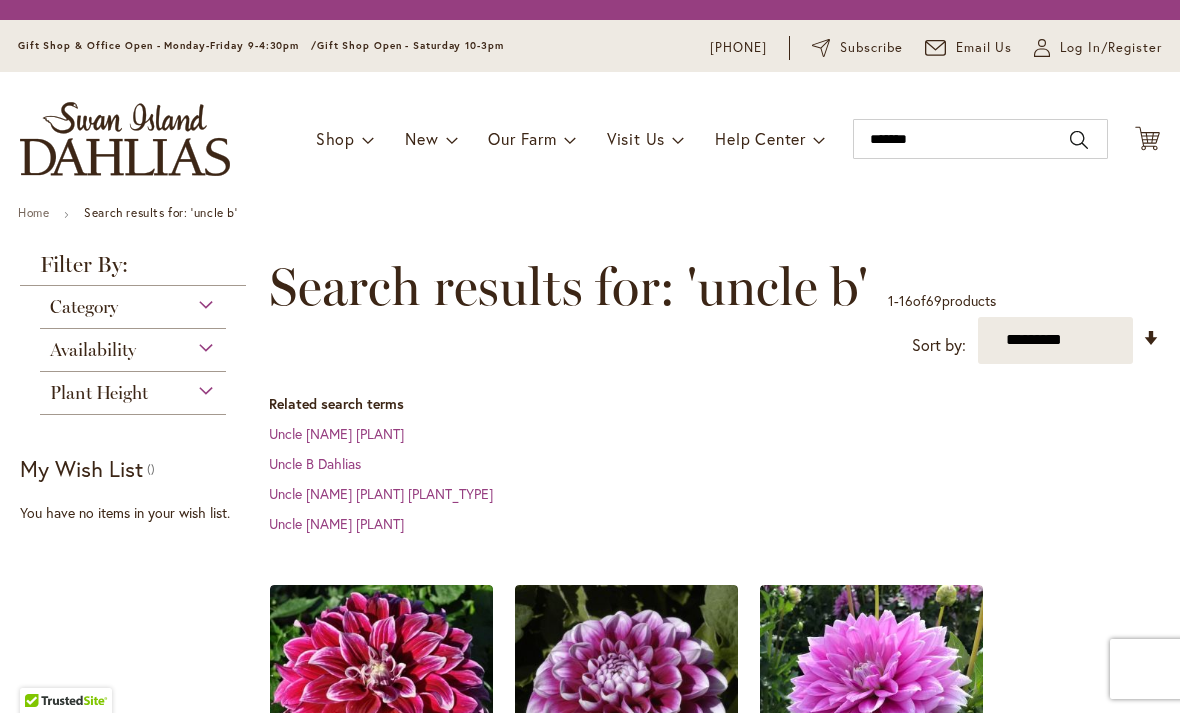 scroll, scrollTop: 0, scrollLeft: 0, axis: both 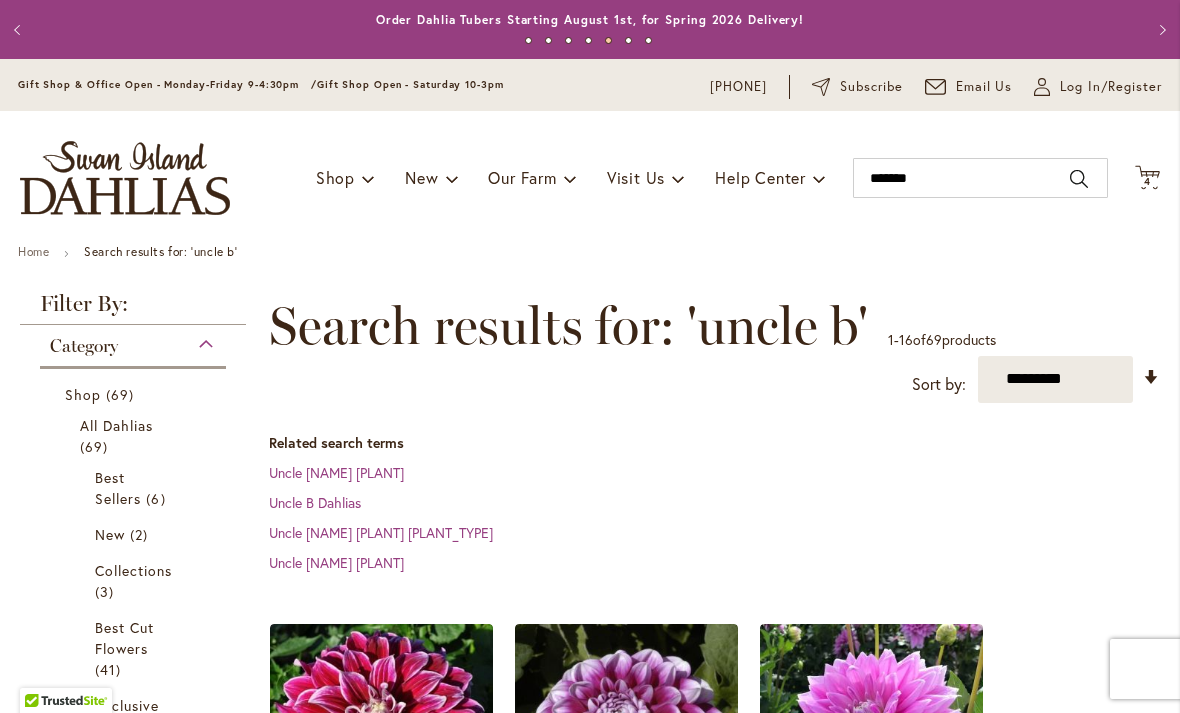 click on "4
4
items" at bounding box center [1148, 182] 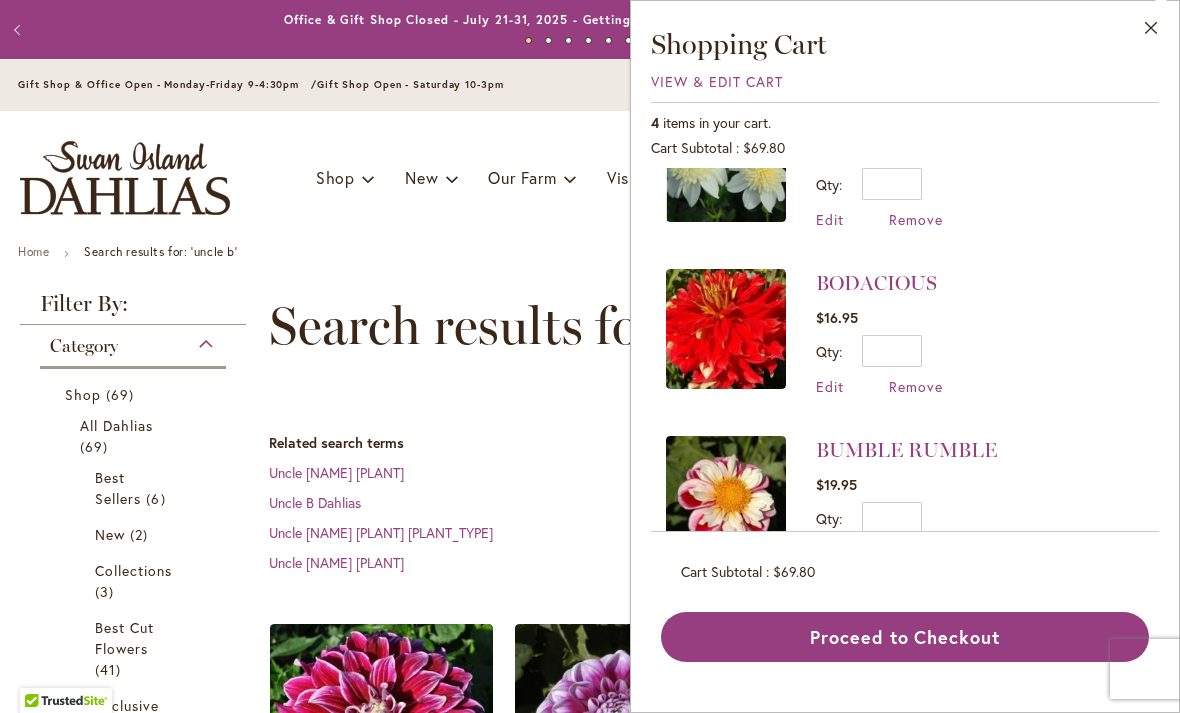 scroll, scrollTop: 247, scrollLeft: 0, axis: vertical 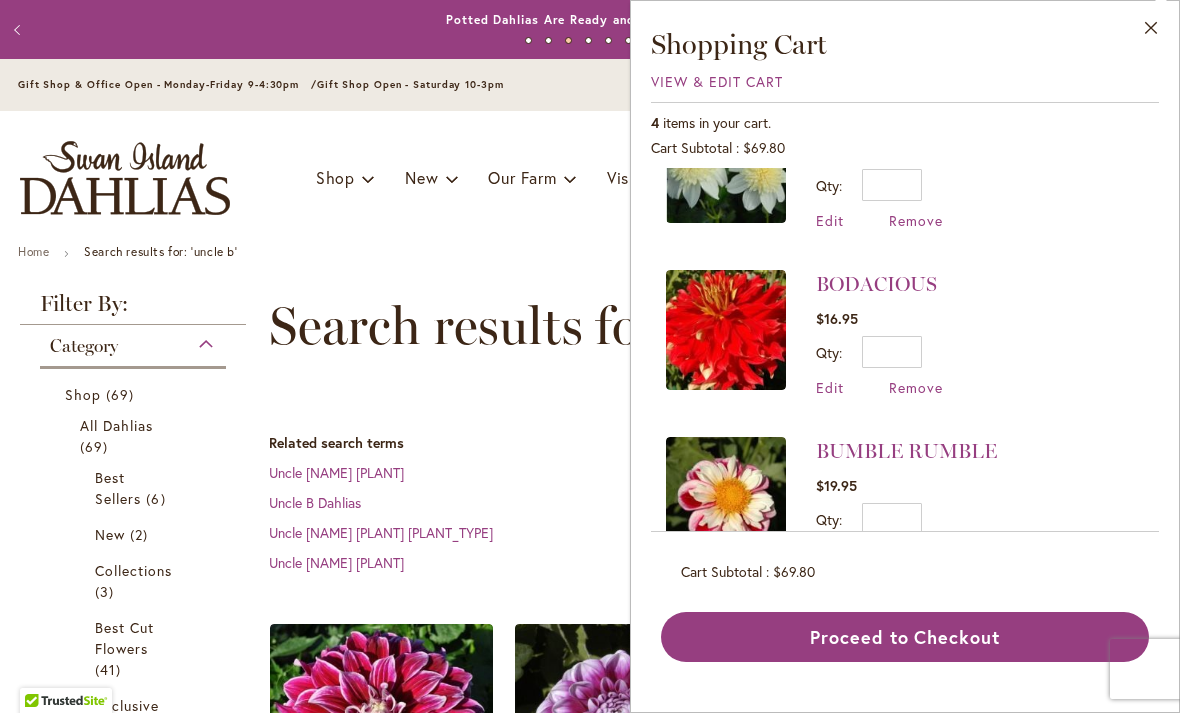 click on "Close" at bounding box center (1151, 32) 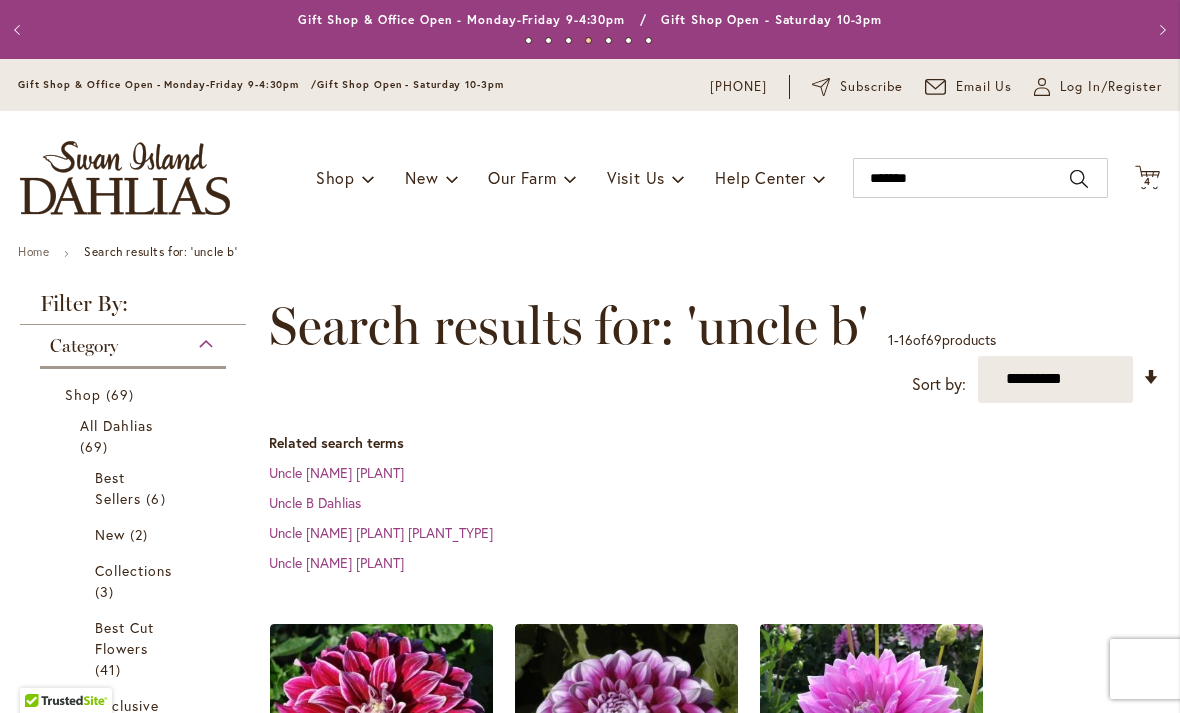 scroll, scrollTop: 0, scrollLeft: 0, axis: both 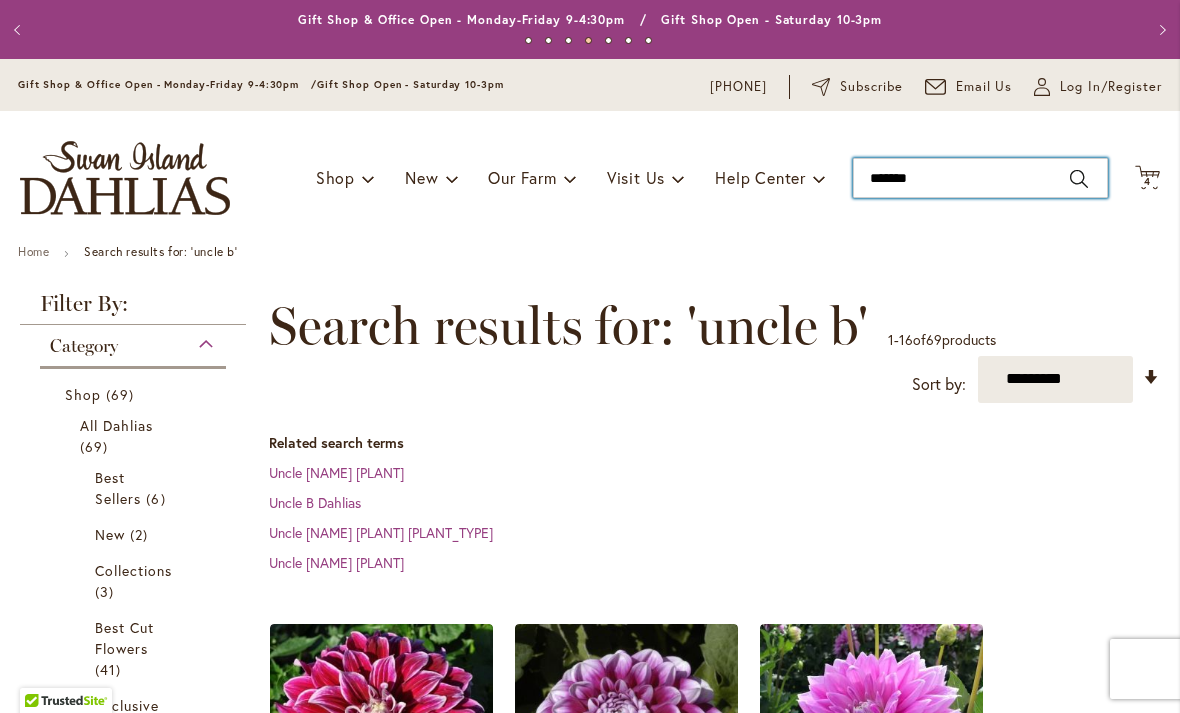 click on "*******" at bounding box center (980, 178) 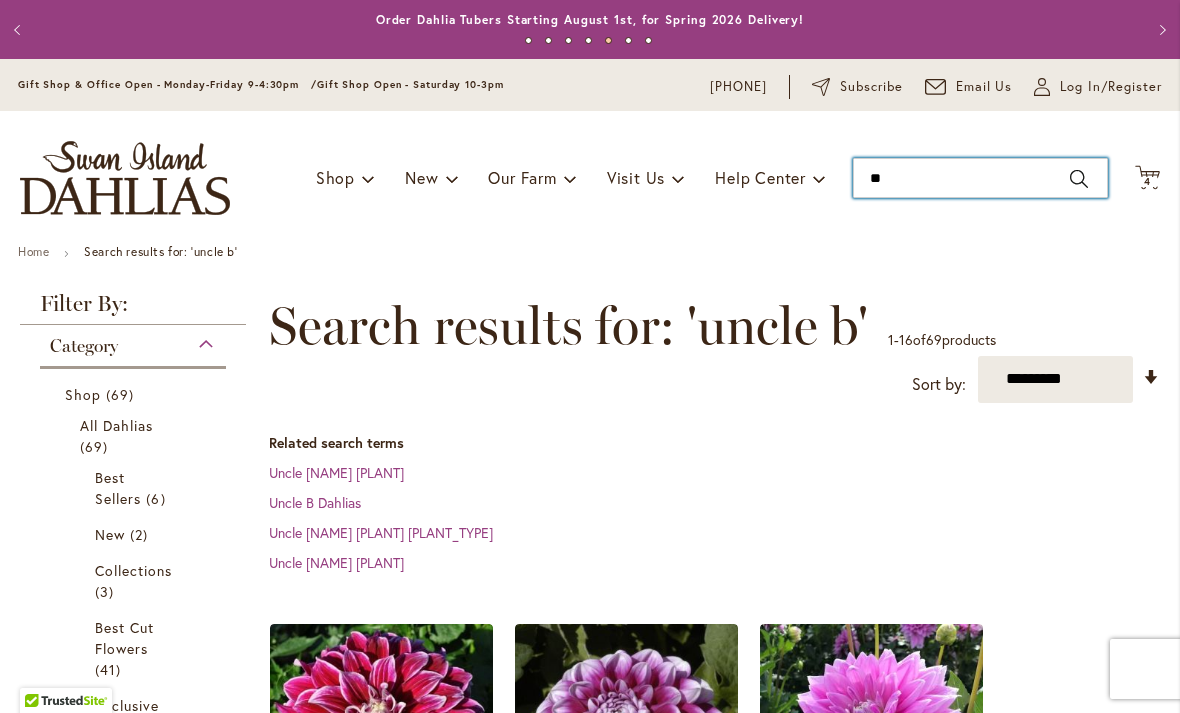 type on "*" 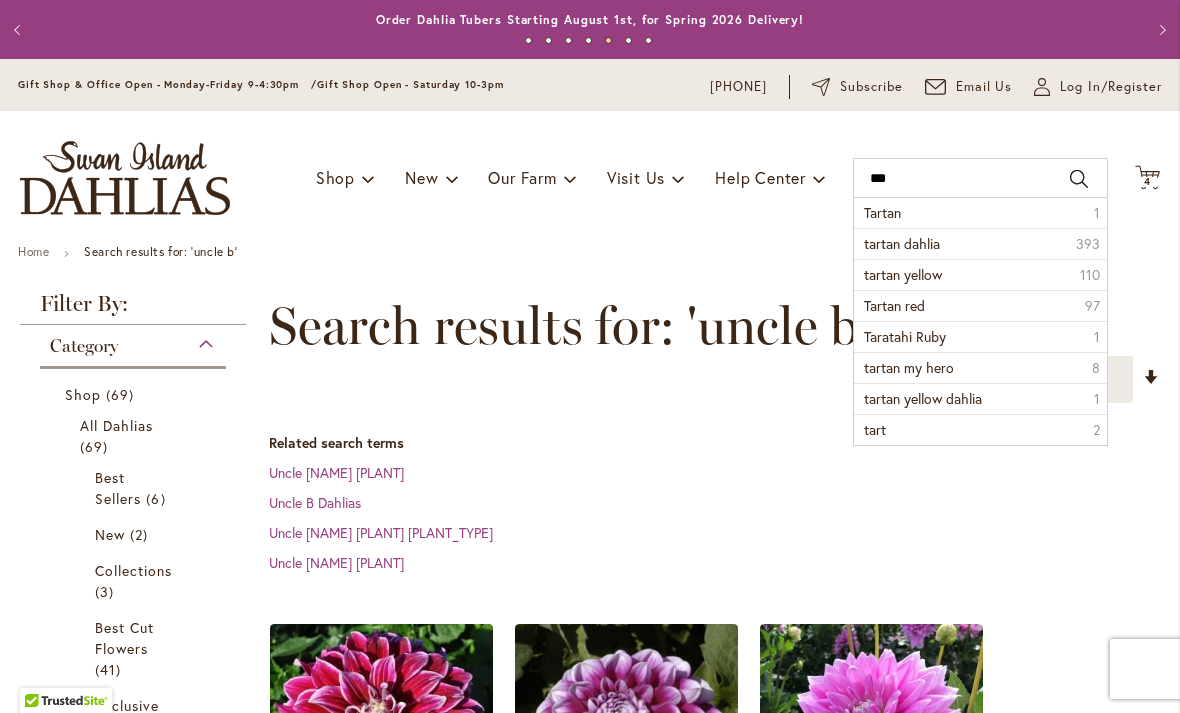click on "Tartan 1" at bounding box center (980, 213) 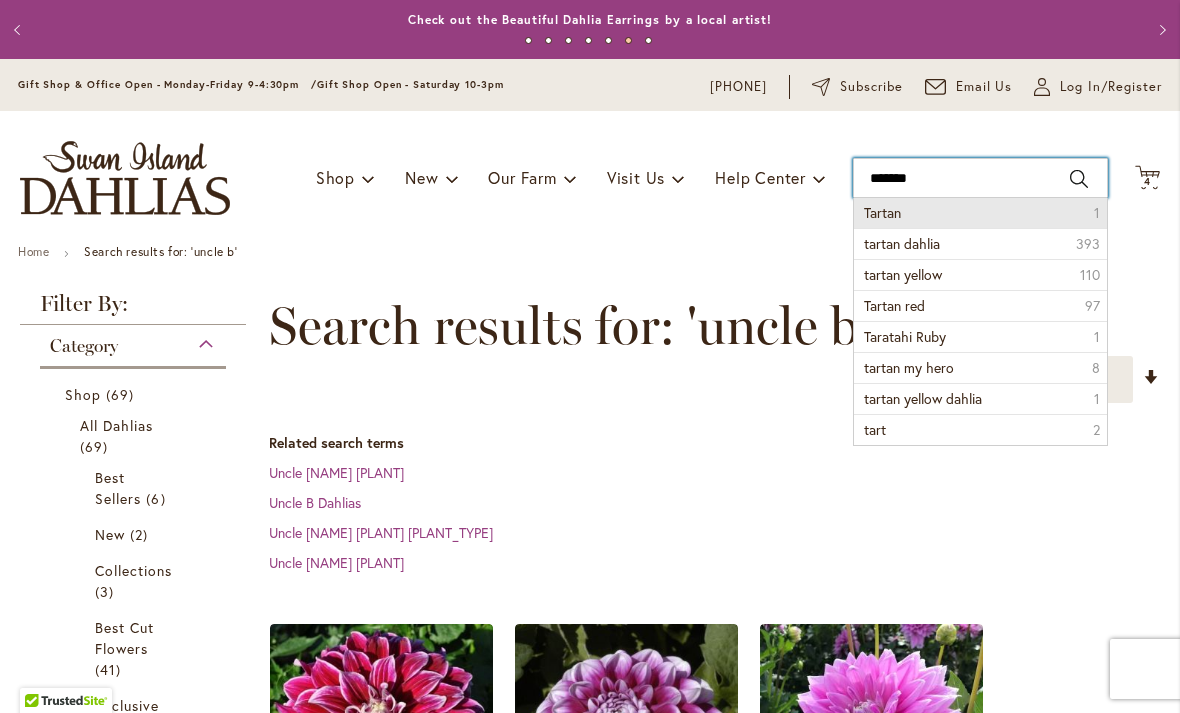 type on "******" 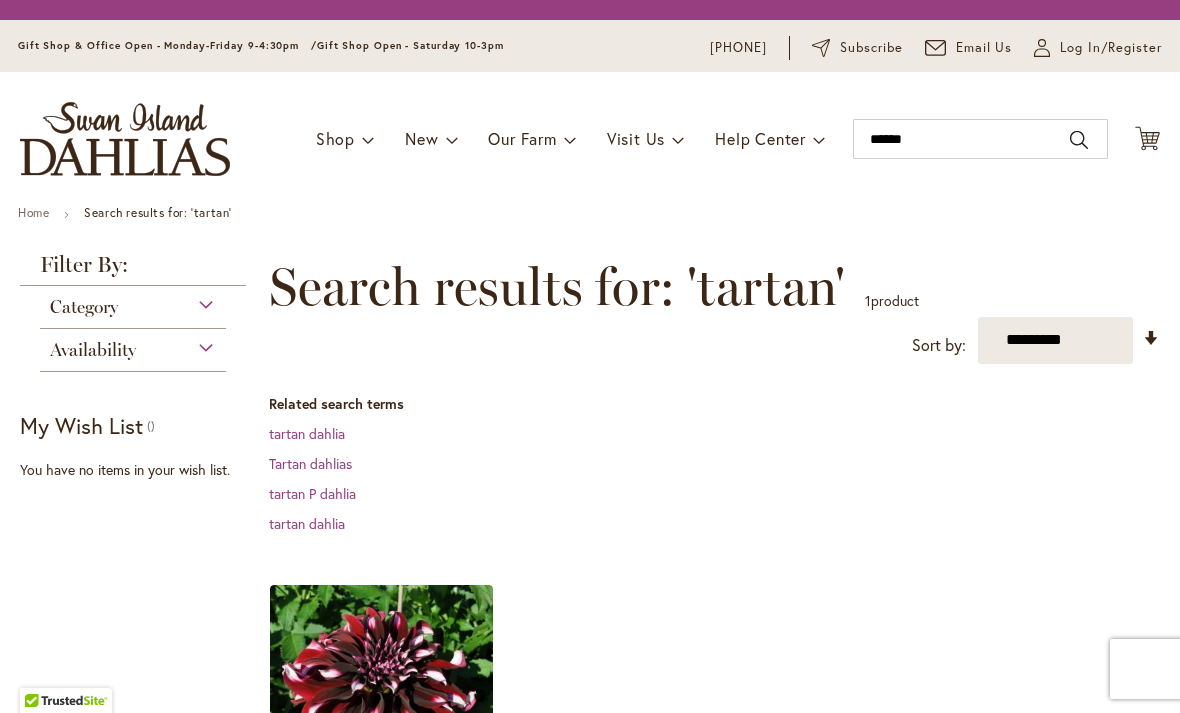 scroll, scrollTop: 0, scrollLeft: 0, axis: both 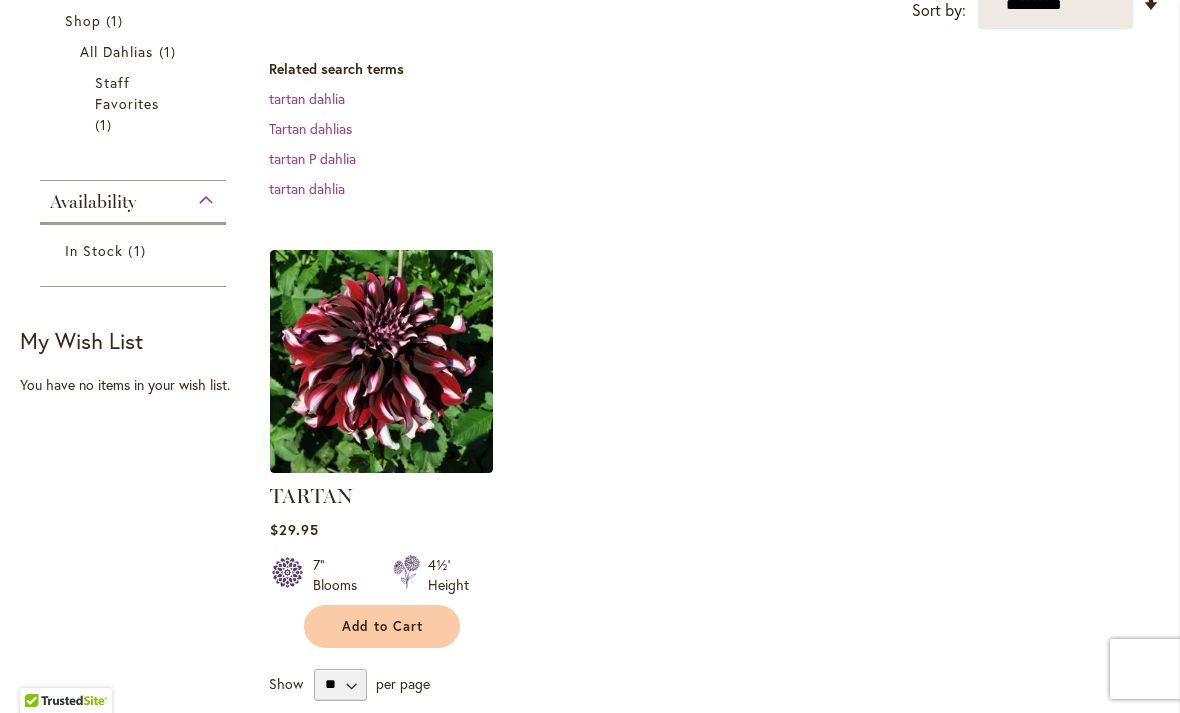 click at bounding box center (381, 361) 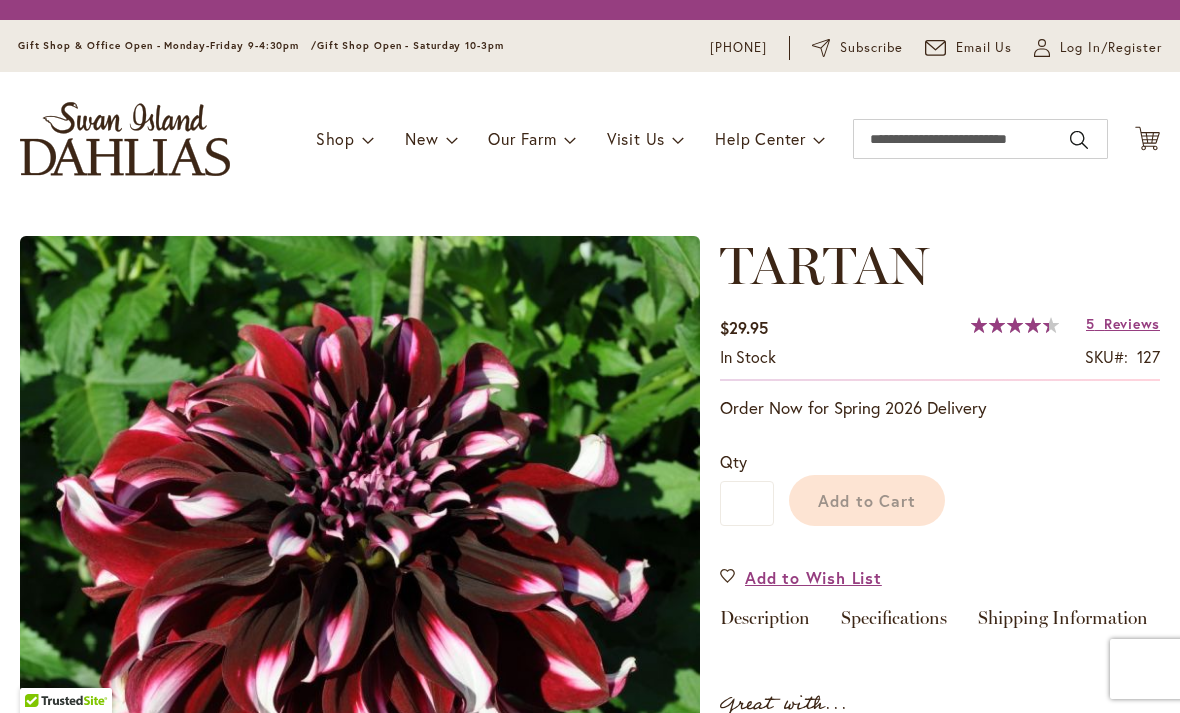 scroll, scrollTop: 0, scrollLeft: 0, axis: both 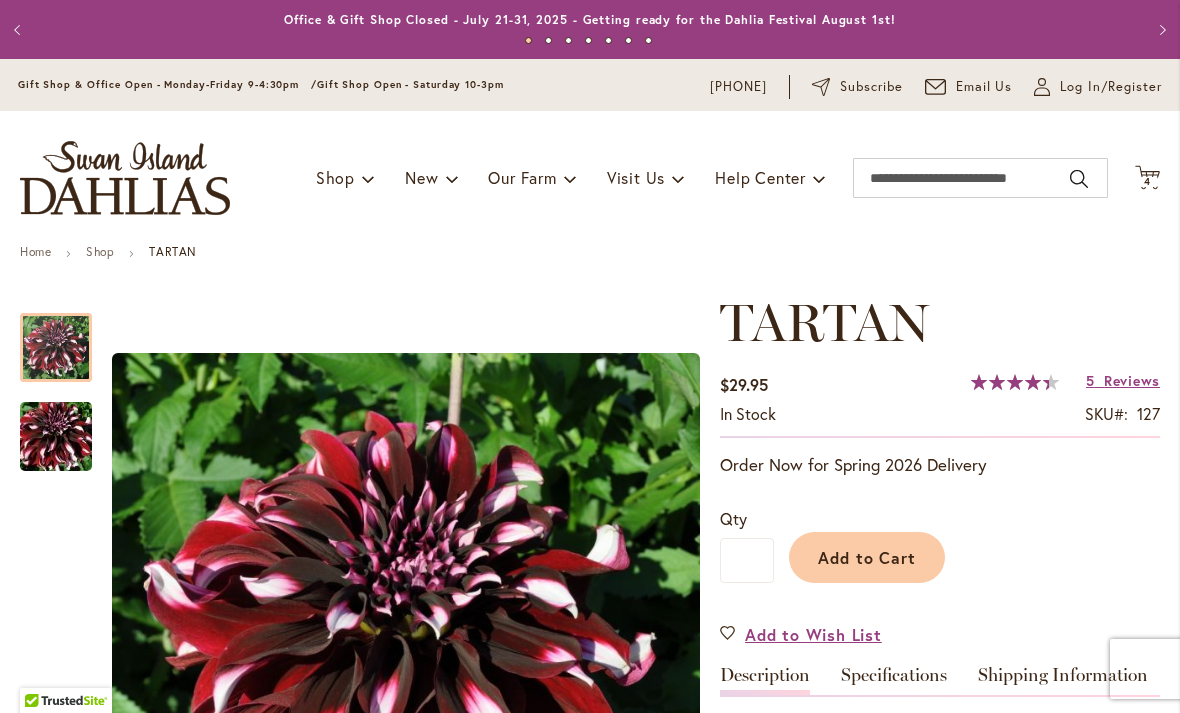 click on "Reviews" at bounding box center (1132, 380) 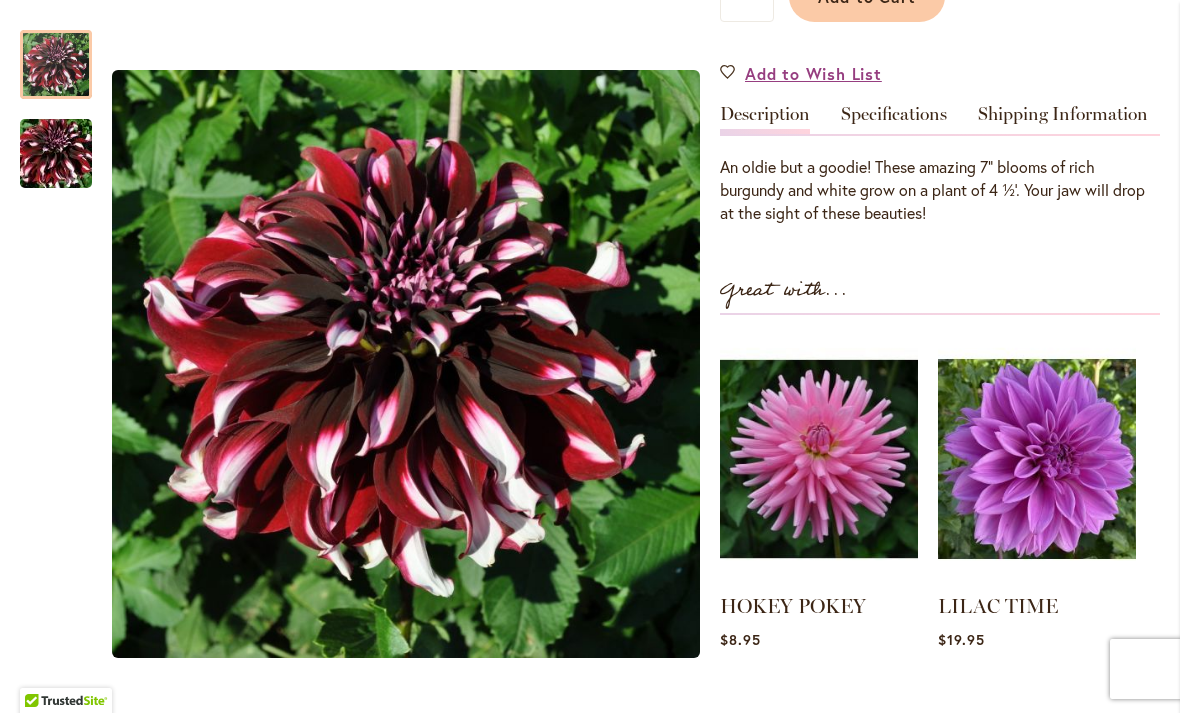 scroll, scrollTop: 562, scrollLeft: 0, axis: vertical 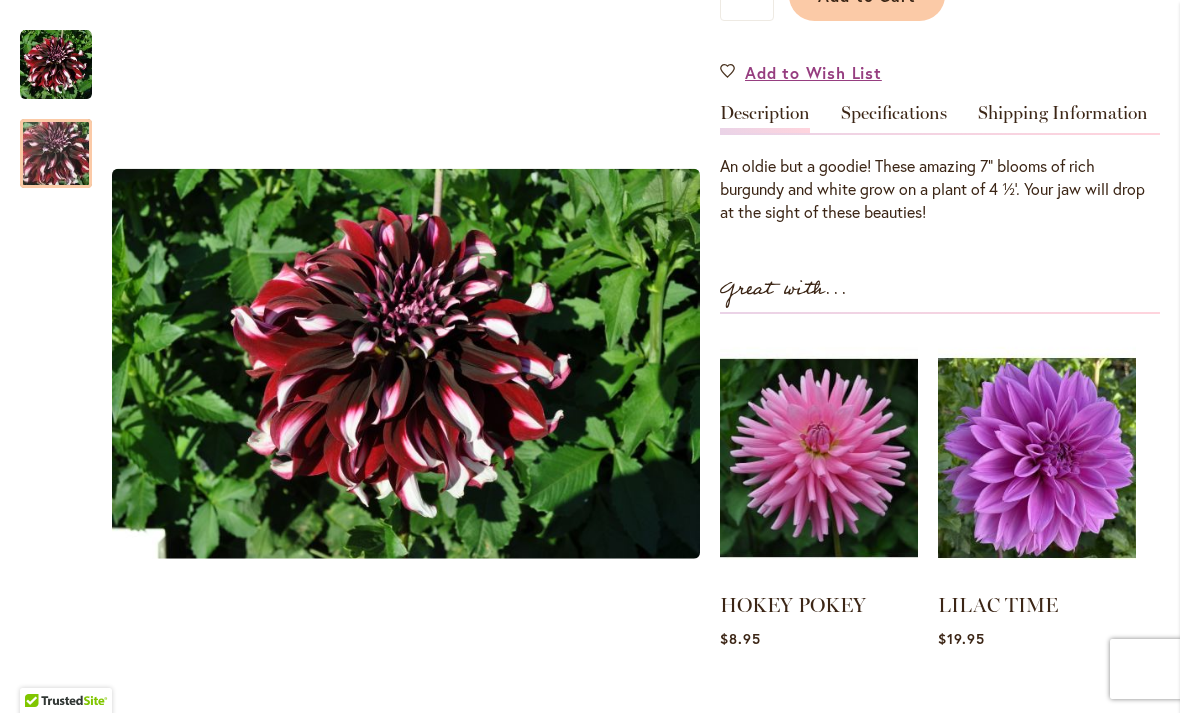 click at bounding box center (56, 154) 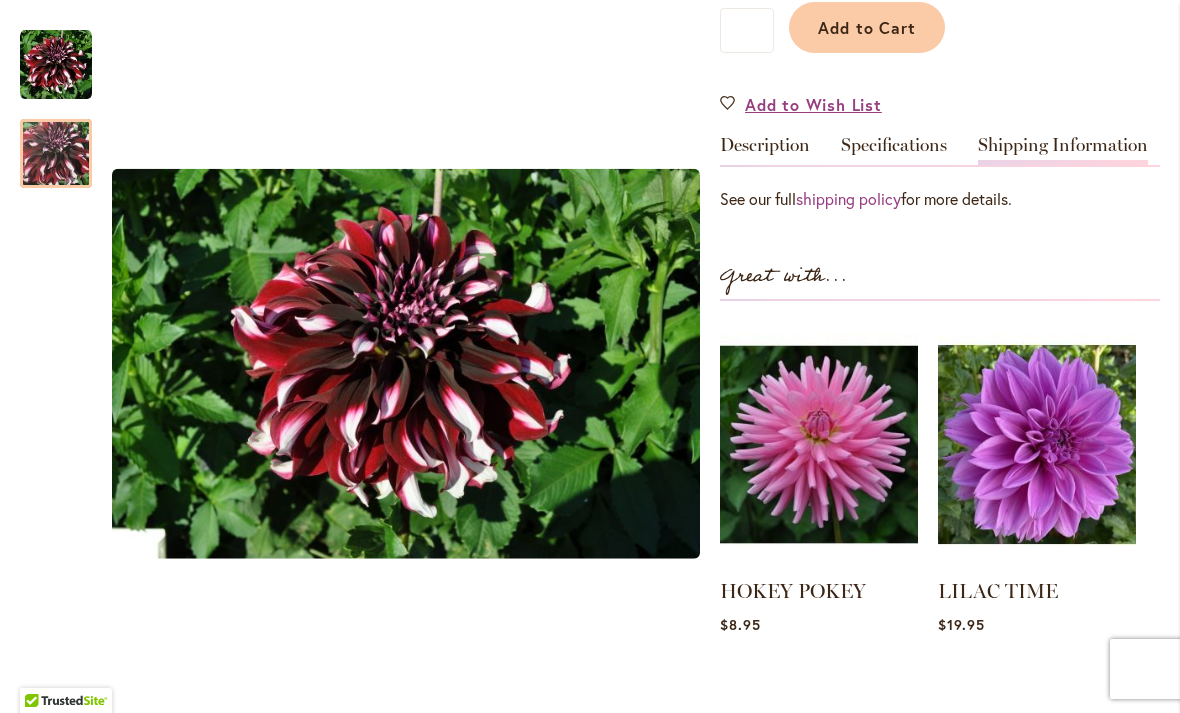 scroll, scrollTop: 514, scrollLeft: 0, axis: vertical 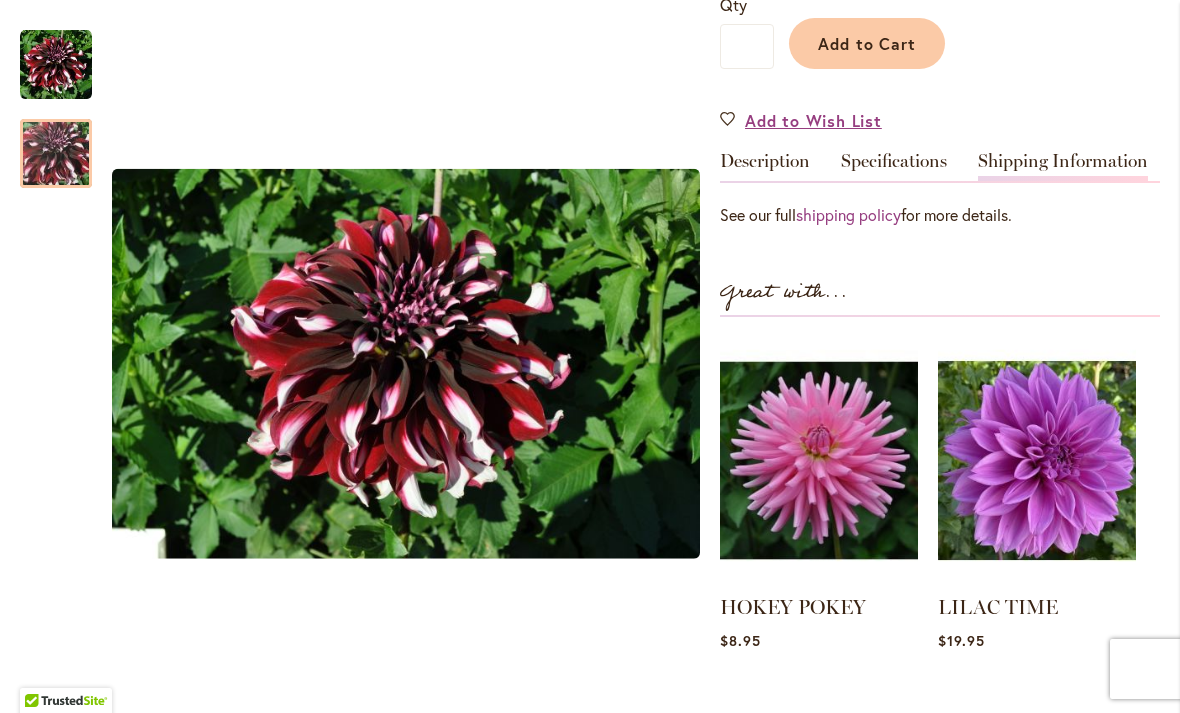click on "shipping policy" at bounding box center (848, 214) 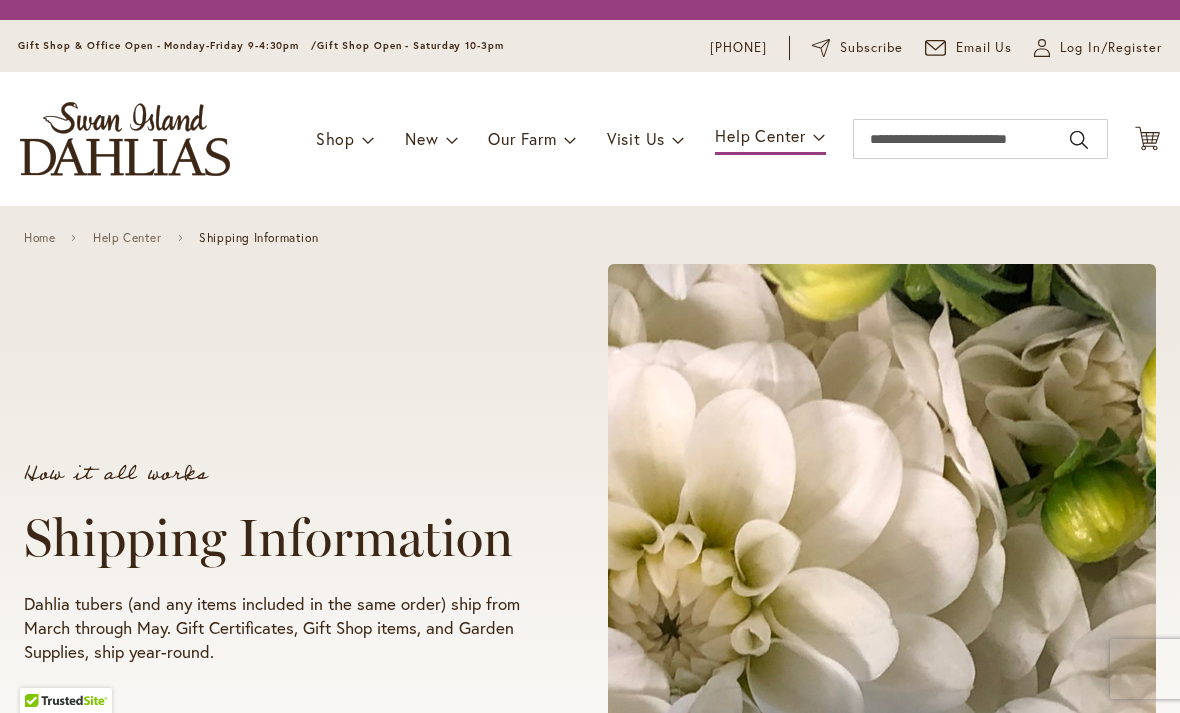 scroll, scrollTop: 0, scrollLeft: 0, axis: both 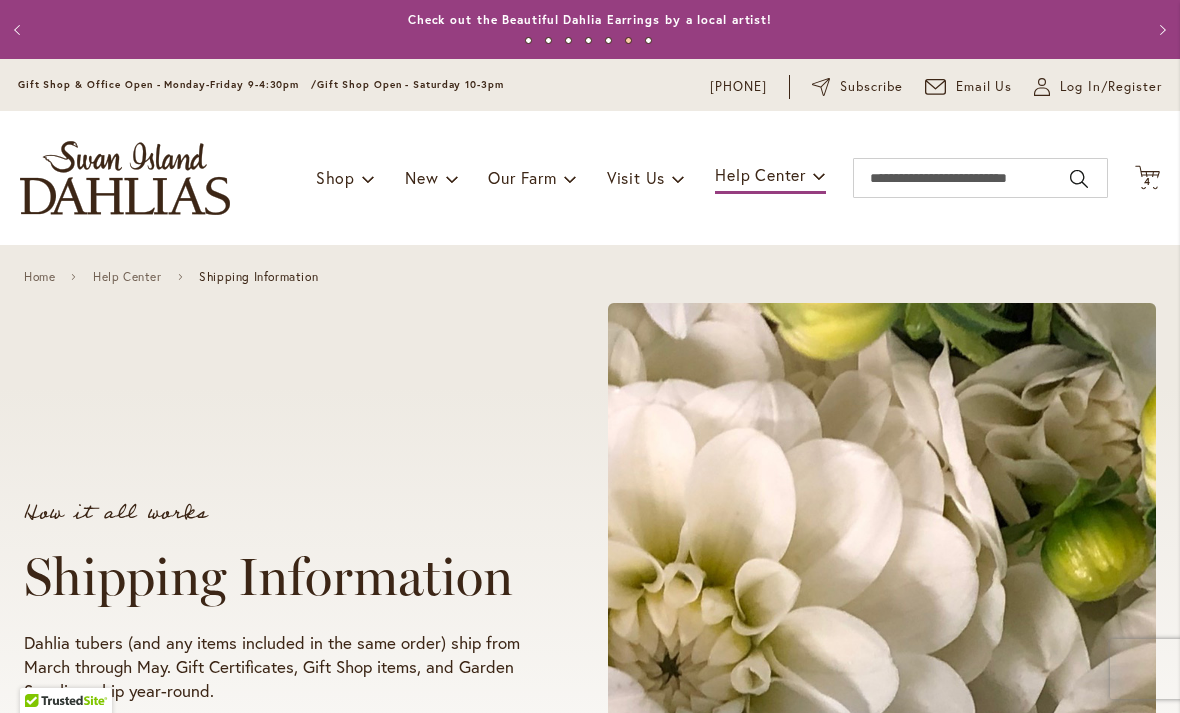 click on "Cart
.cls-1 {
fill: #231f20;
}" 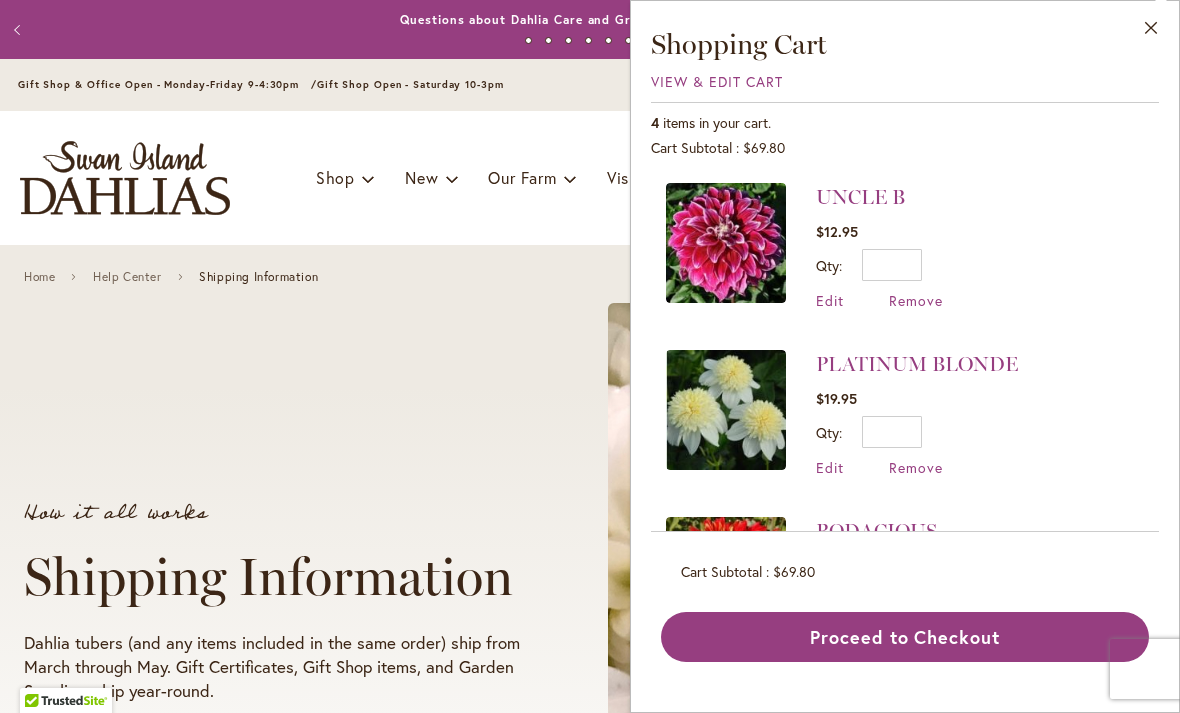 scroll, scrollTop: 0, scrollLeft: 0, axis: both 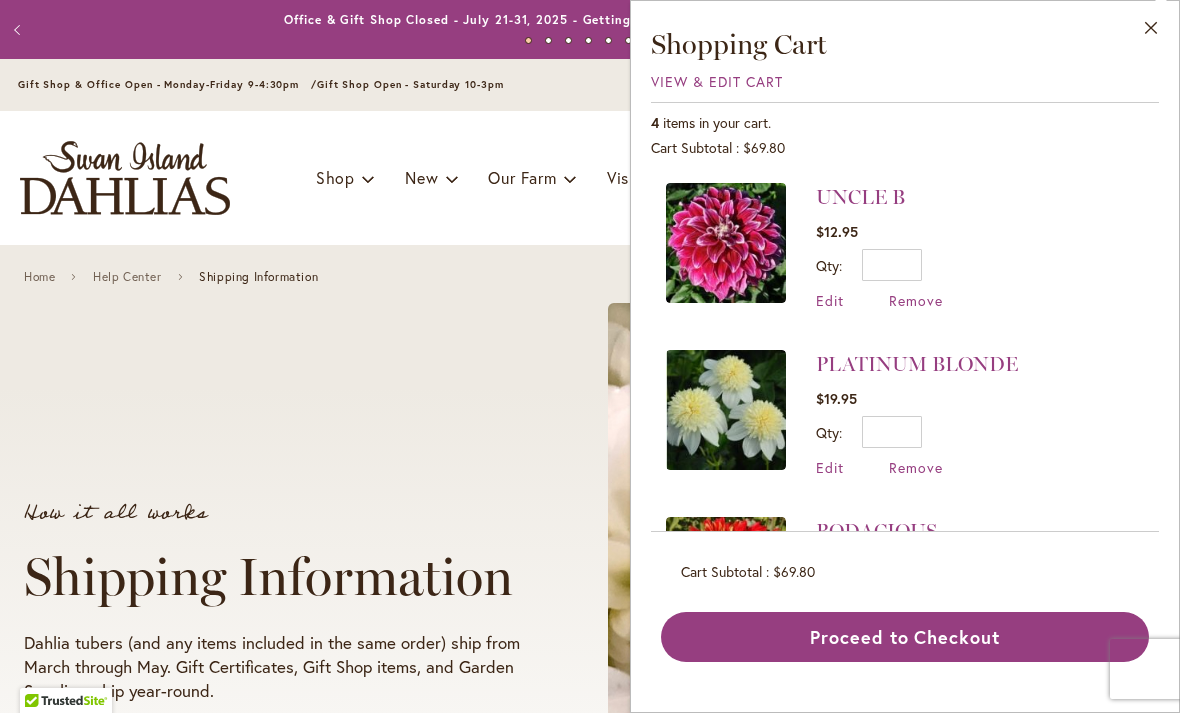 click at bounding box center (726, 243) 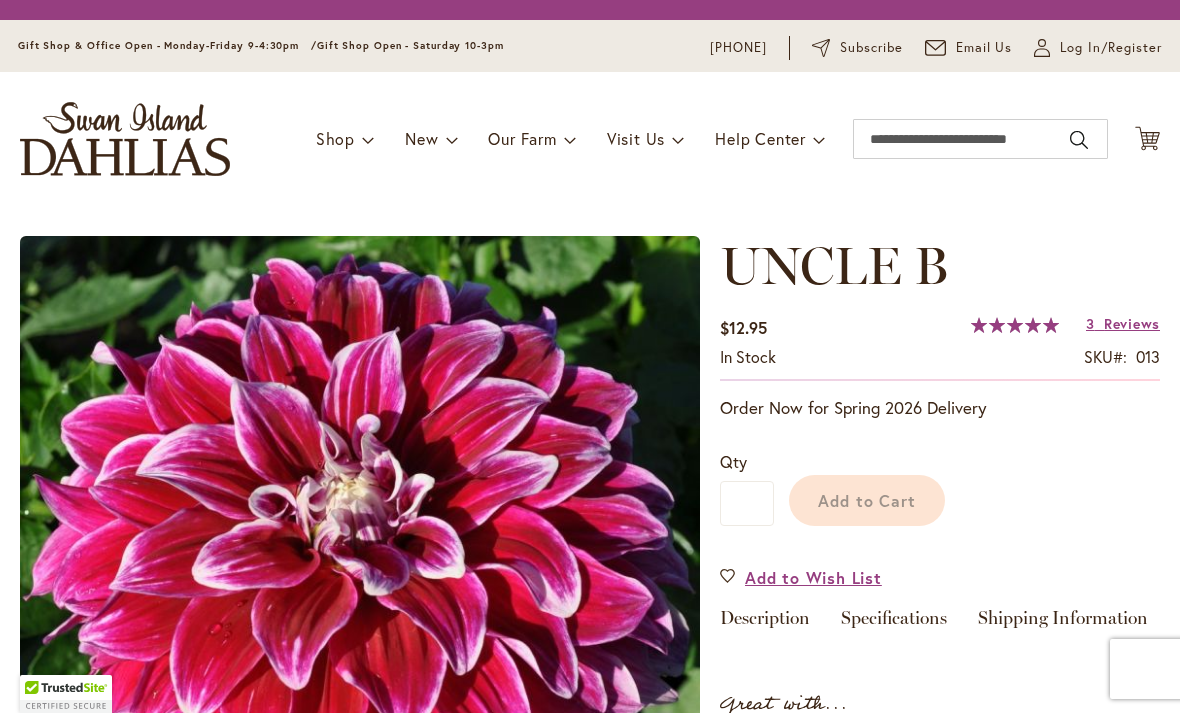 scroll, scrollTop: 0, scrollLeft: 0, axis: both 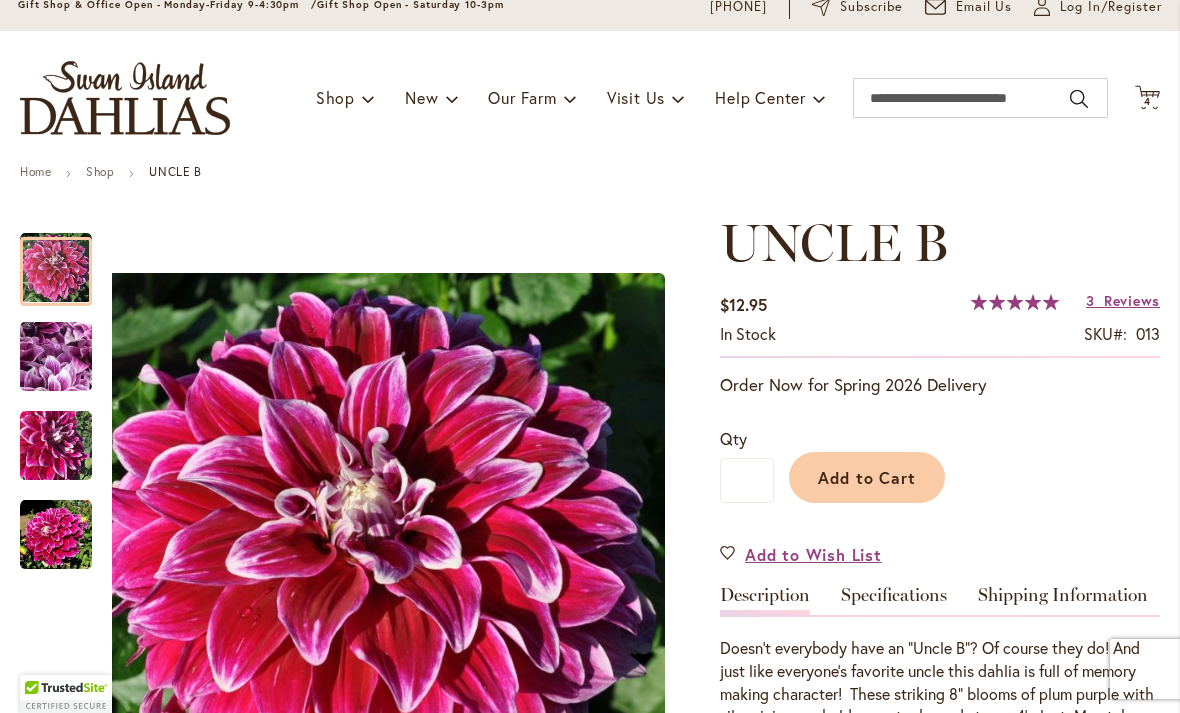 click at bounding box center (56, 357) 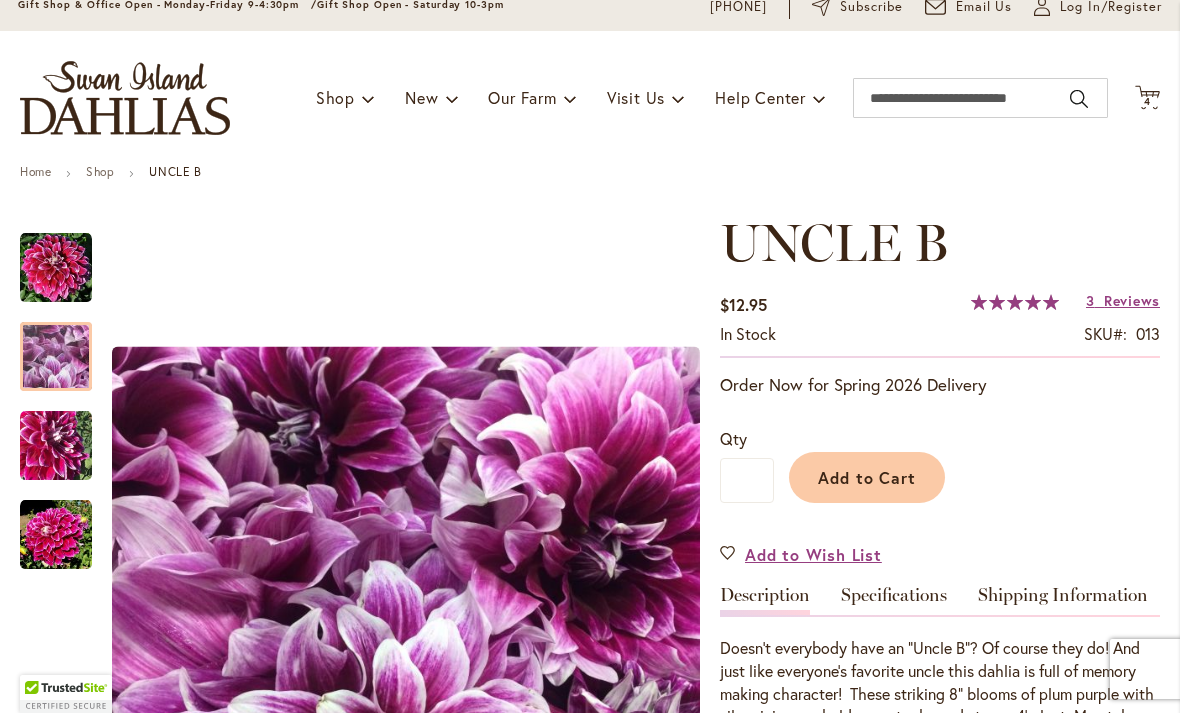 click at bounding box center (56, 446) 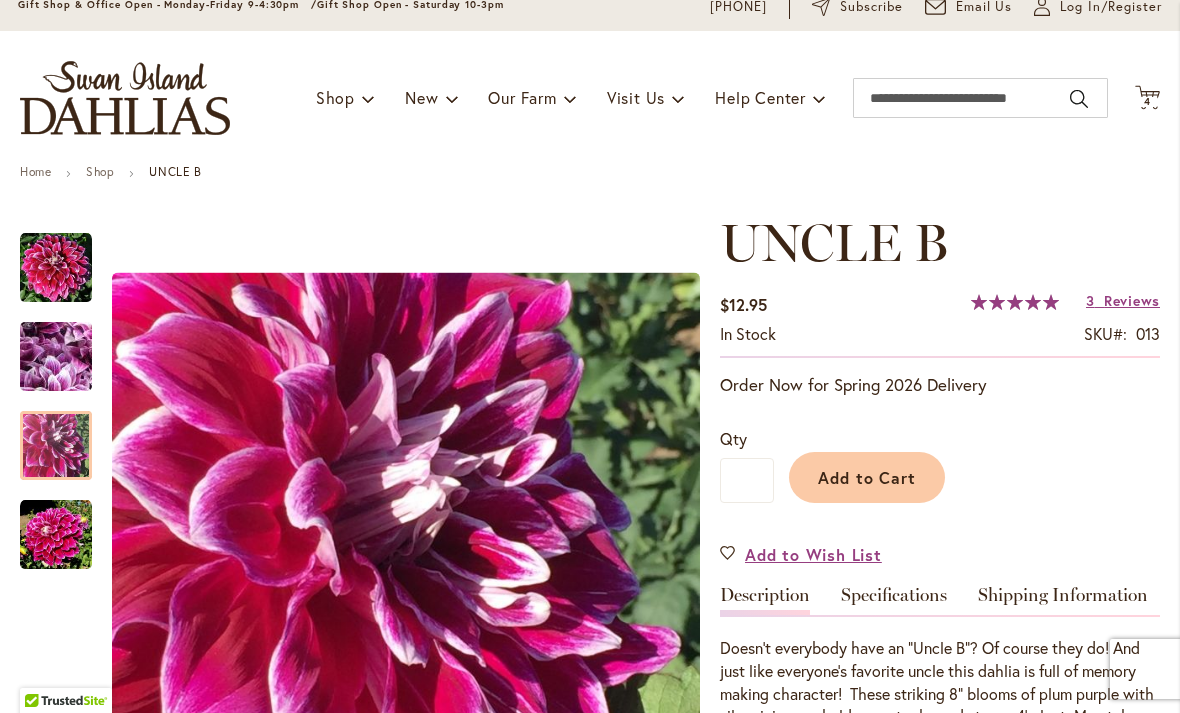 click at bounding box center (56, 535) 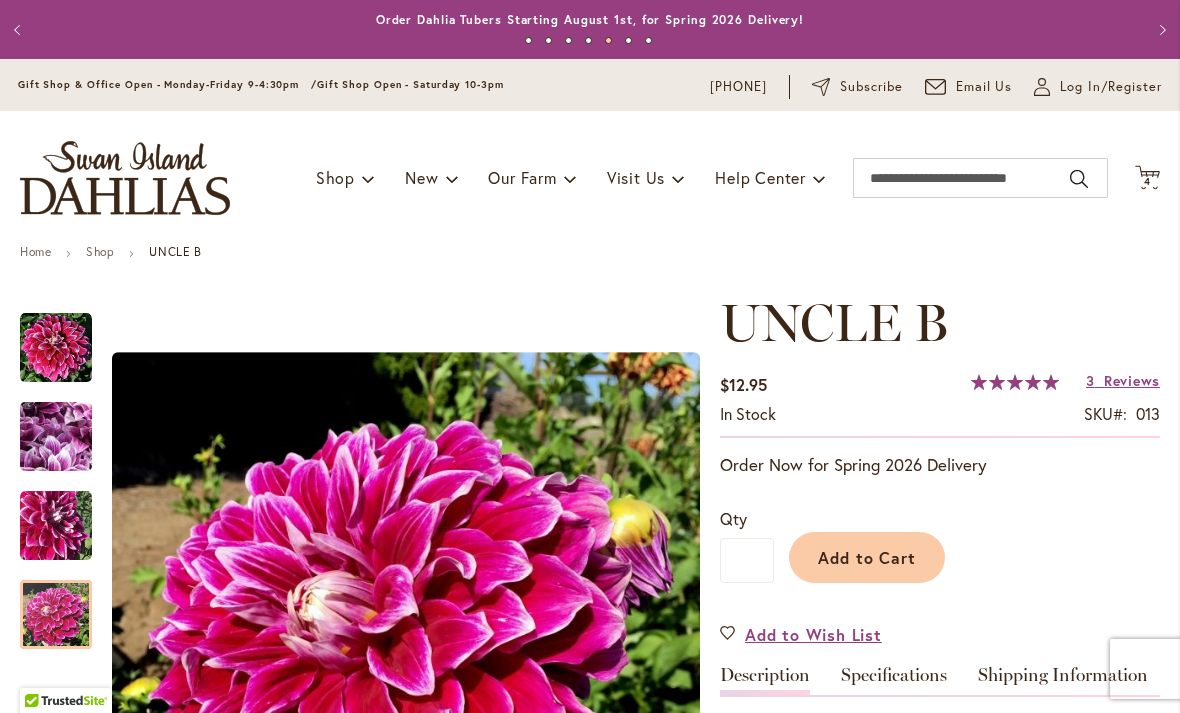 scroll, scrollTop: 0, scrollLeft: 0, axis: both 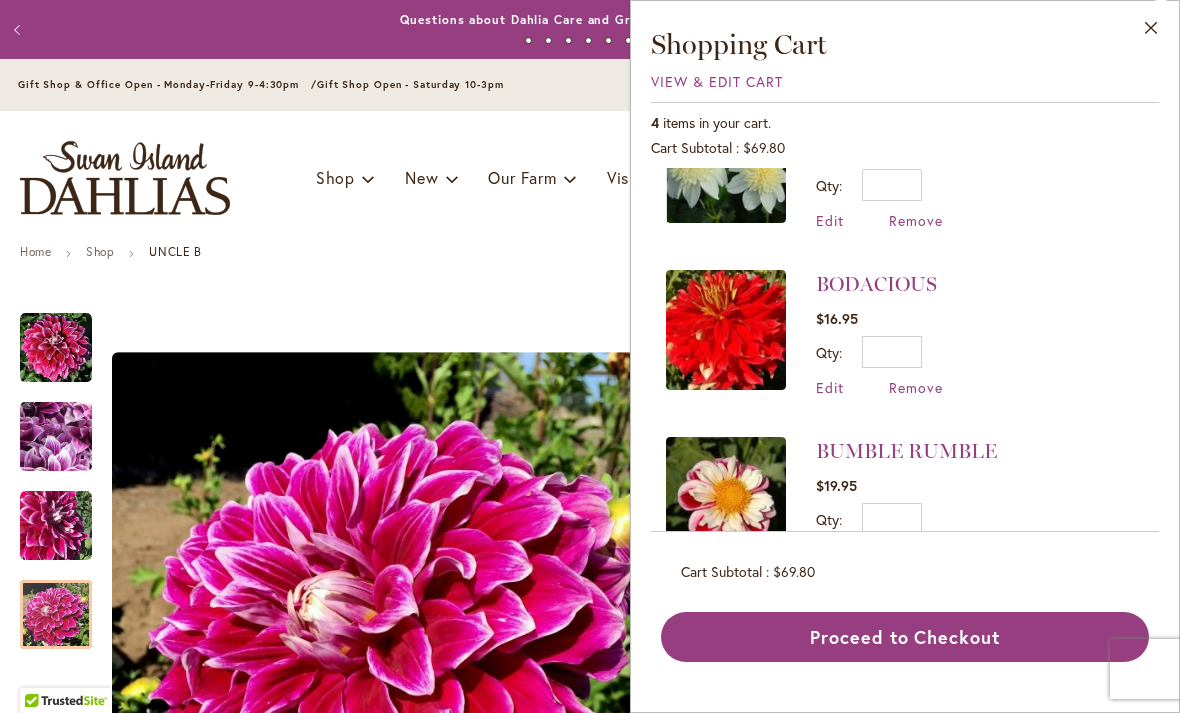 click at bounding box center [726, 330] 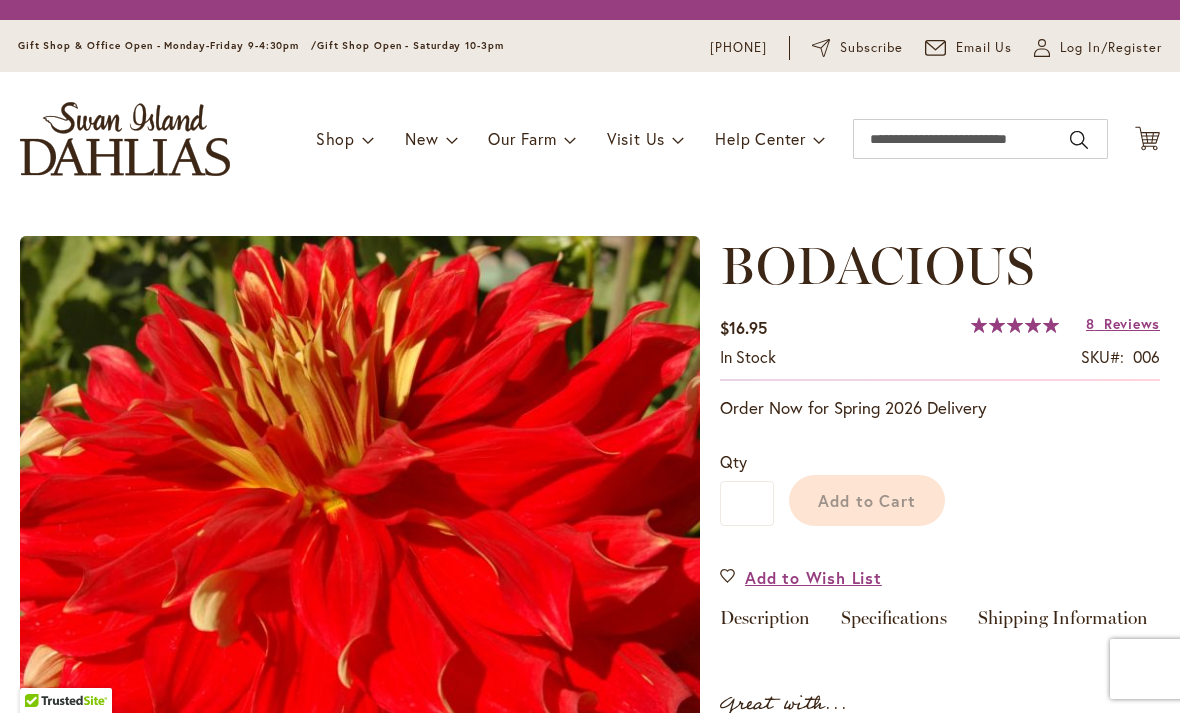 scroll, scrollTop: 0, scrollLeft: 0, axis: both 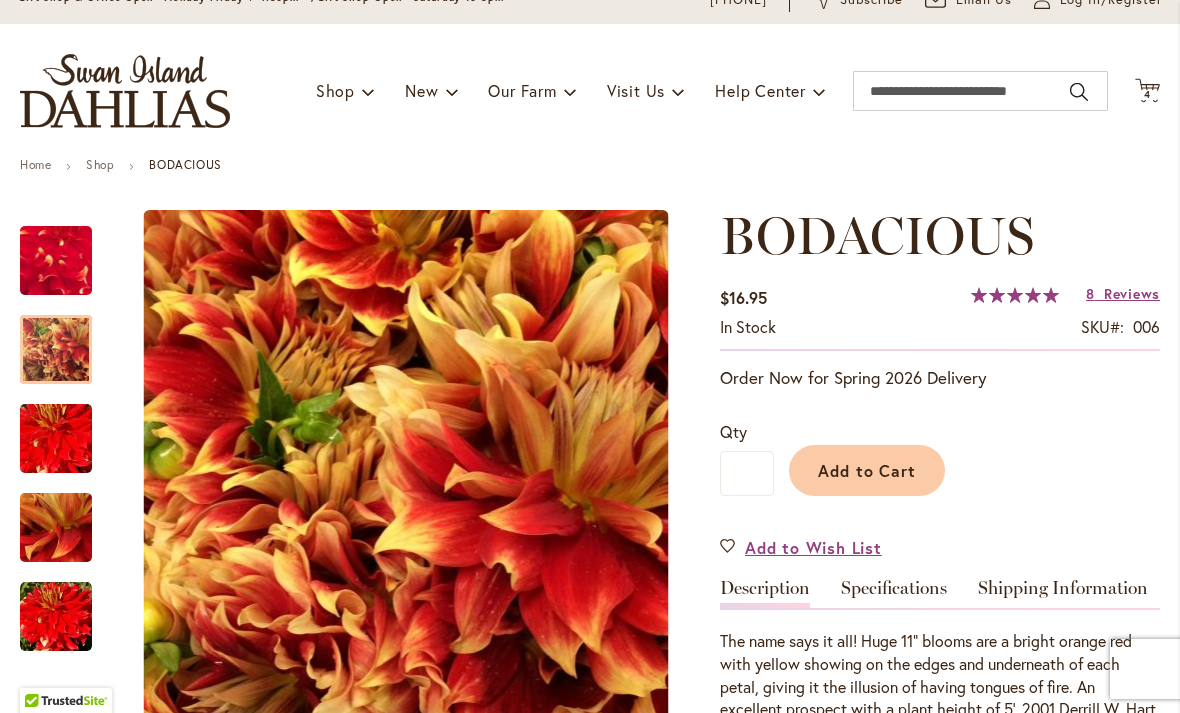 click at bounding box center (56, 350) 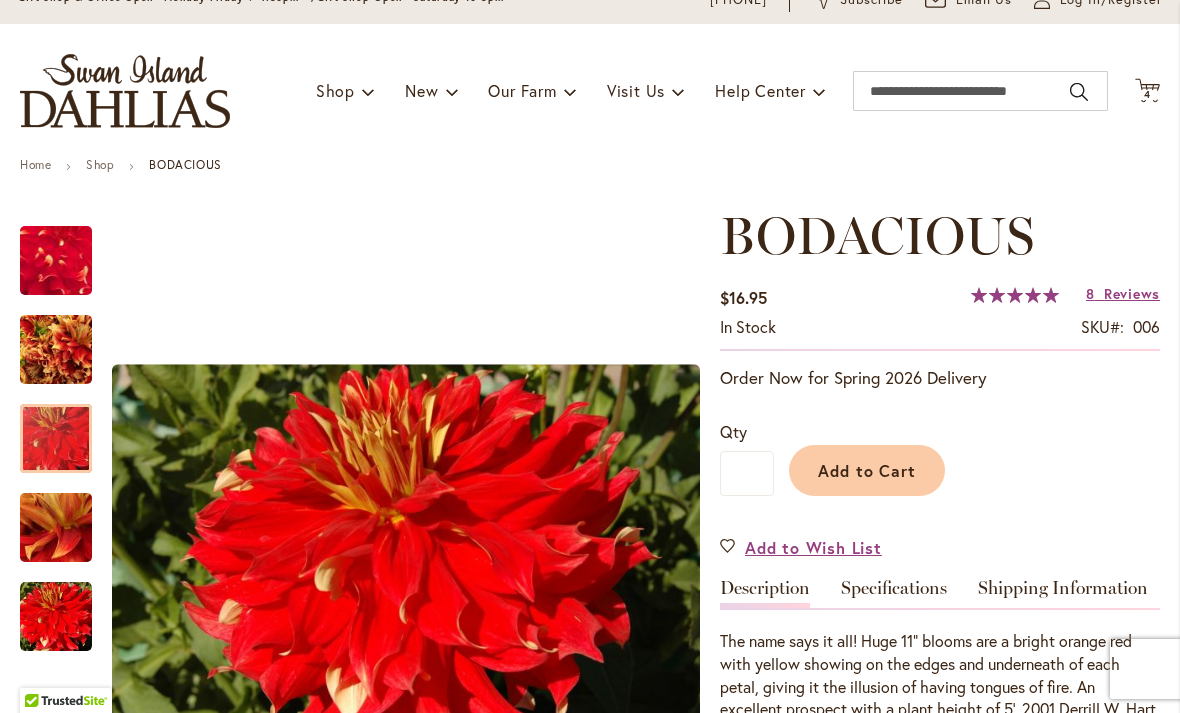 click at bounding box center [56, 439] 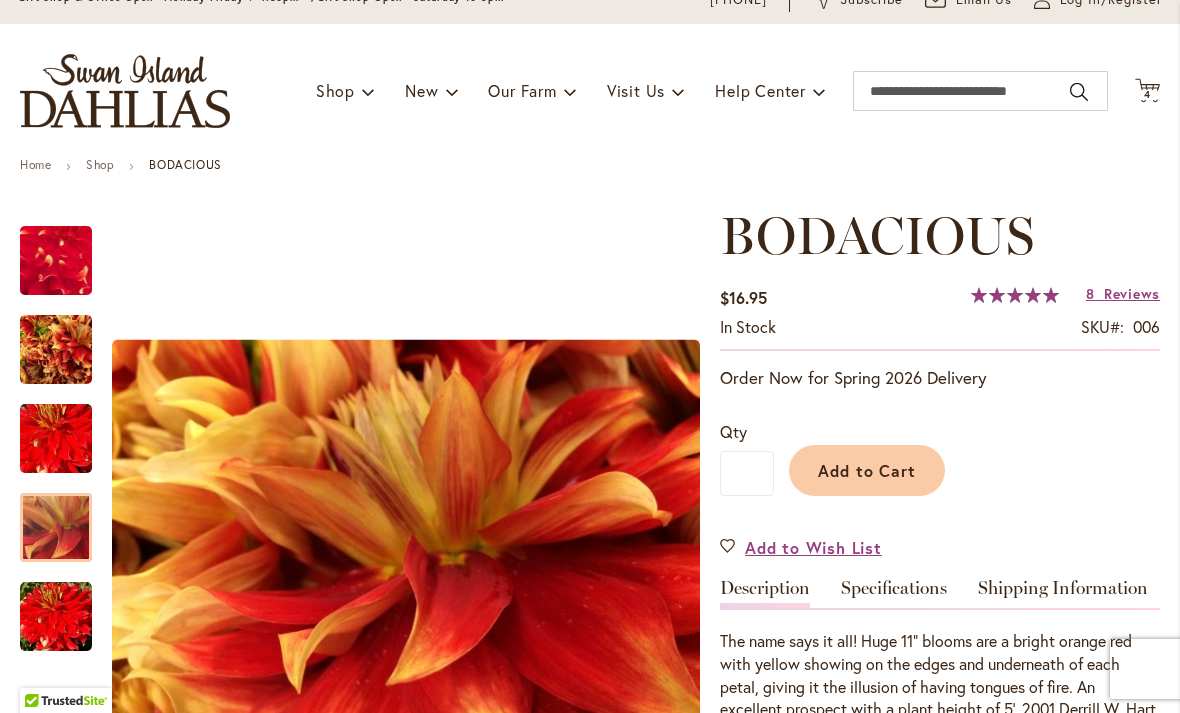click at bounding box center [56, 528] 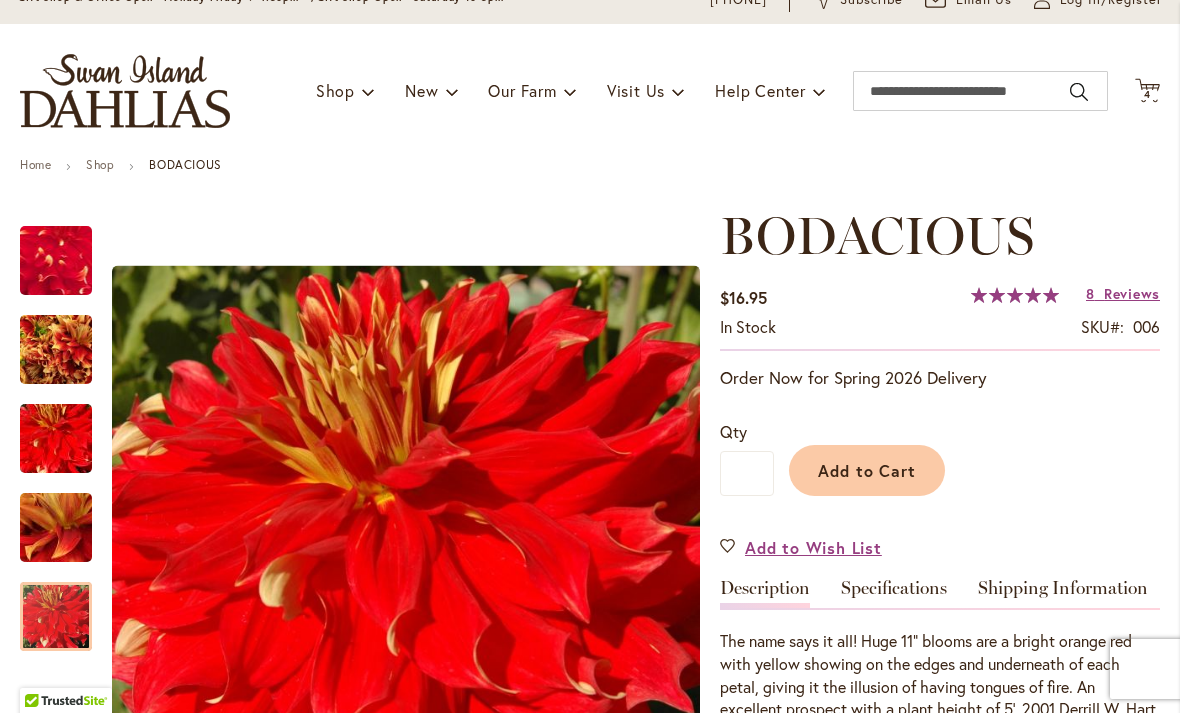click at bounding box center (56, 617) 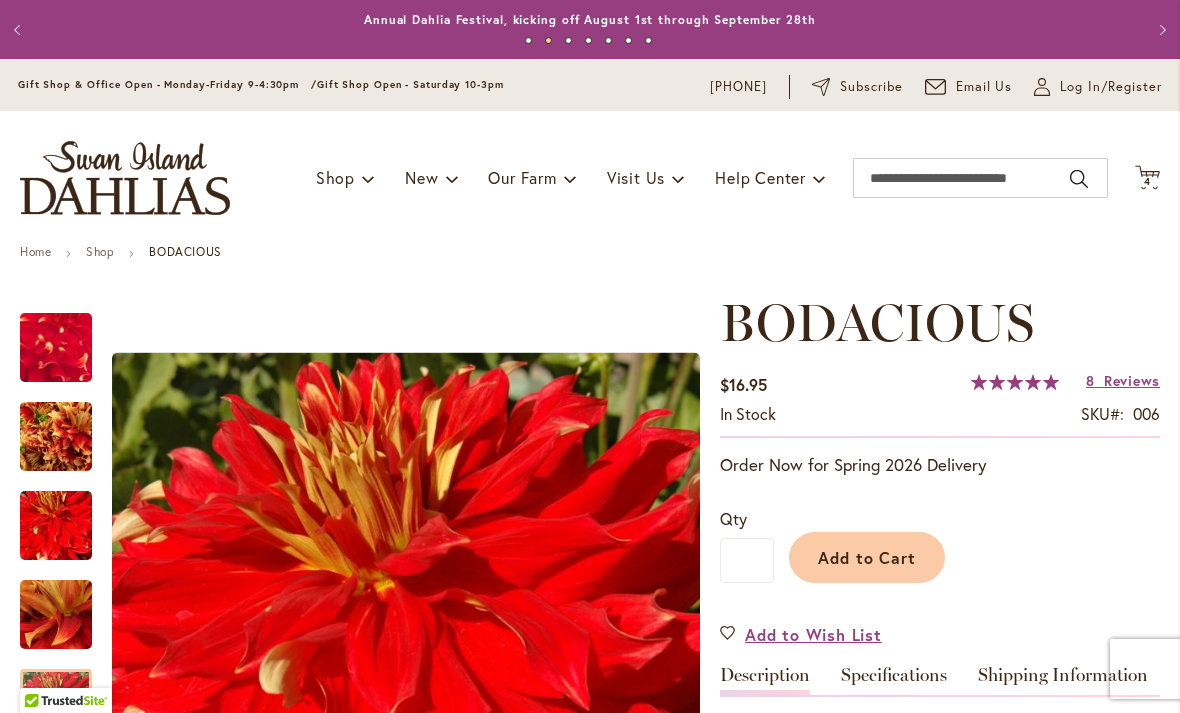 scroll, scrollTop: 0, scrollLeft: 0, axis: both 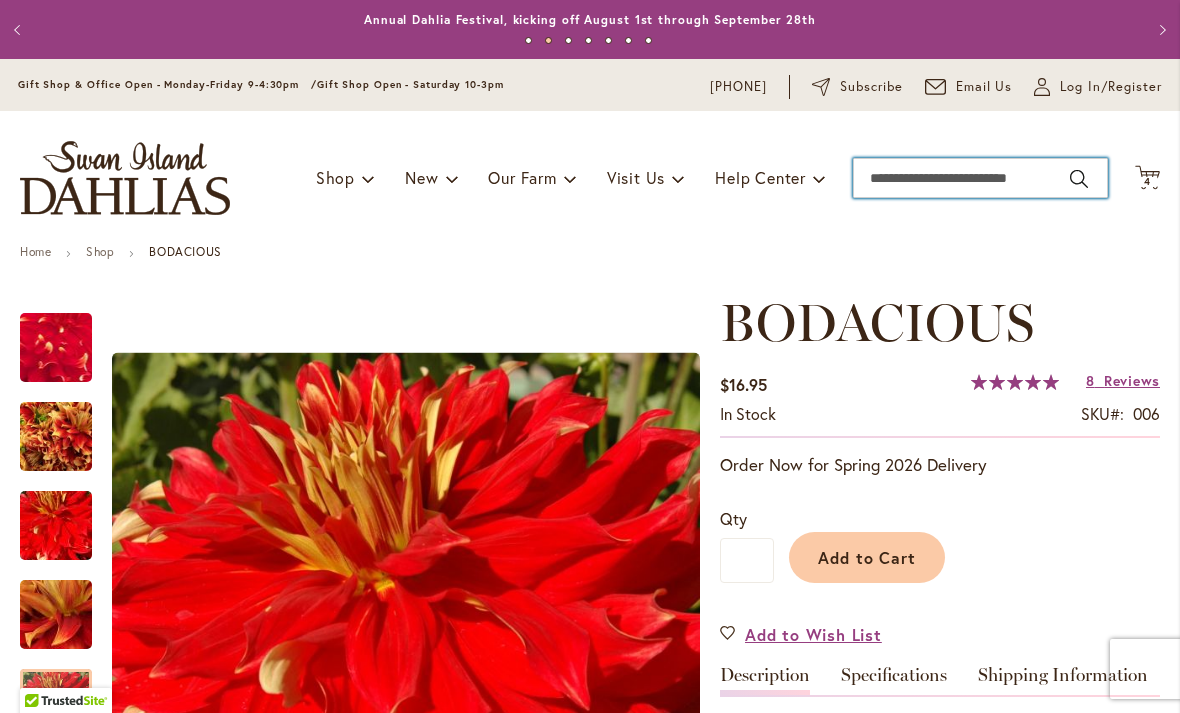 click on "Search" at bounding box center [980, 178] 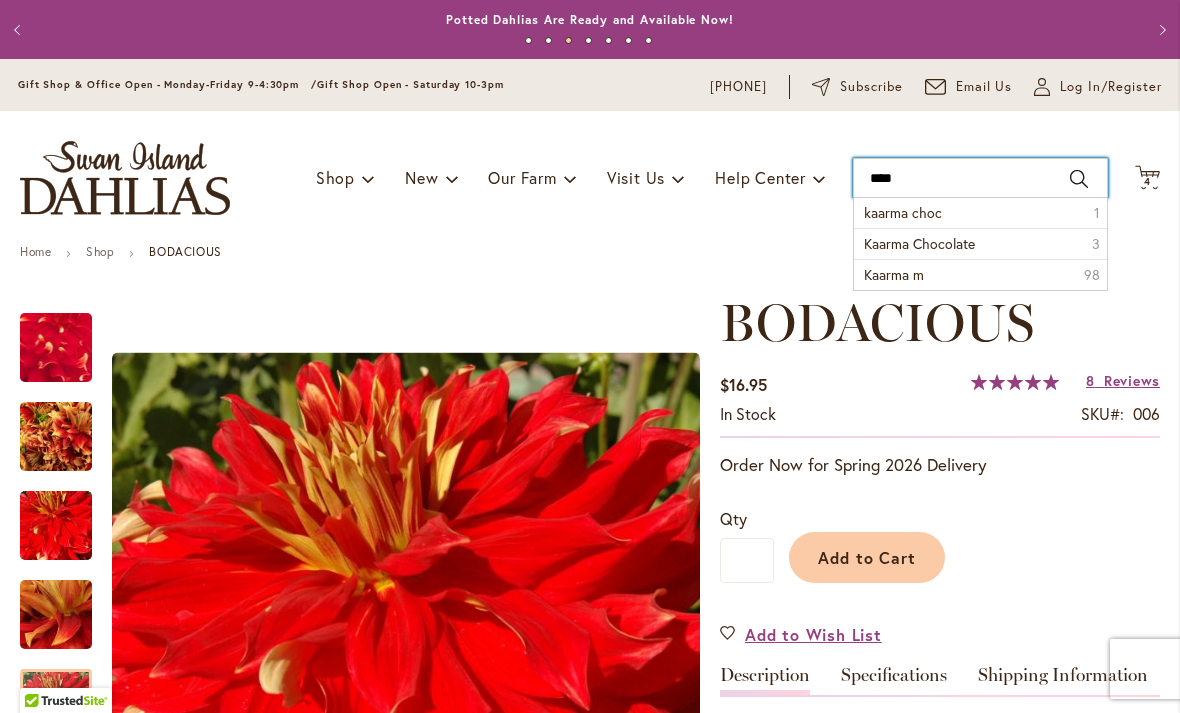 type on "*****" 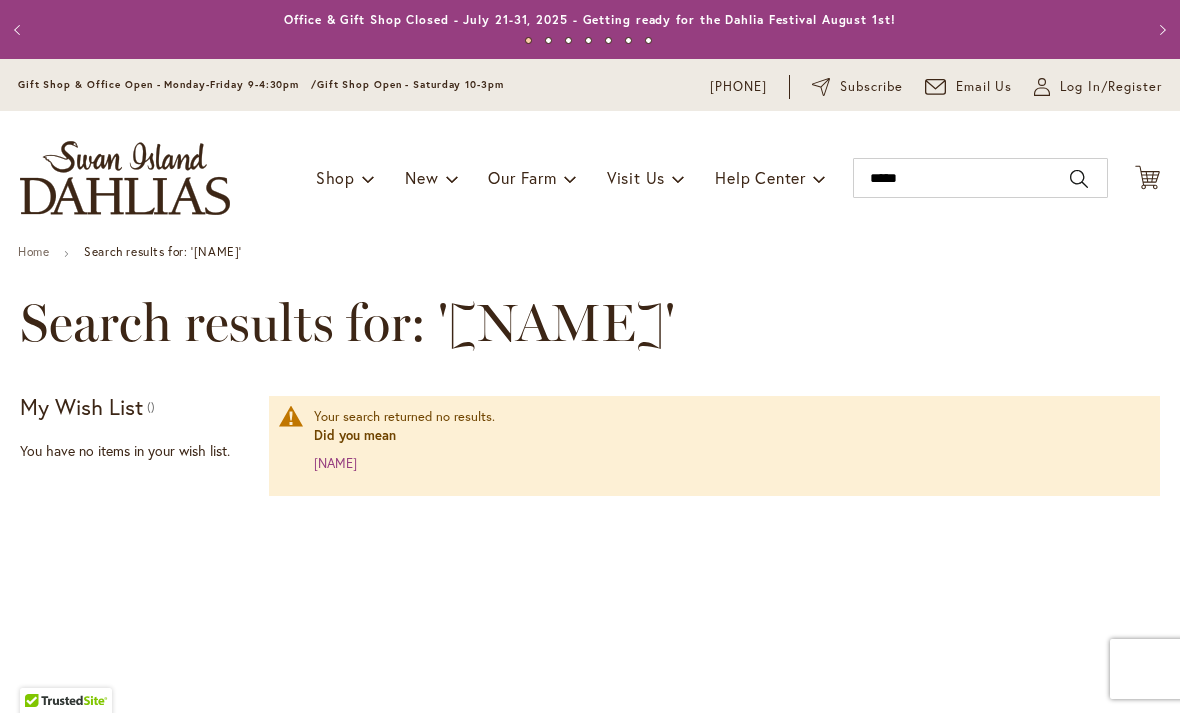 scroll, scrollTop: 0, scrollLeft: 0, axis: both 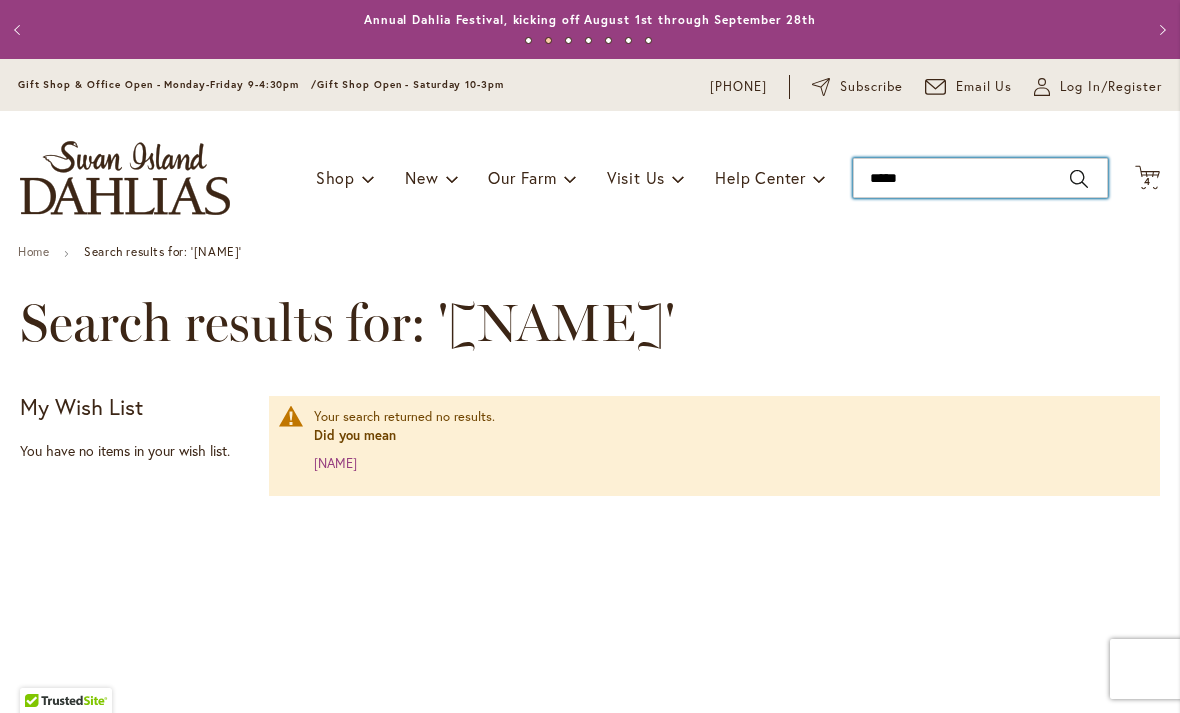click on "*****" at bounding box center (980, 178) 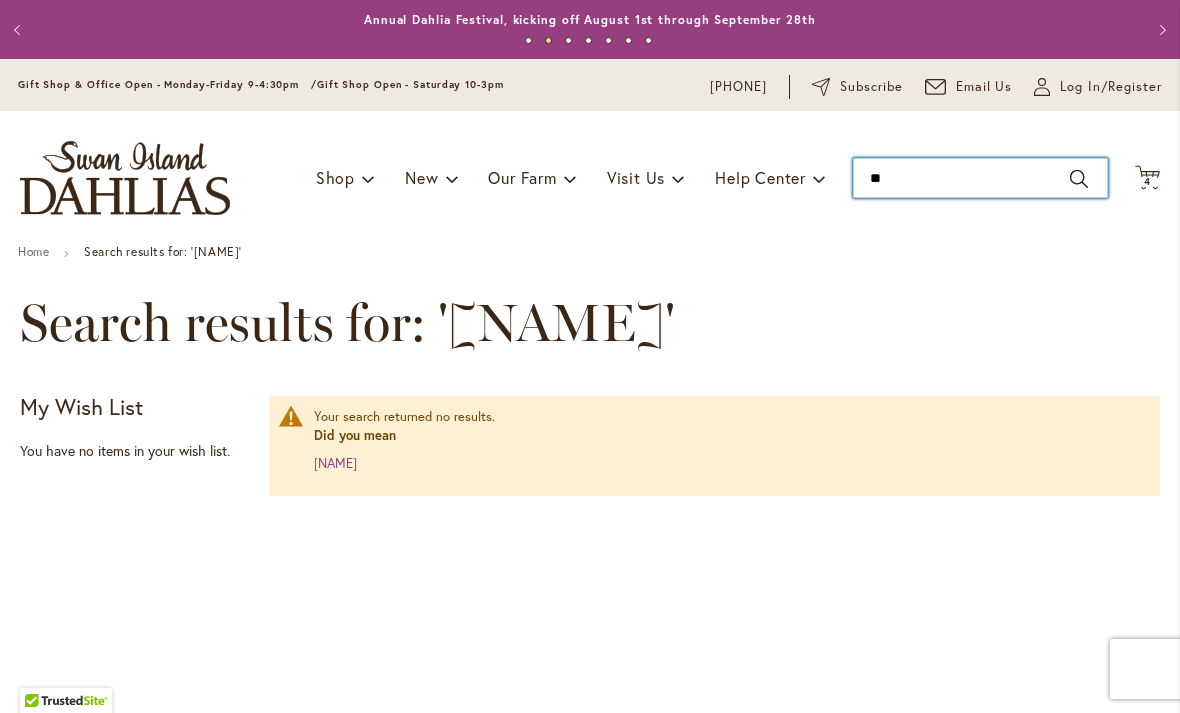 type on "*" 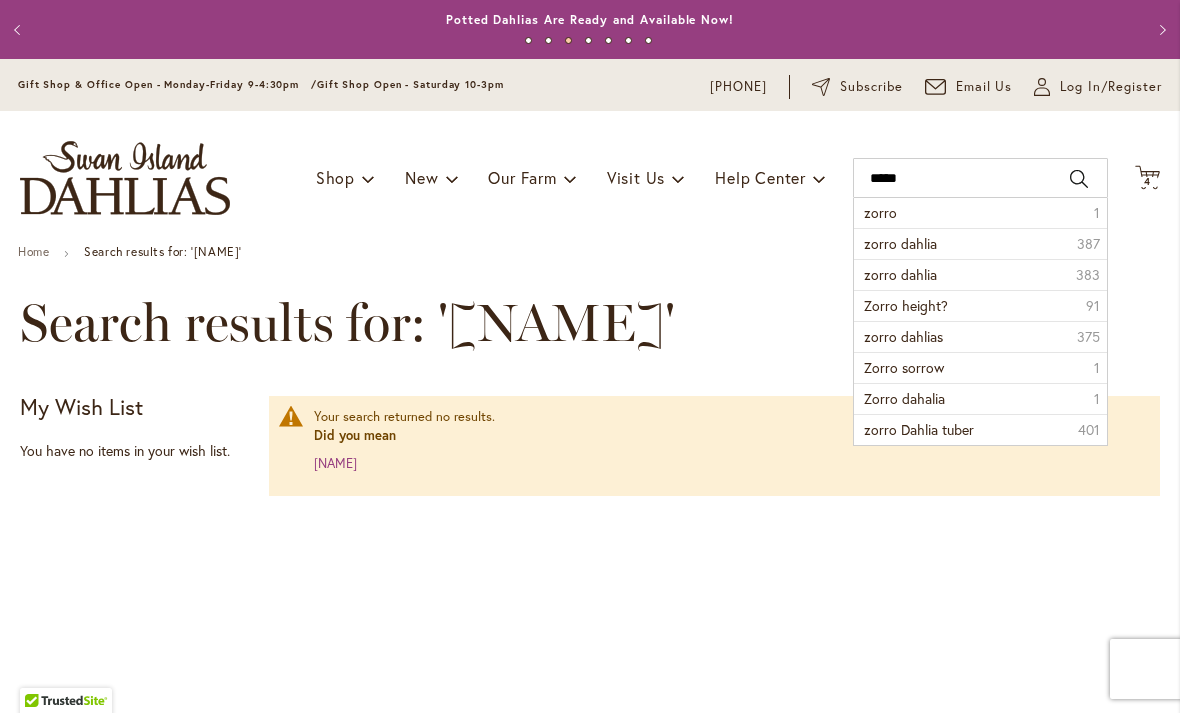click on "zorro 1" at bounding box center (980, 213) 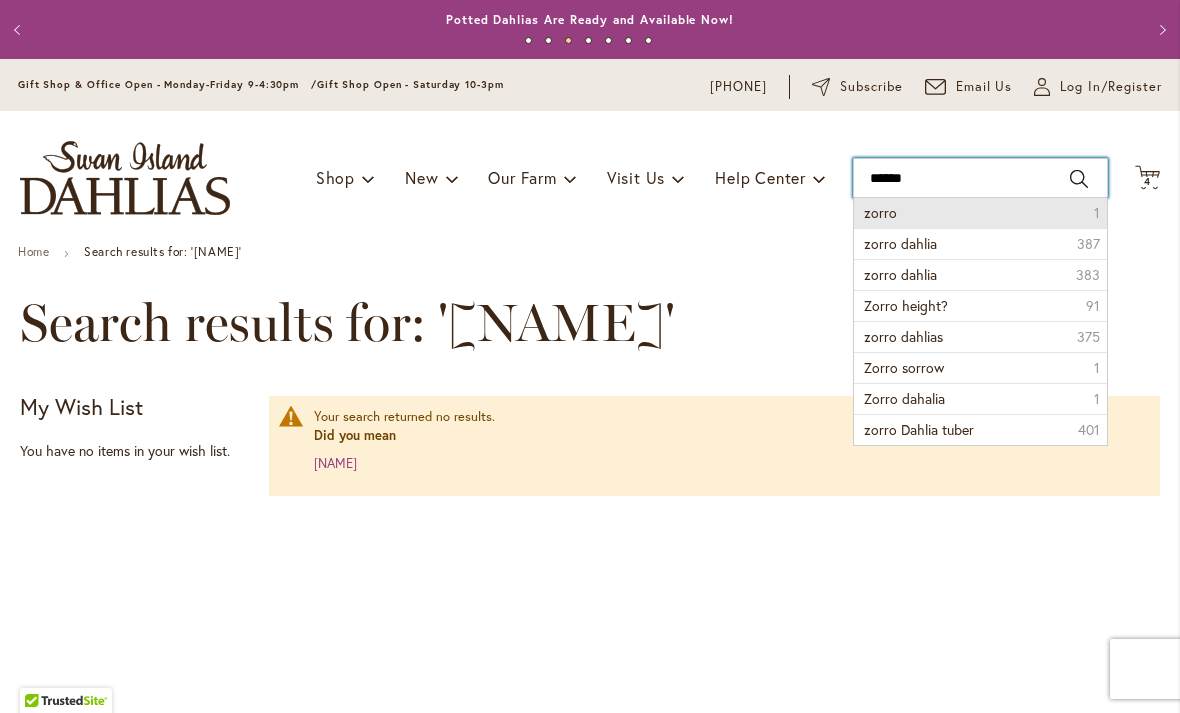 type on "*****" 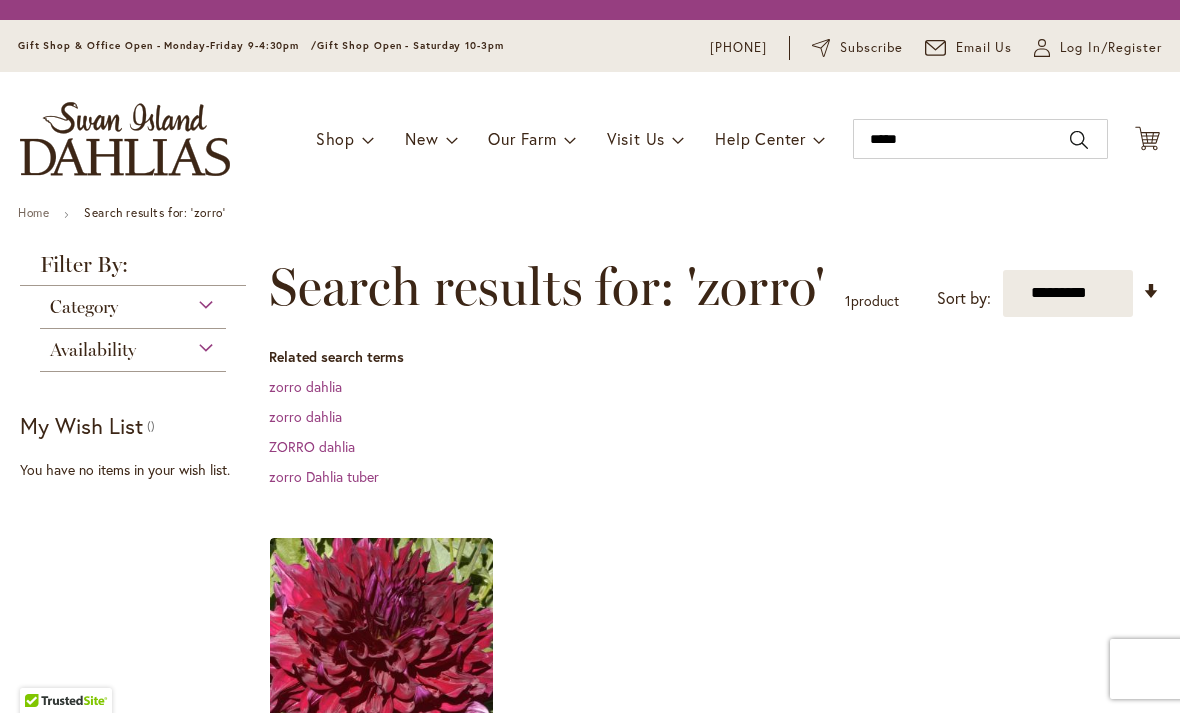 scroll, scrollTop: 0, scrollLeft: 0, axis: both 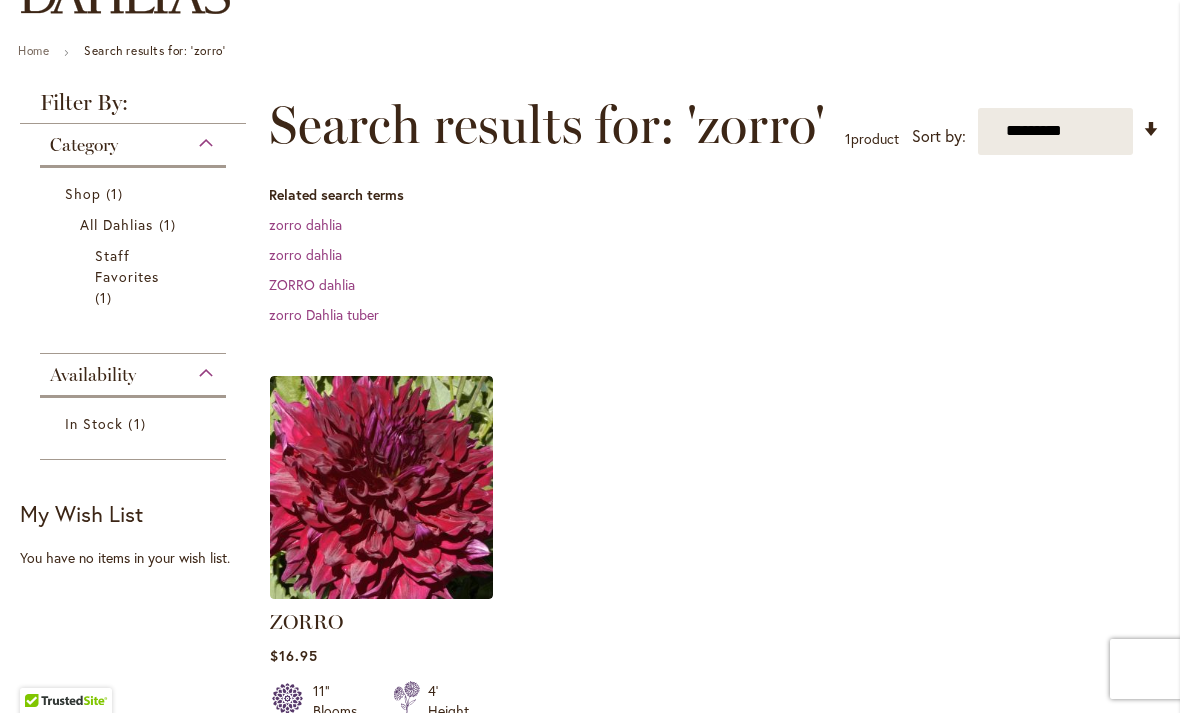 click at bounding box center (381, 487) 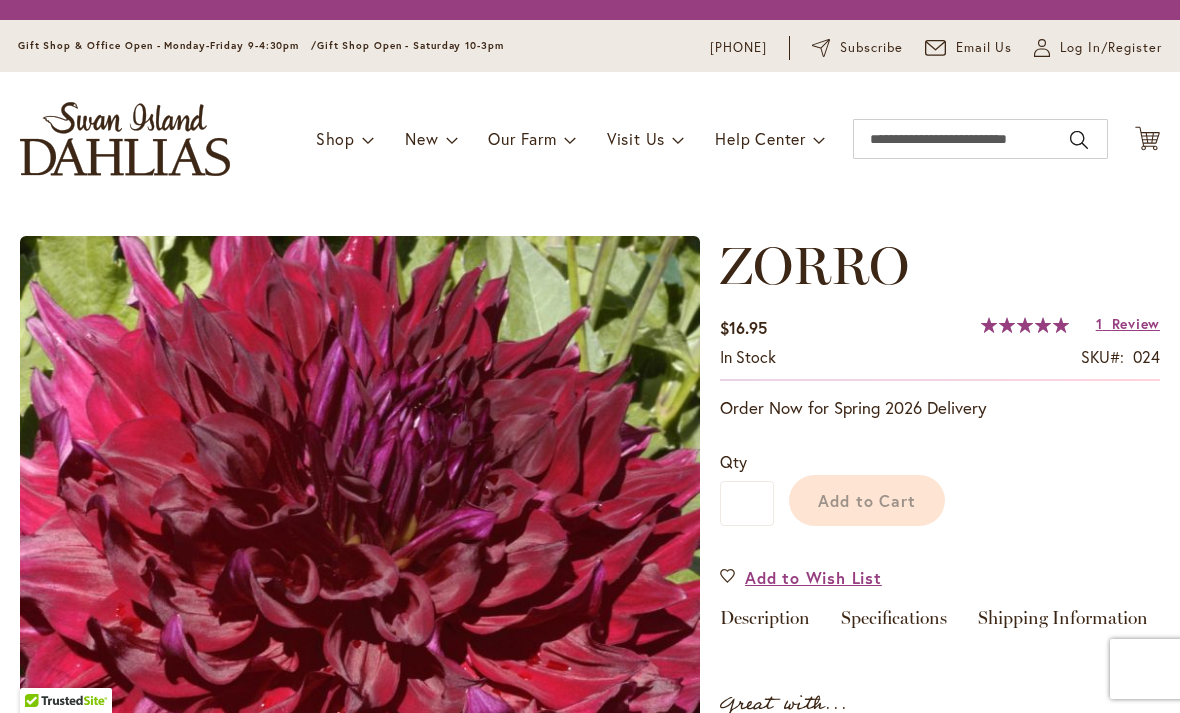 scroll, scrollTop: 0, scrollLeft: 0, axis: both 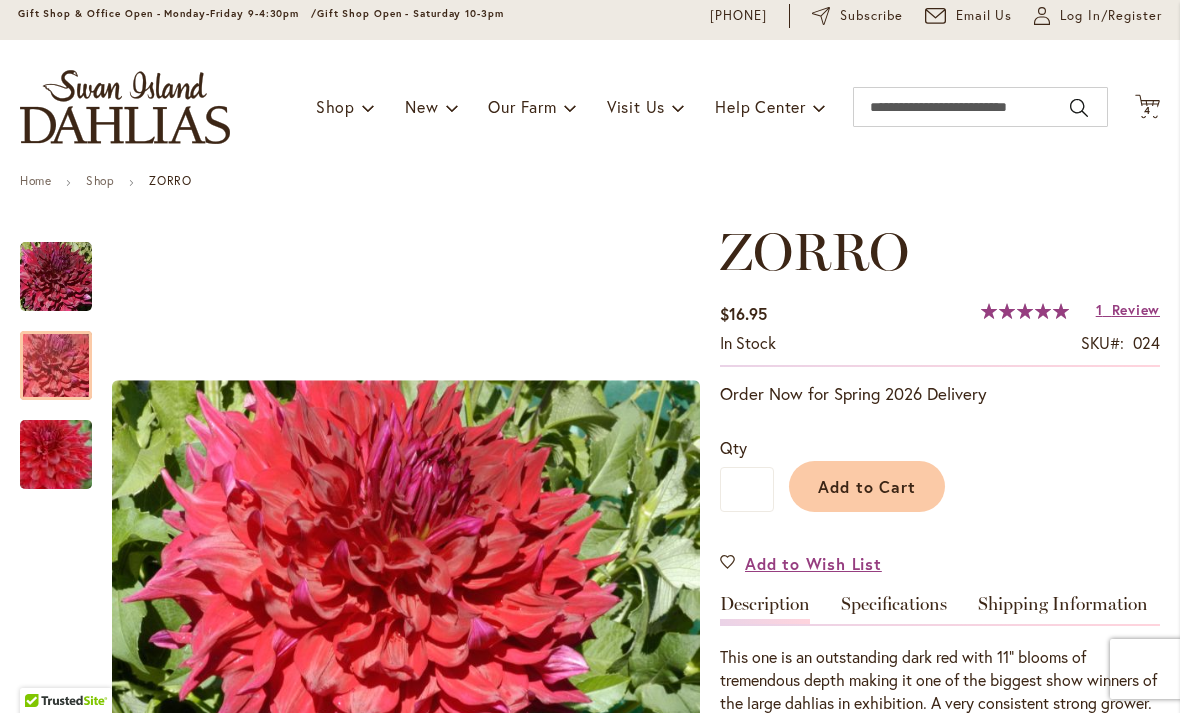 click at bounding box center [56, 366] 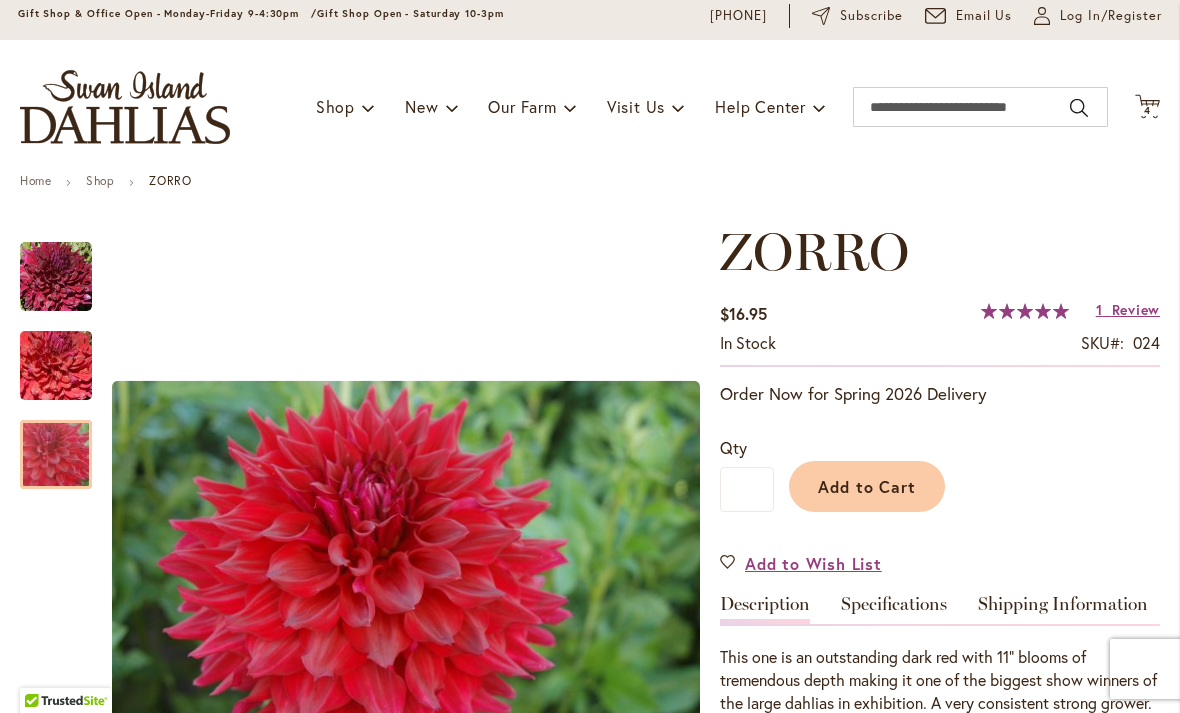 click at bounding box center [56, 455] 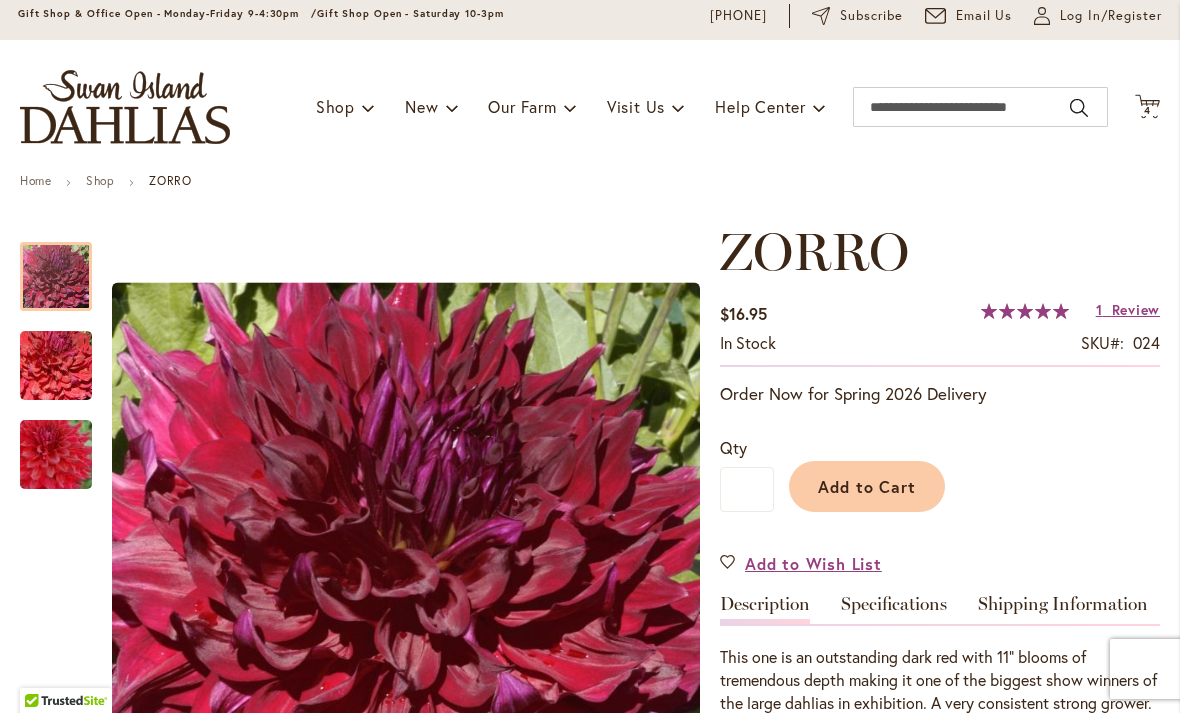 click at bounding box center (56, 277) 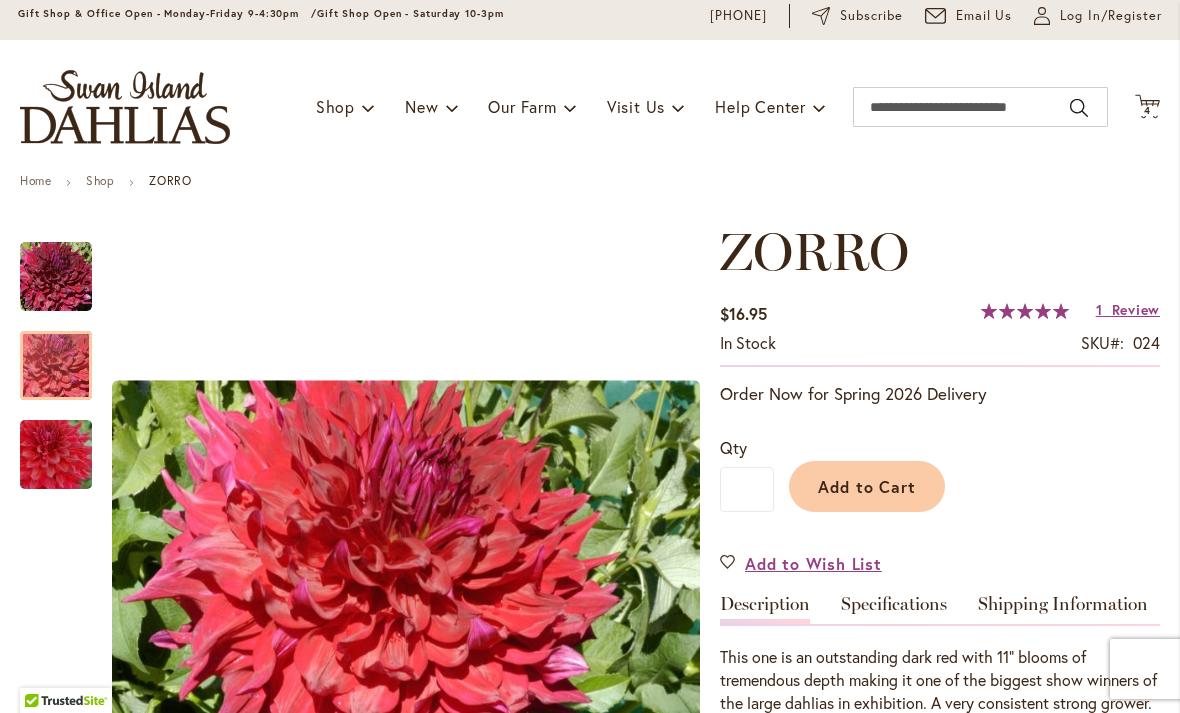 click at bounding box center [56, 366] 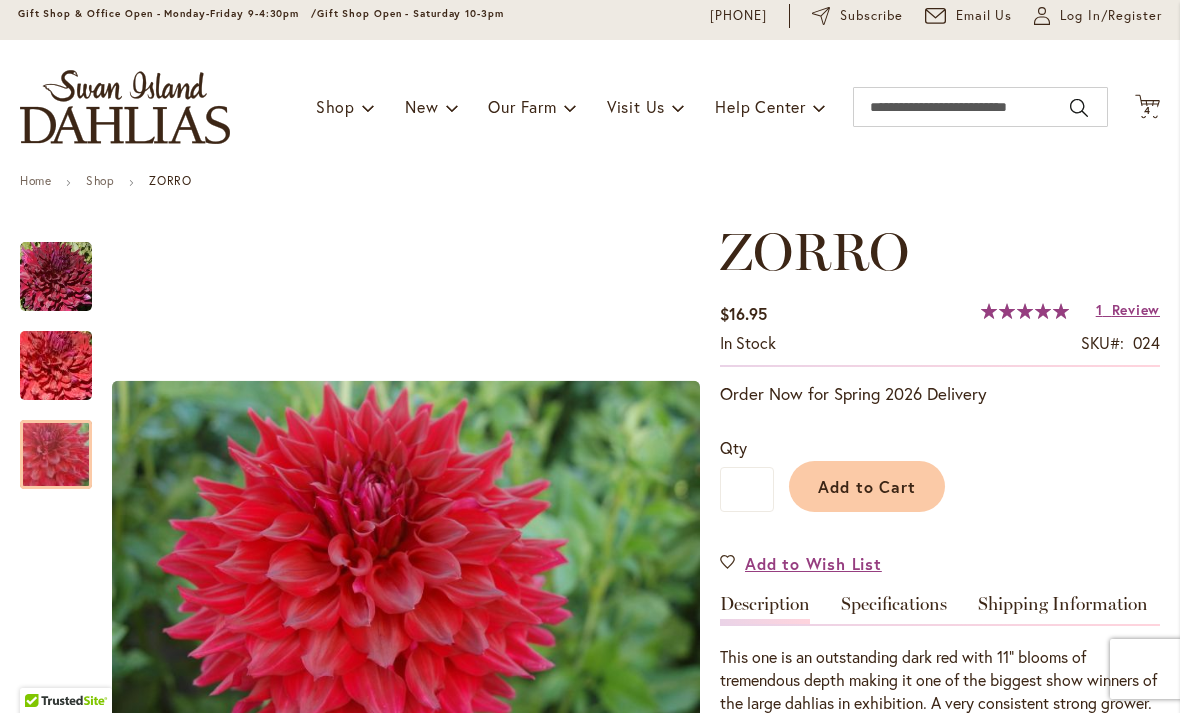 click at bounding box center (56, 455) 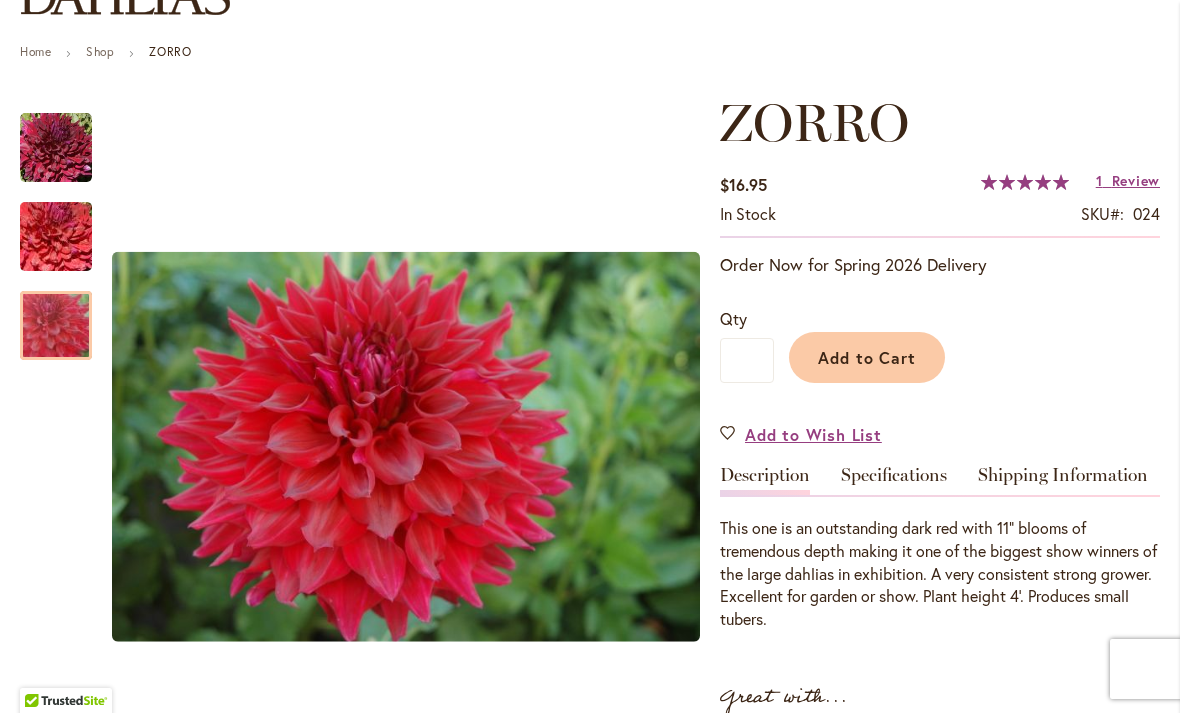 scroll, scrollTop: 203, scrollLeft: 0, axis: vertical 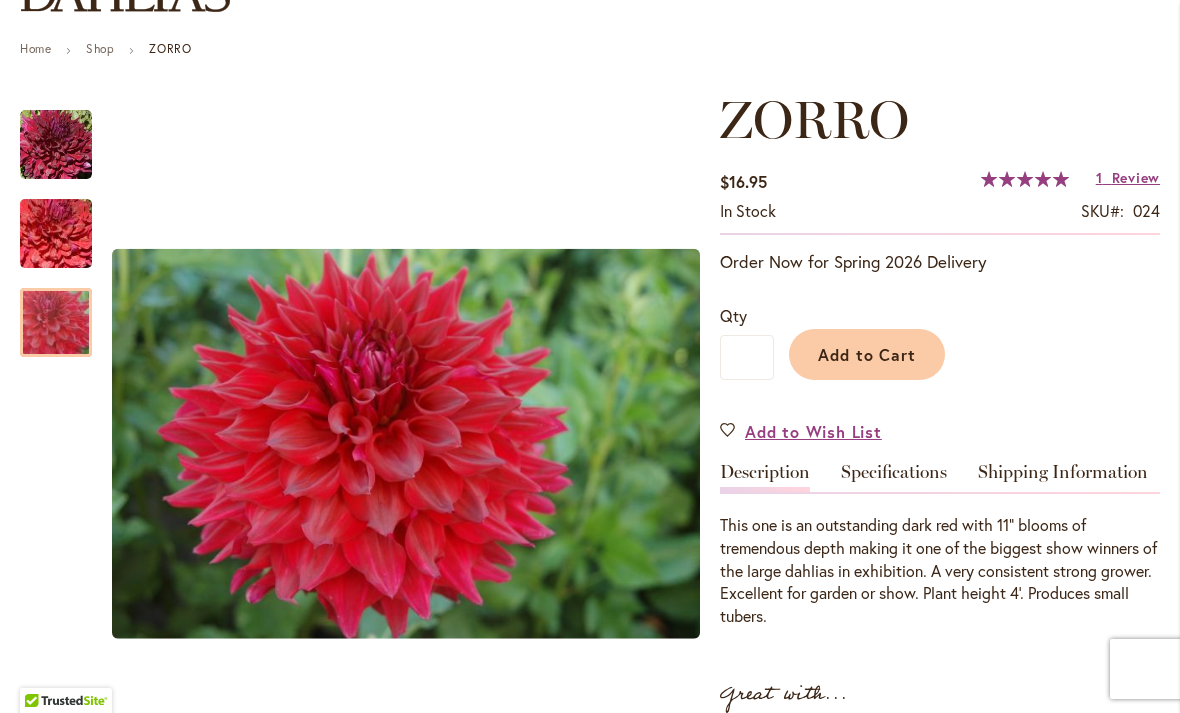 click on "Specifications" at bounding box center (894, 477) 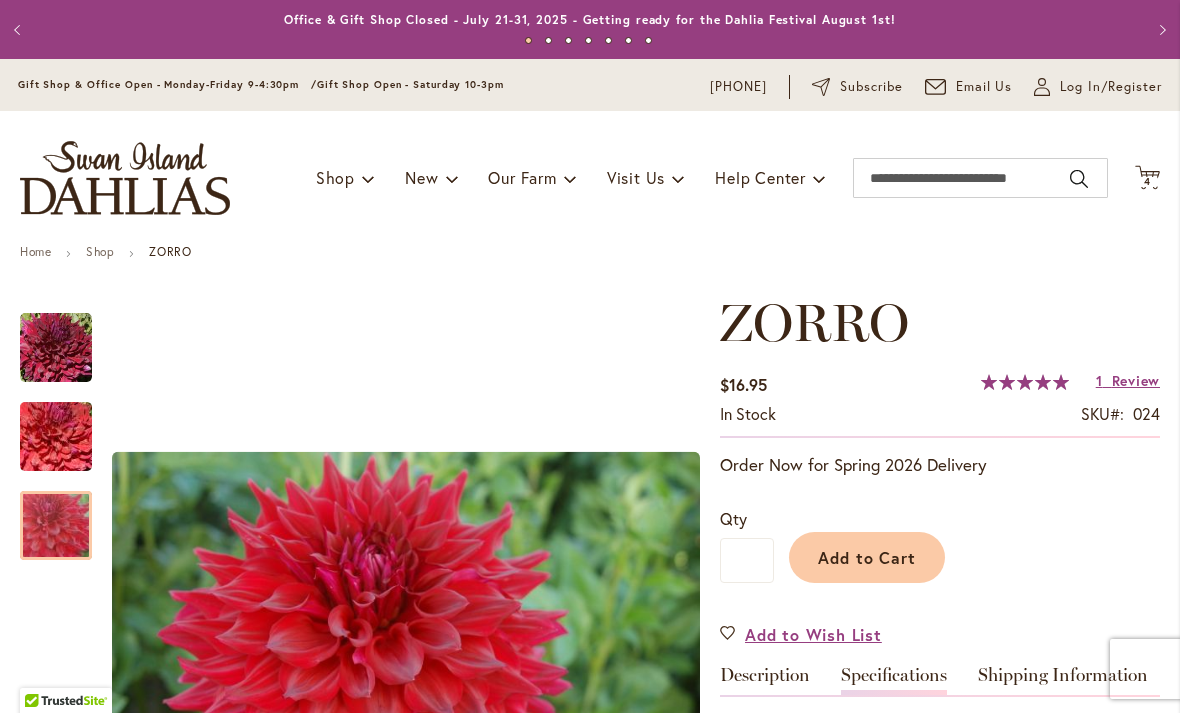 scroll, scrollTop: 0, scrollLeft: 0, axis: both 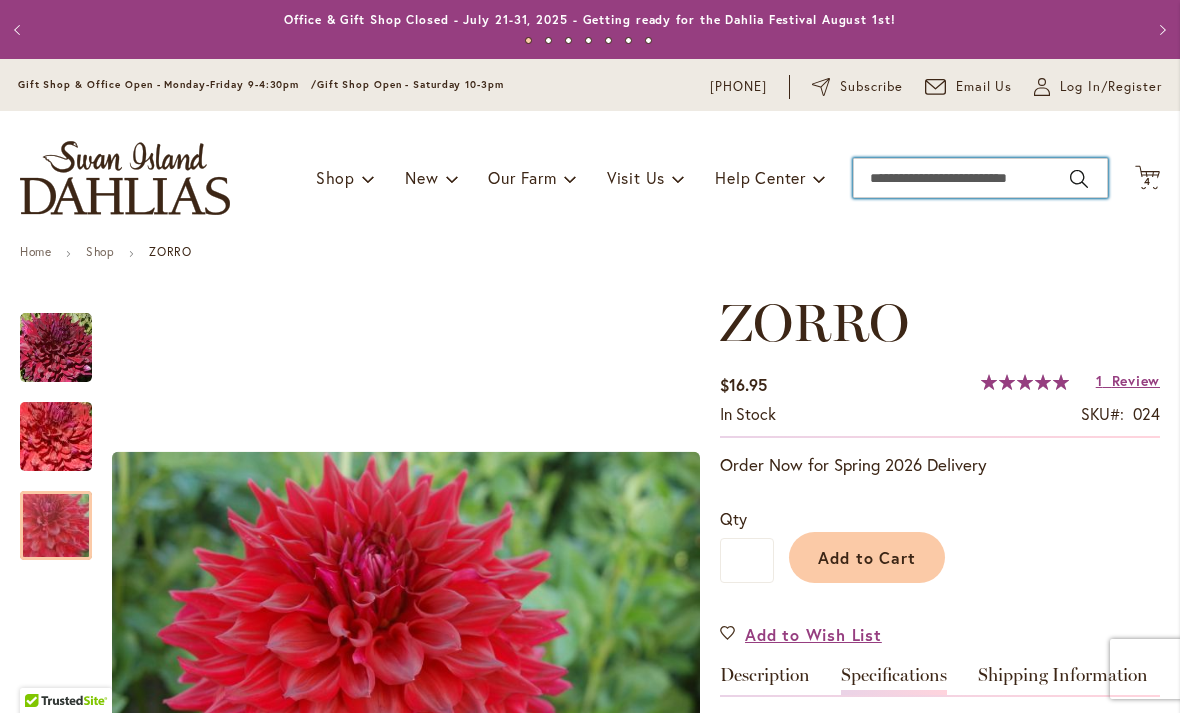 click on "Search" at bounding box center (980, 178) 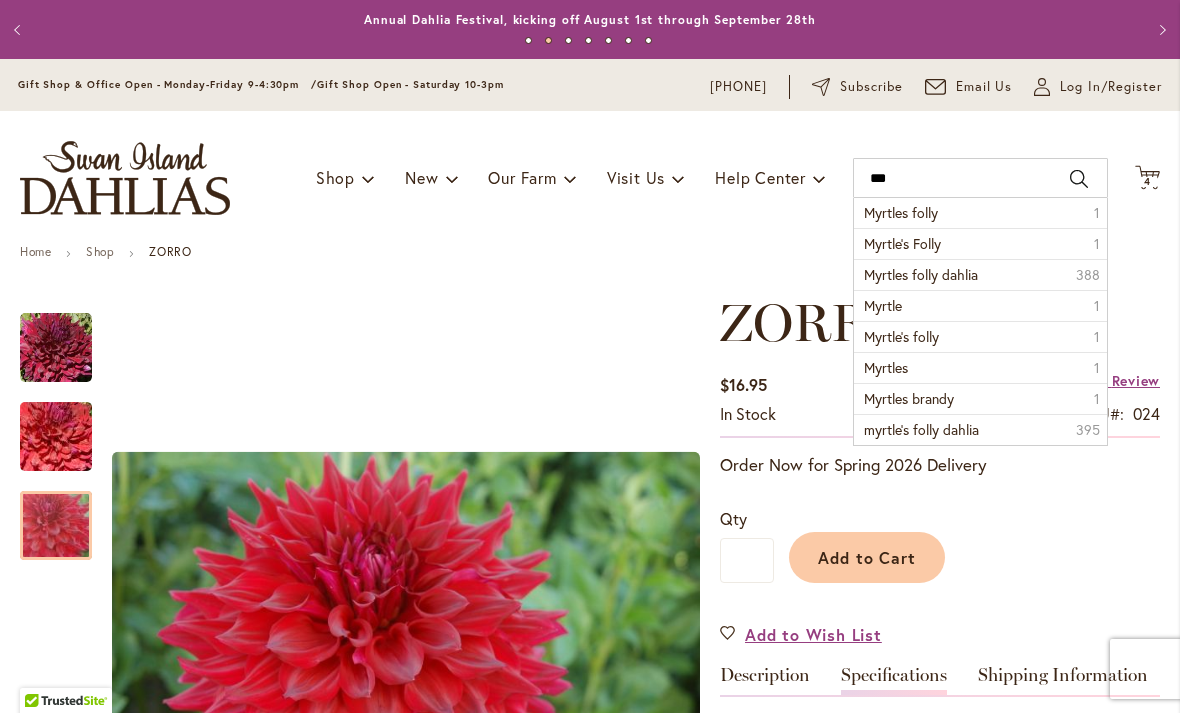 click on "Myrtles folly" at bounding box center (901, 212) 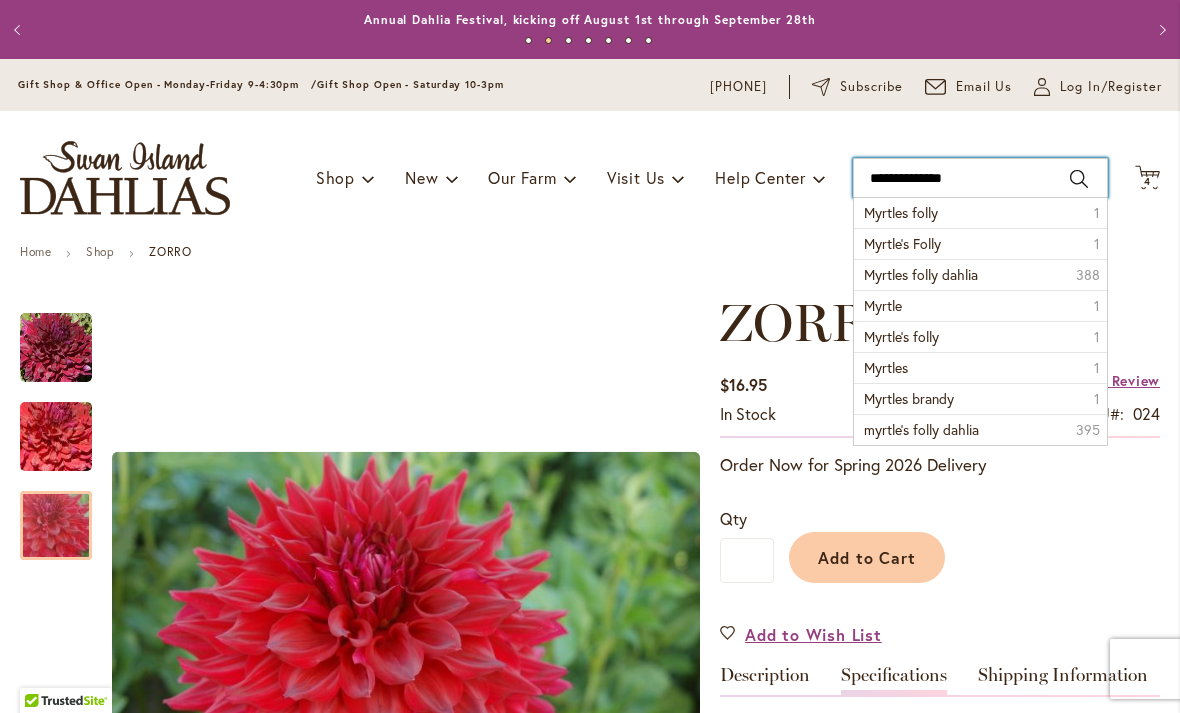 type on "**********" 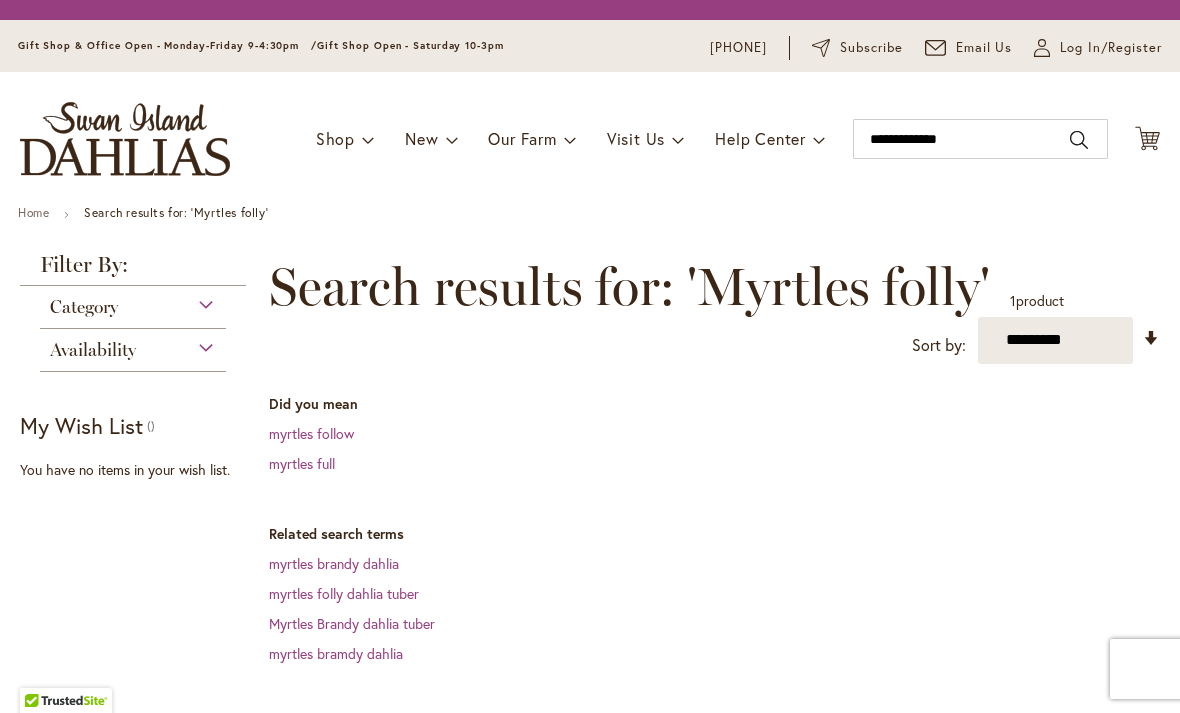 scroll, scrollTop: 0, scrollLeft: 0, axis: both 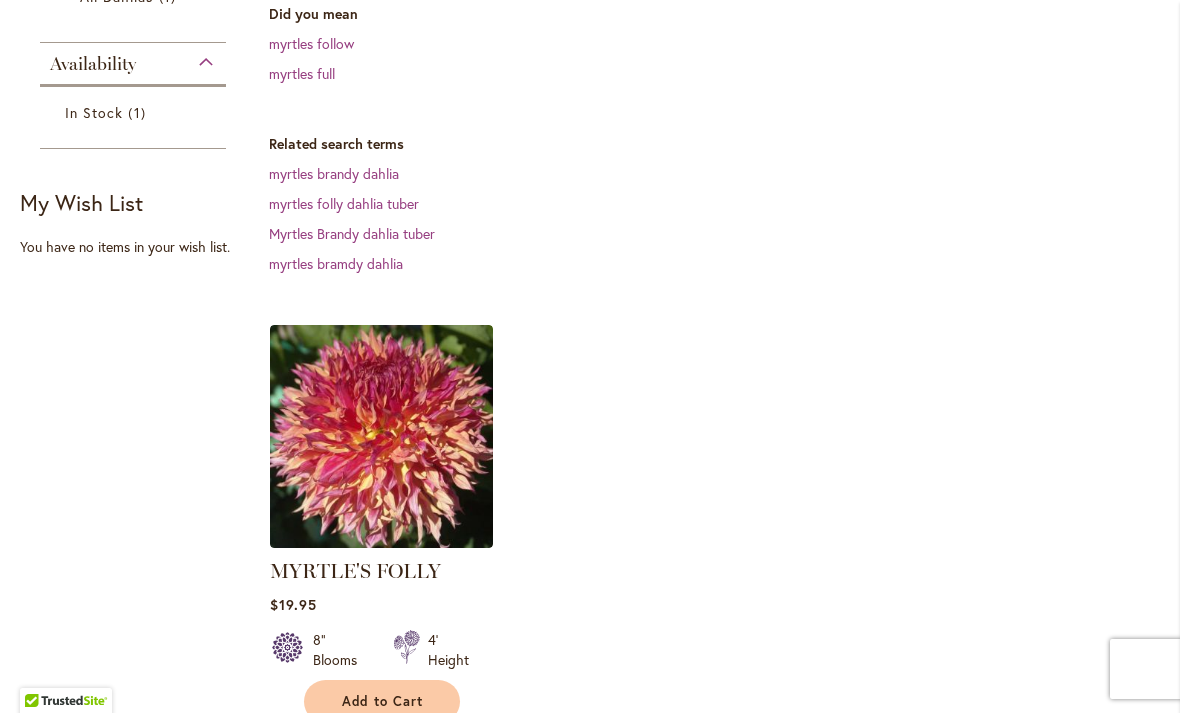 click at bounding box center [381, 436] 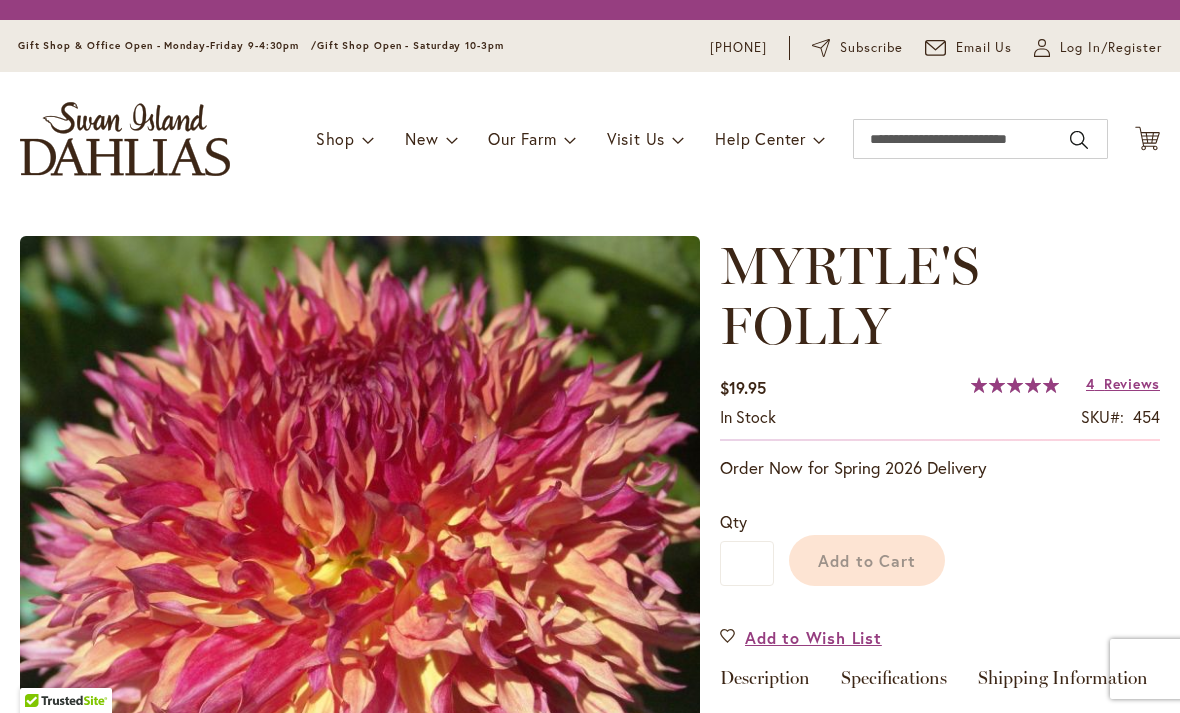 scroll, scrollTop: 0, scrollLeft: 0, axis: both 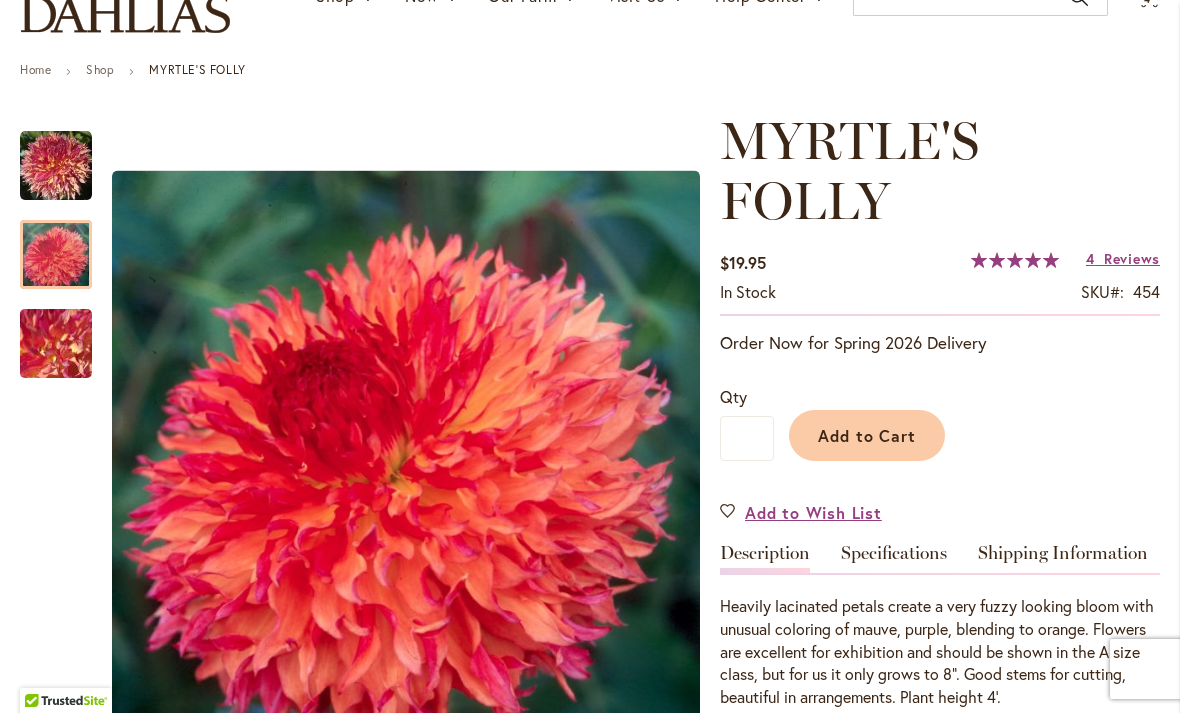 click at bounding box center (56, 255) 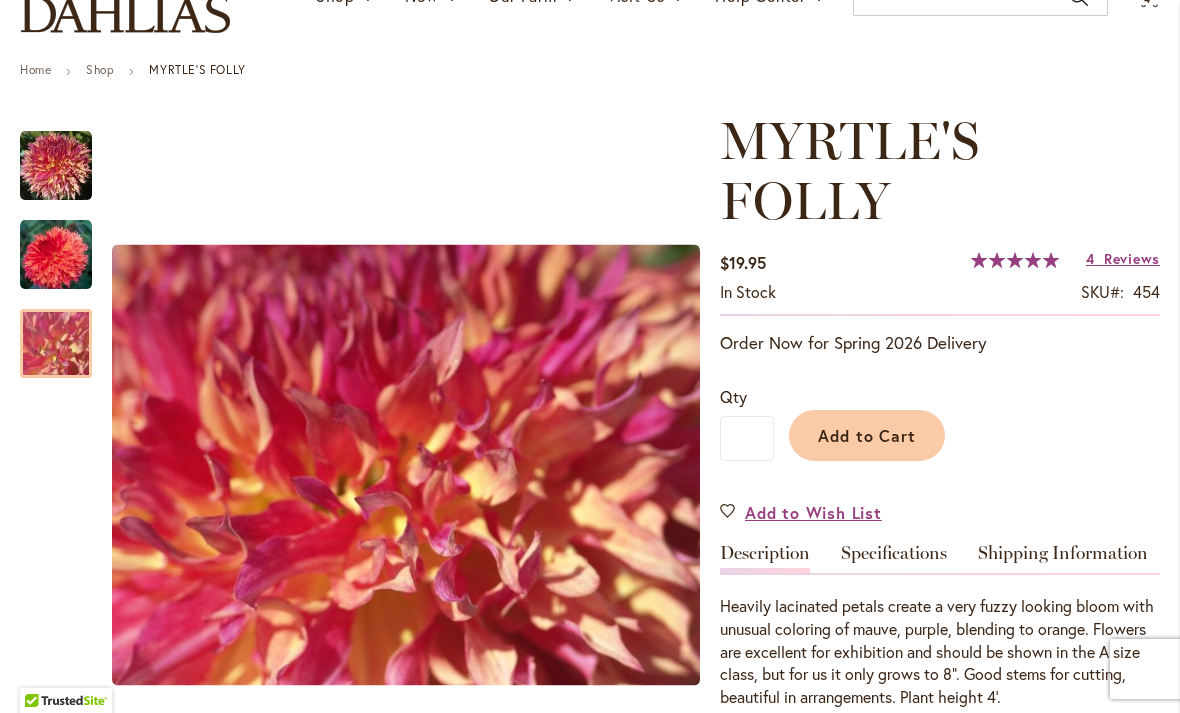 click on "Reviews" at bounding box center (1132, 258) 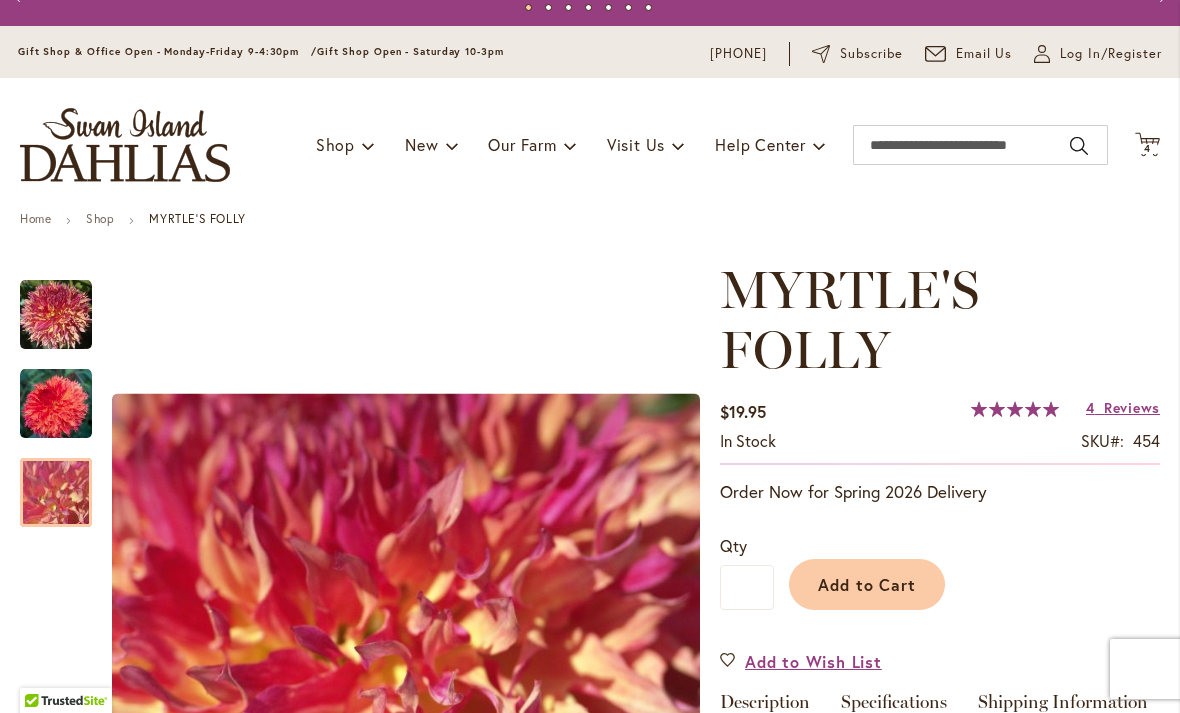 scroll, scrollTop: 38, scrollLeft: 0, axis: vertical 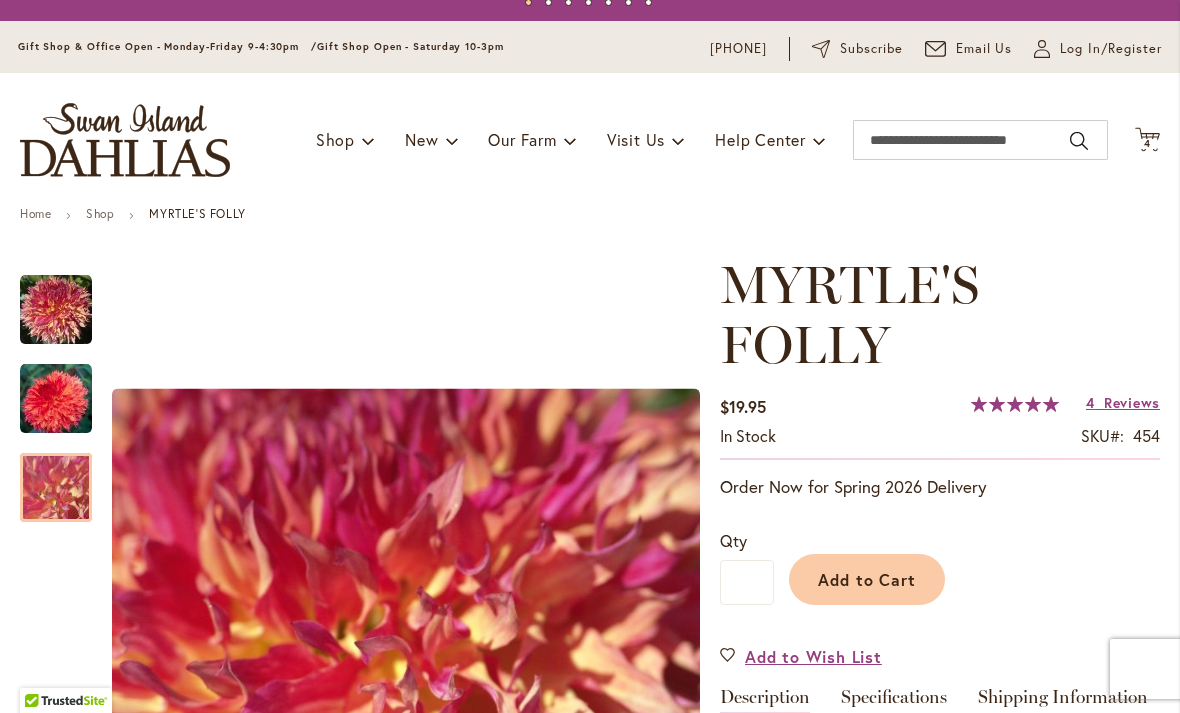 click on "Add to Cart" at bounding box center [867, 579] 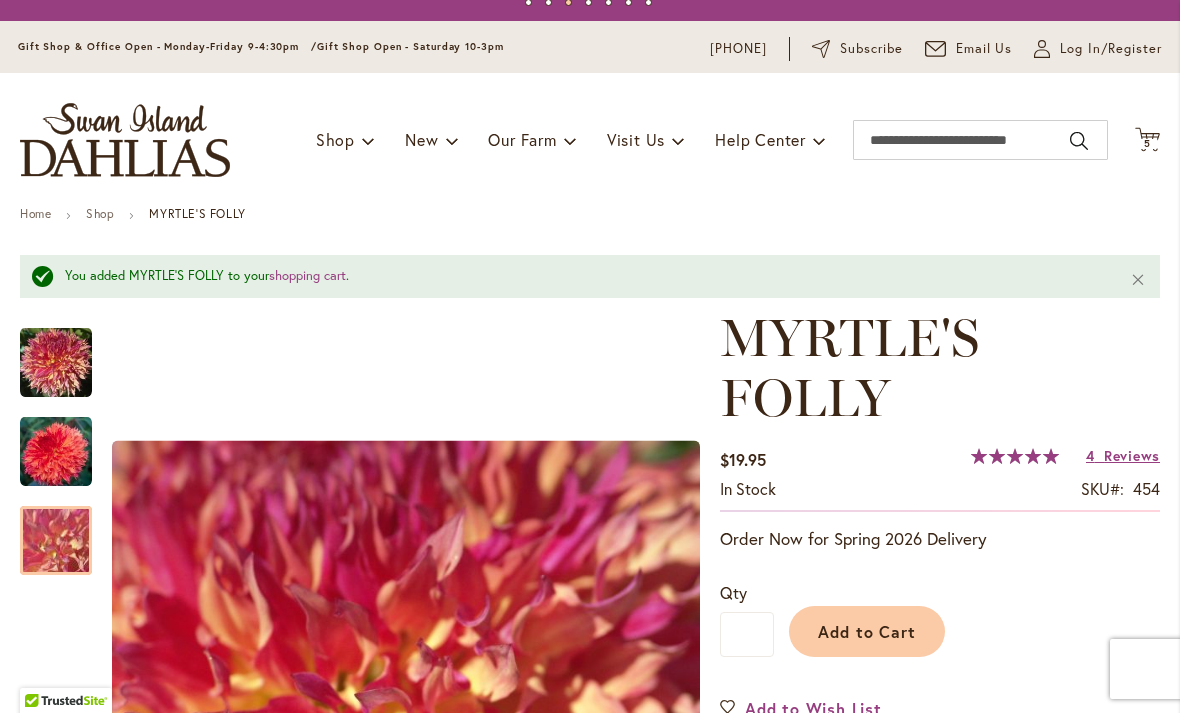 click 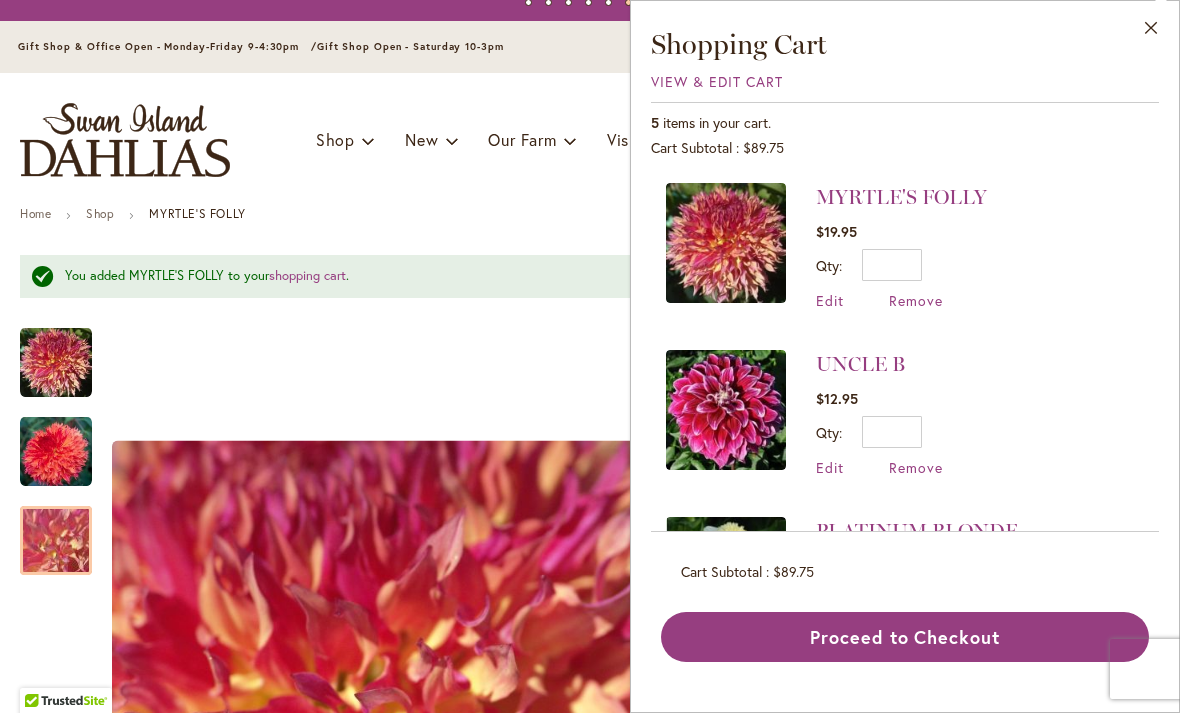 scroll, scrollTop: 0, scrollLeft: 0, axis: both 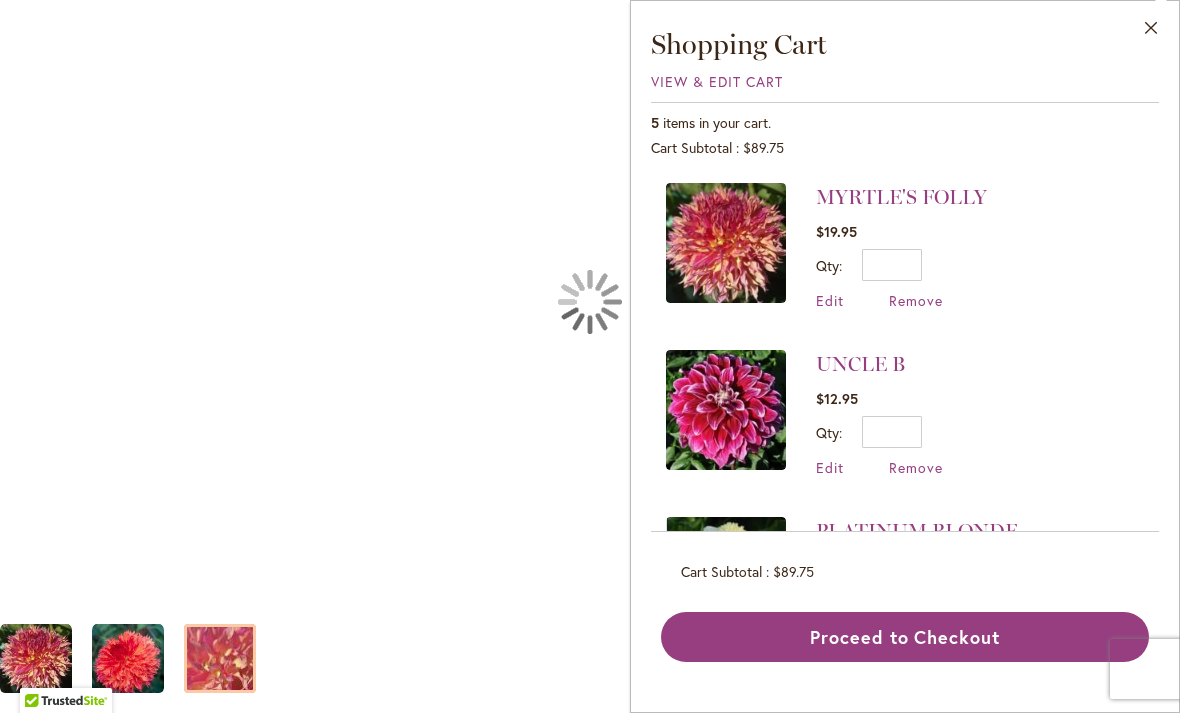 click at bounding box center (590, 302) 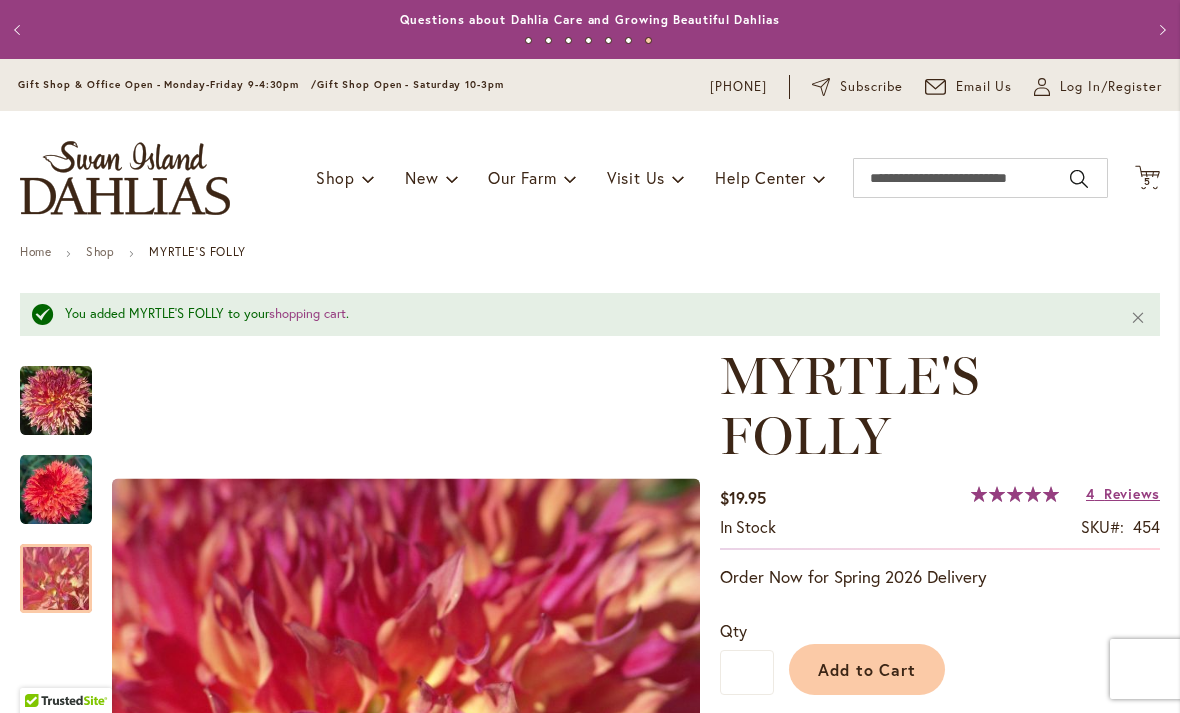 scroll, scrollTop: 0, scrollLeft: 0, axis: both 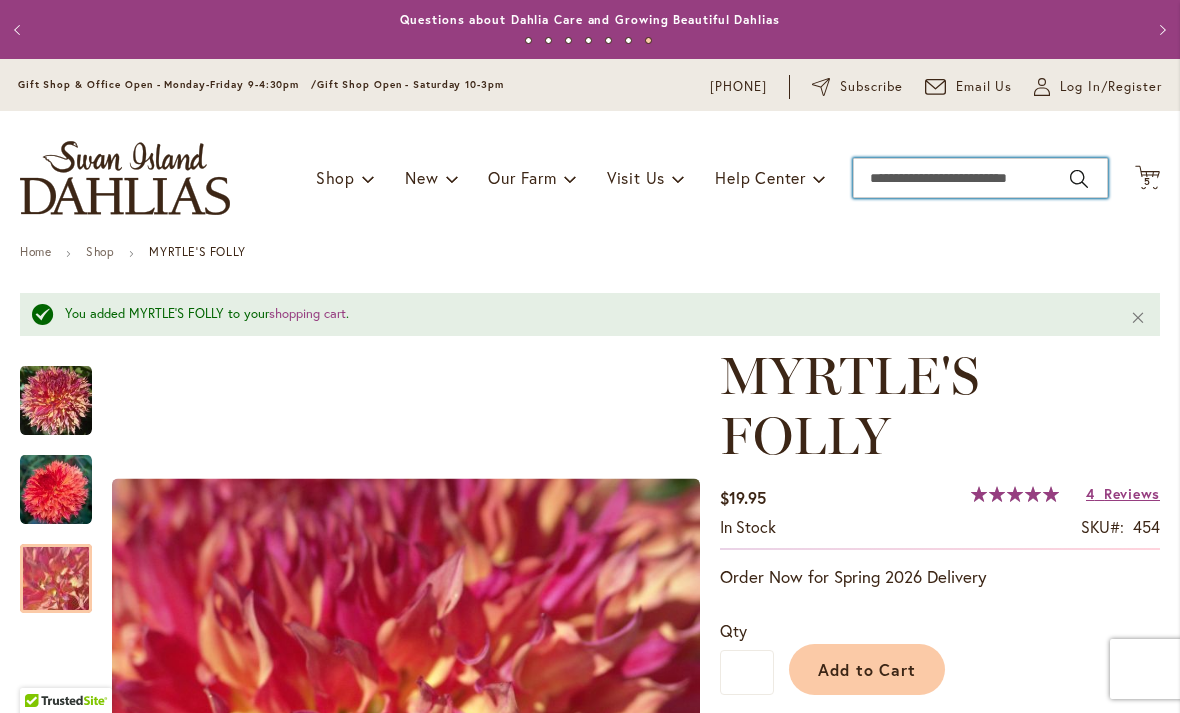 click on "Search" at bounding box center [980, 178] 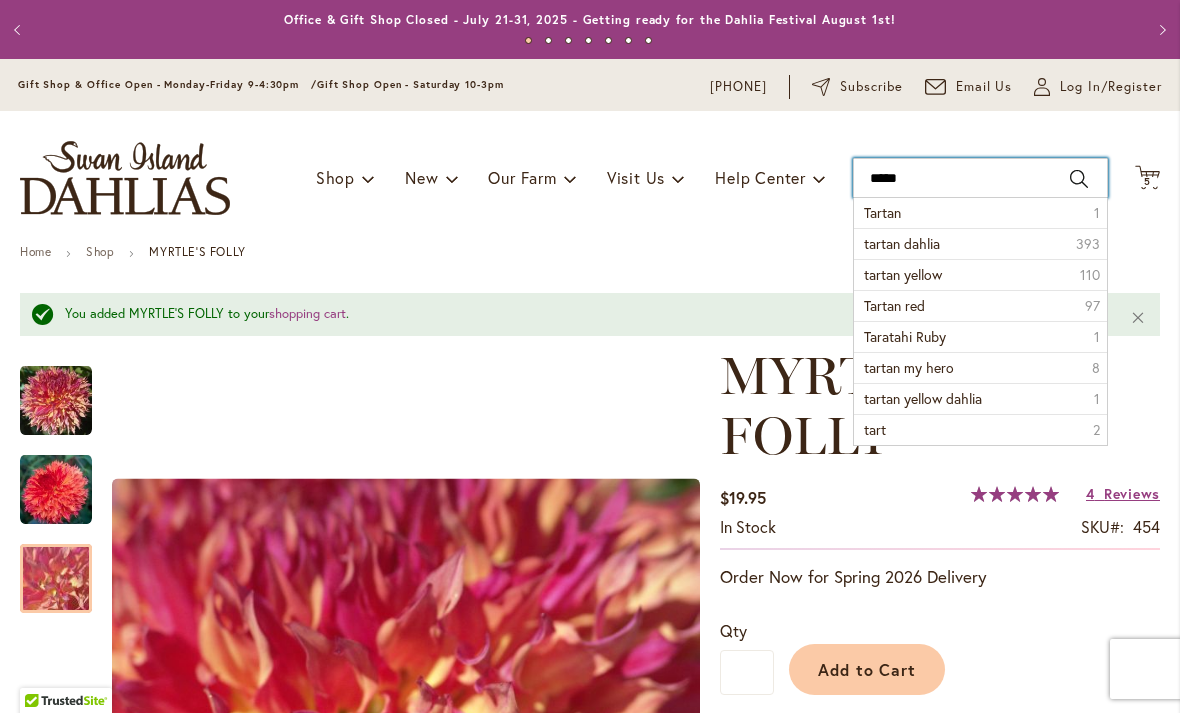 type on "******" 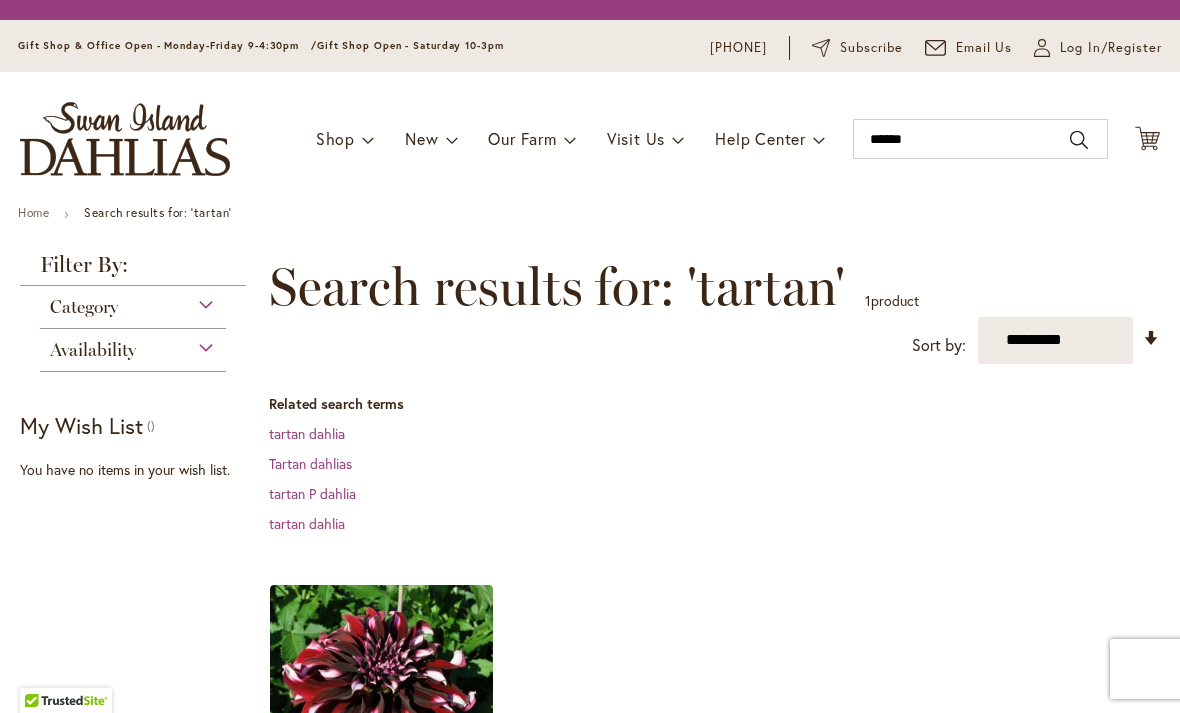 scroll, scrollTop: 0, scrollLeft: 0, axis: both 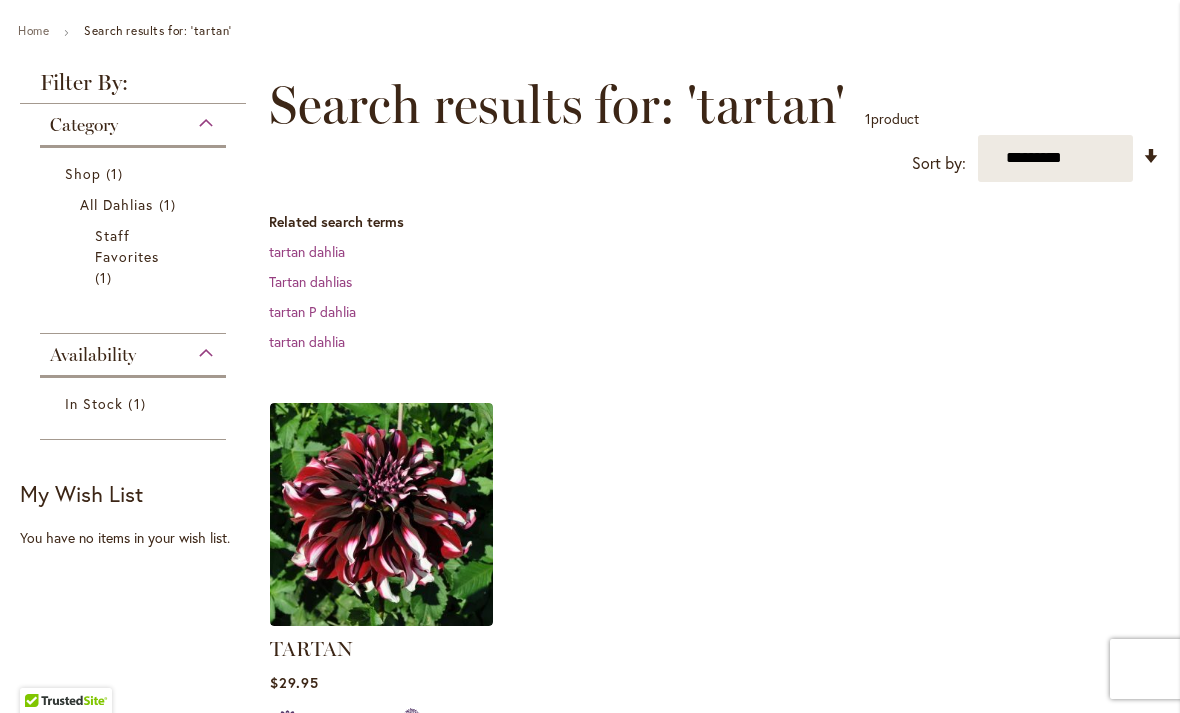 click at bounding box center (381, 514) 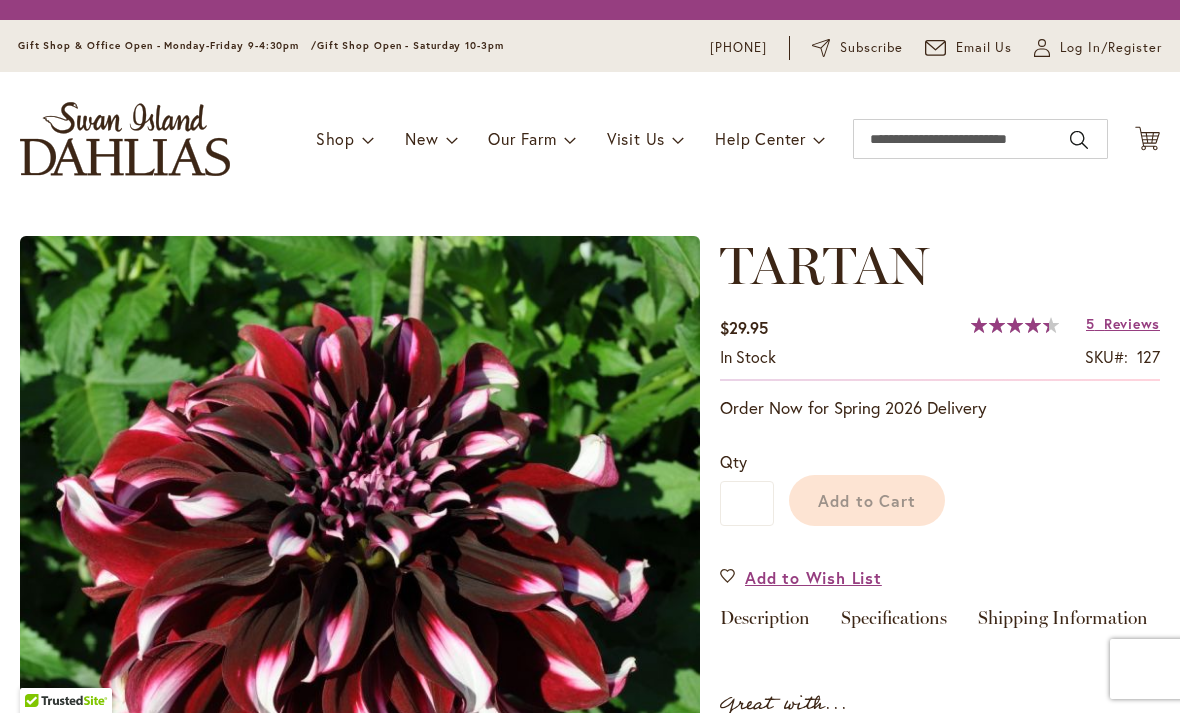 scroll, scrollTop: 0, scrollLeft: 0, axis: both 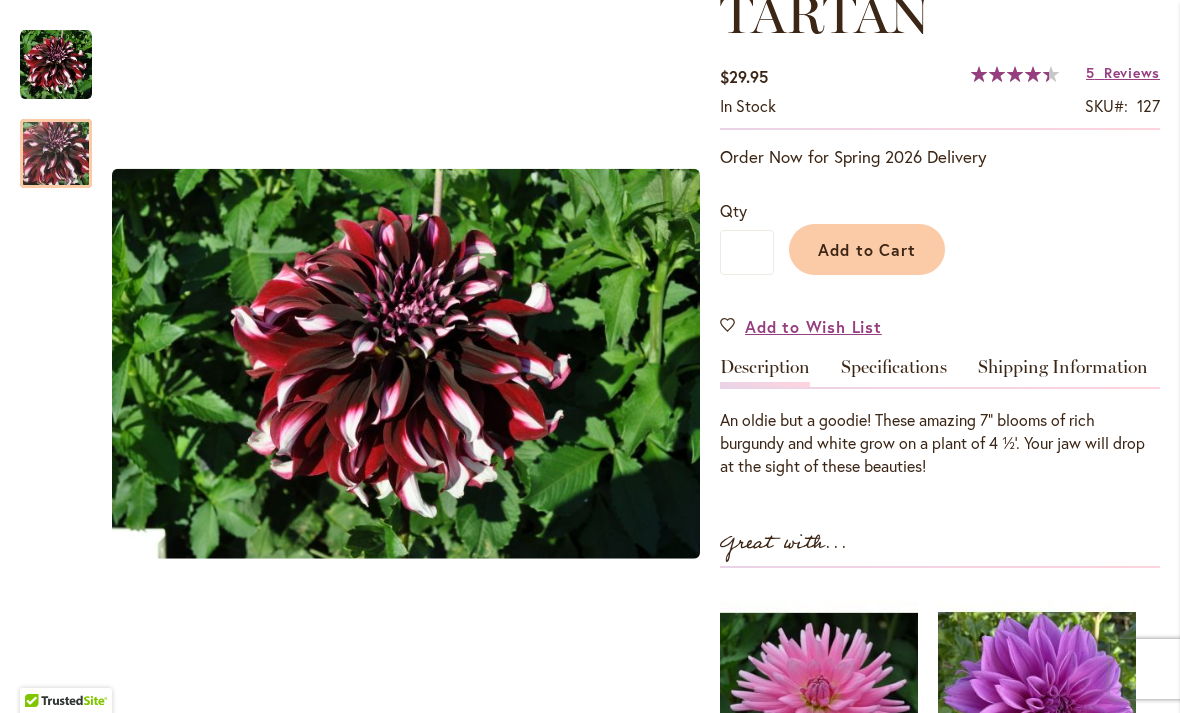 click at bounding box center (56, 154) 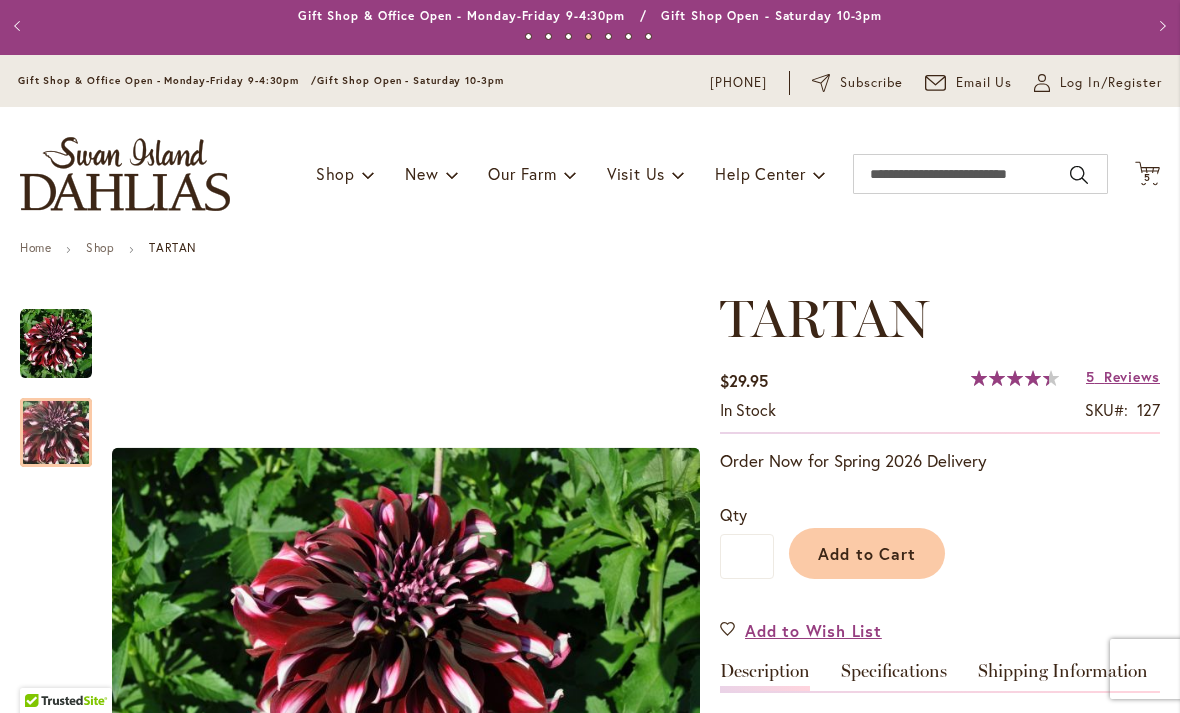 scroll, scrollTop: 0, scrollLeft: 0, axis: both 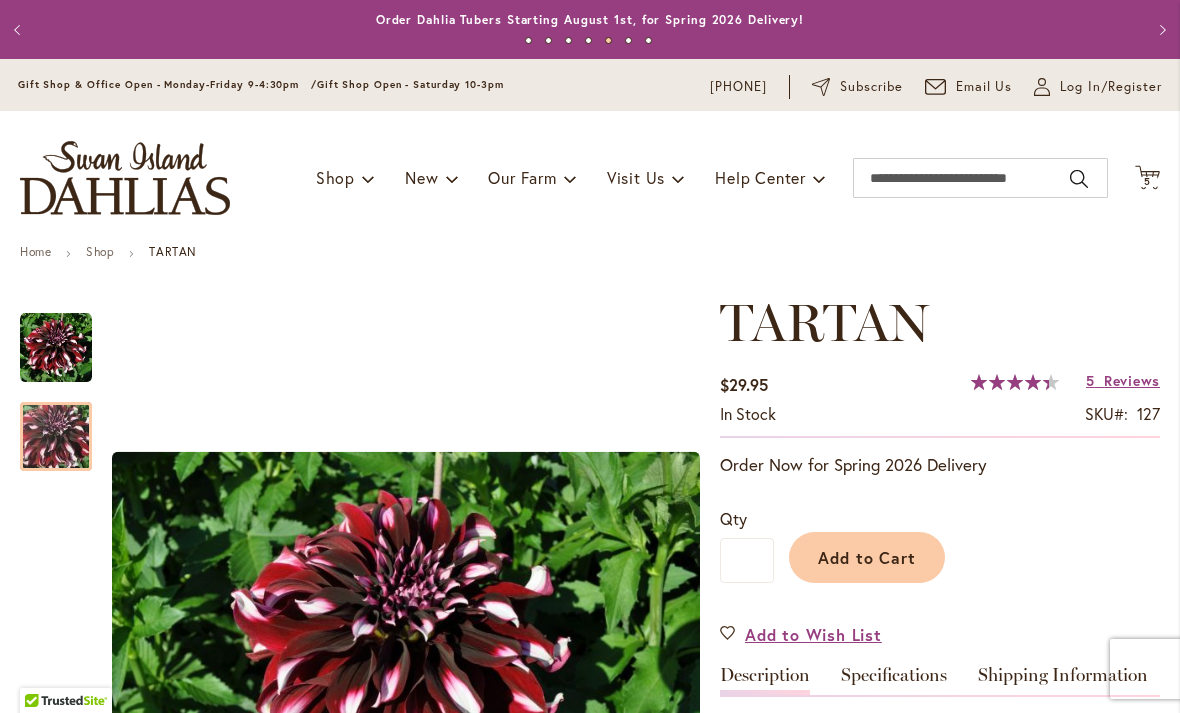 click on "Add to Cart" at bounding box center (867, 557) 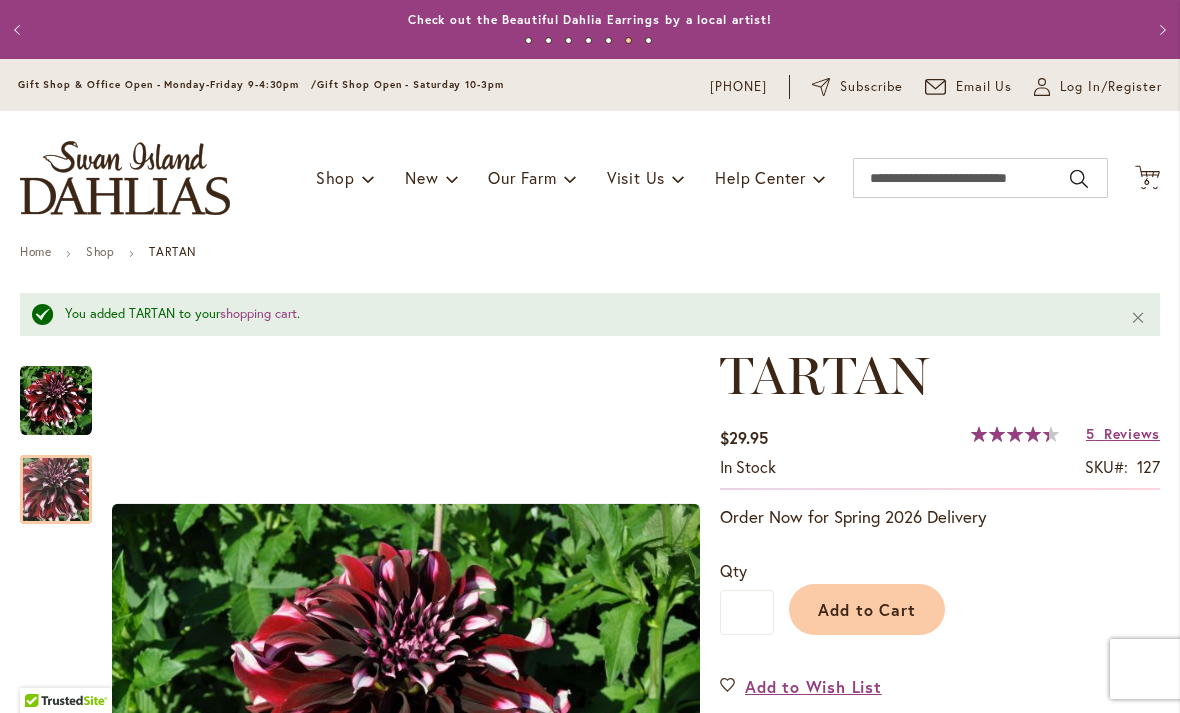 click on "6
6
items" at bounding box center [1148, 182] 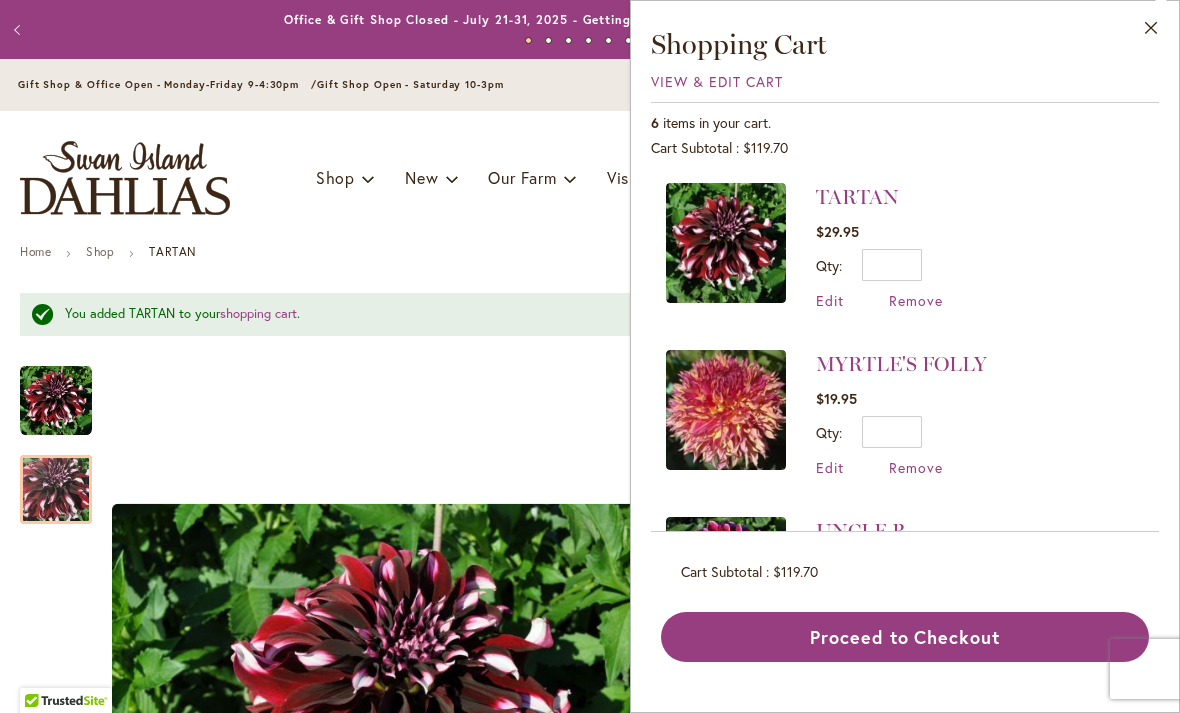scroll, scrollTop: 0, scrollLeft: 0, axis: both 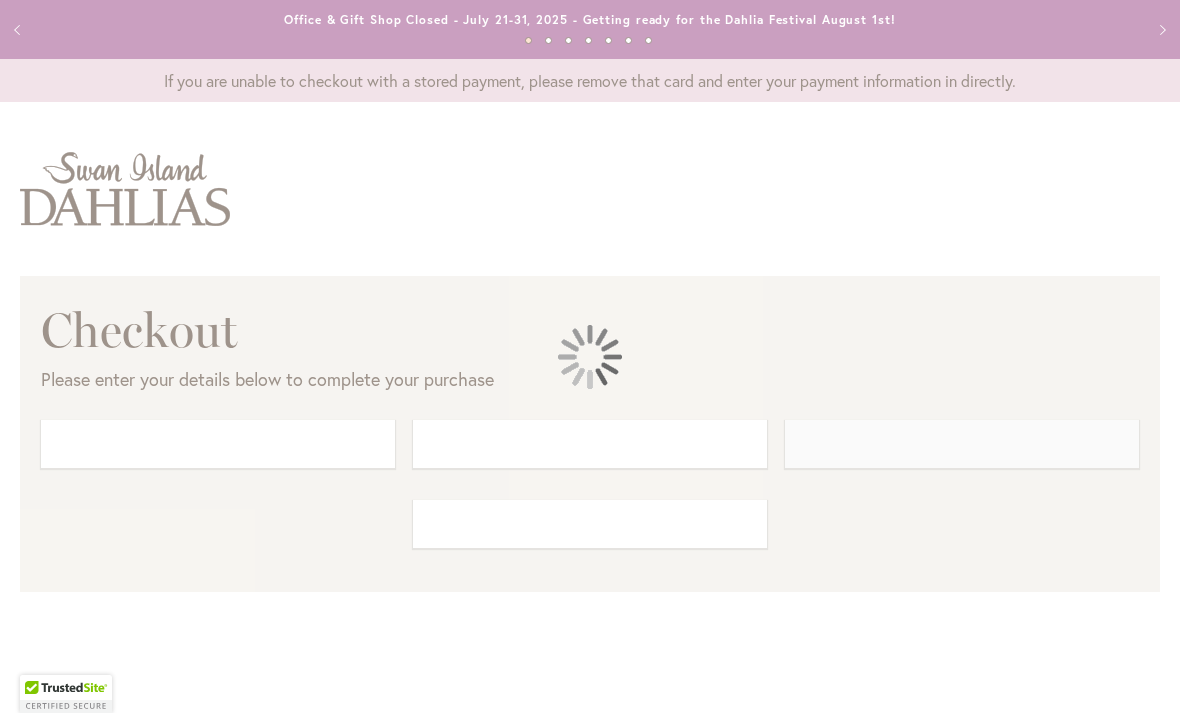 select on "**" 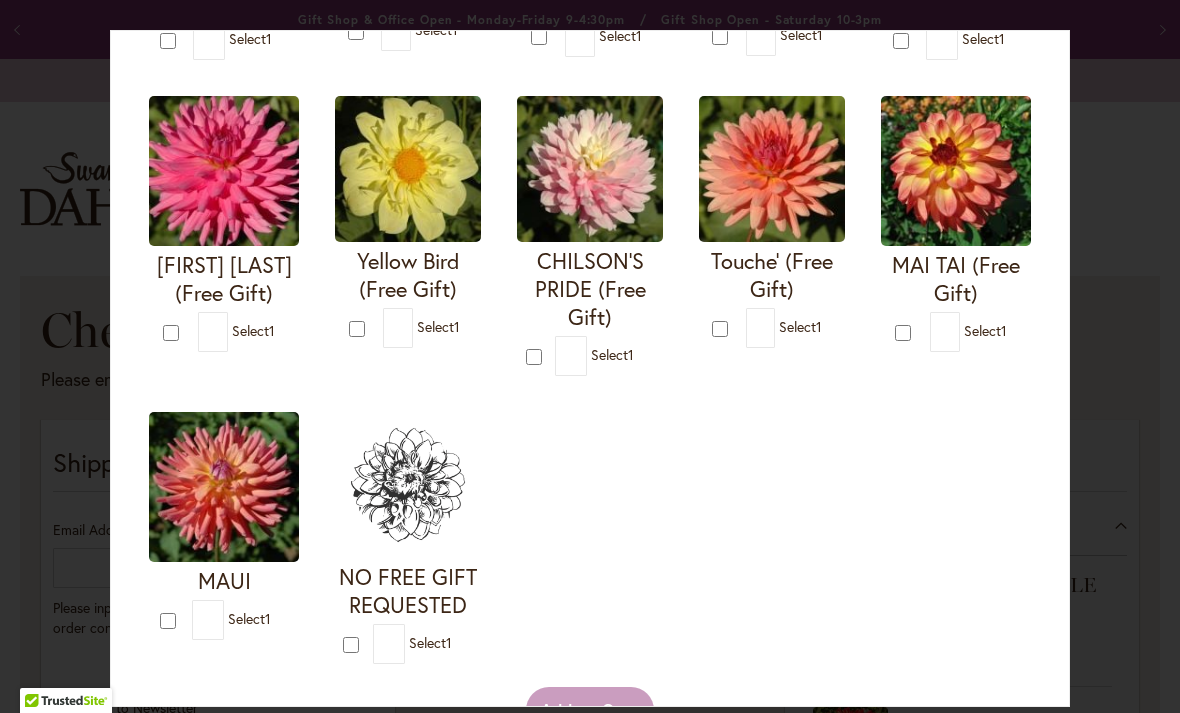 scroll, scrollTop: 689, scrollLeft: 0, axis: vertical 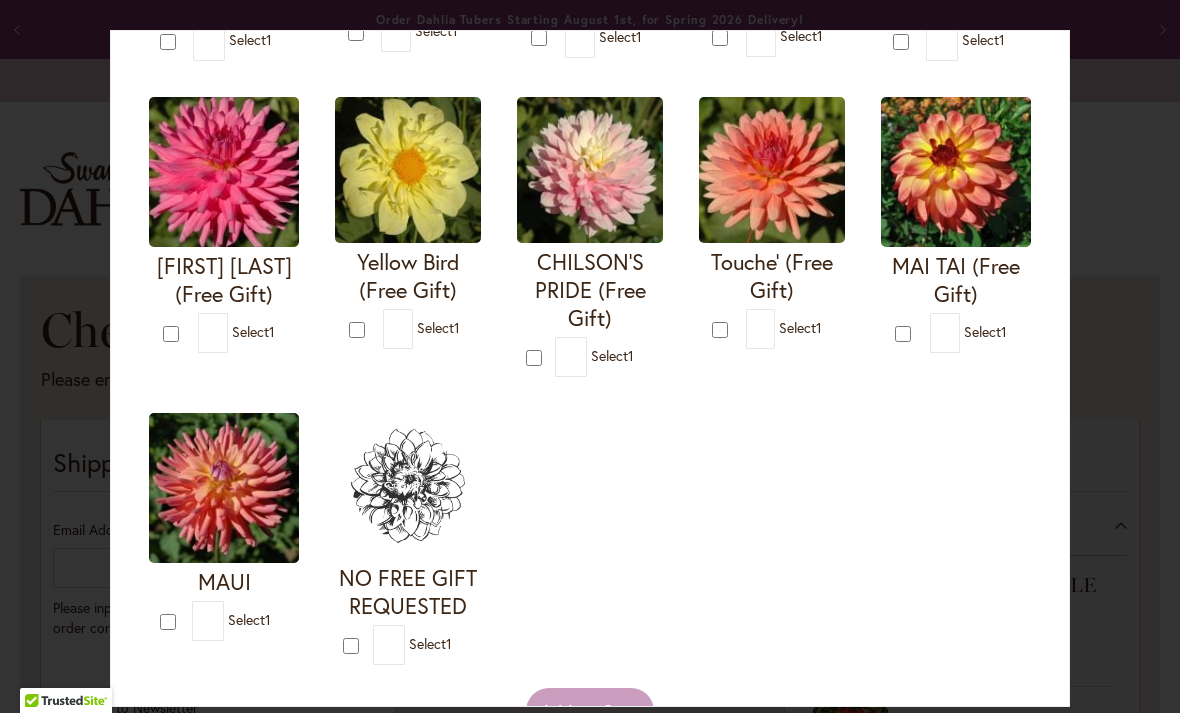 click on "I'm A Hottie (Free Gift)
* 1 * 1 * 1 *" at bounding box center [590, 89] 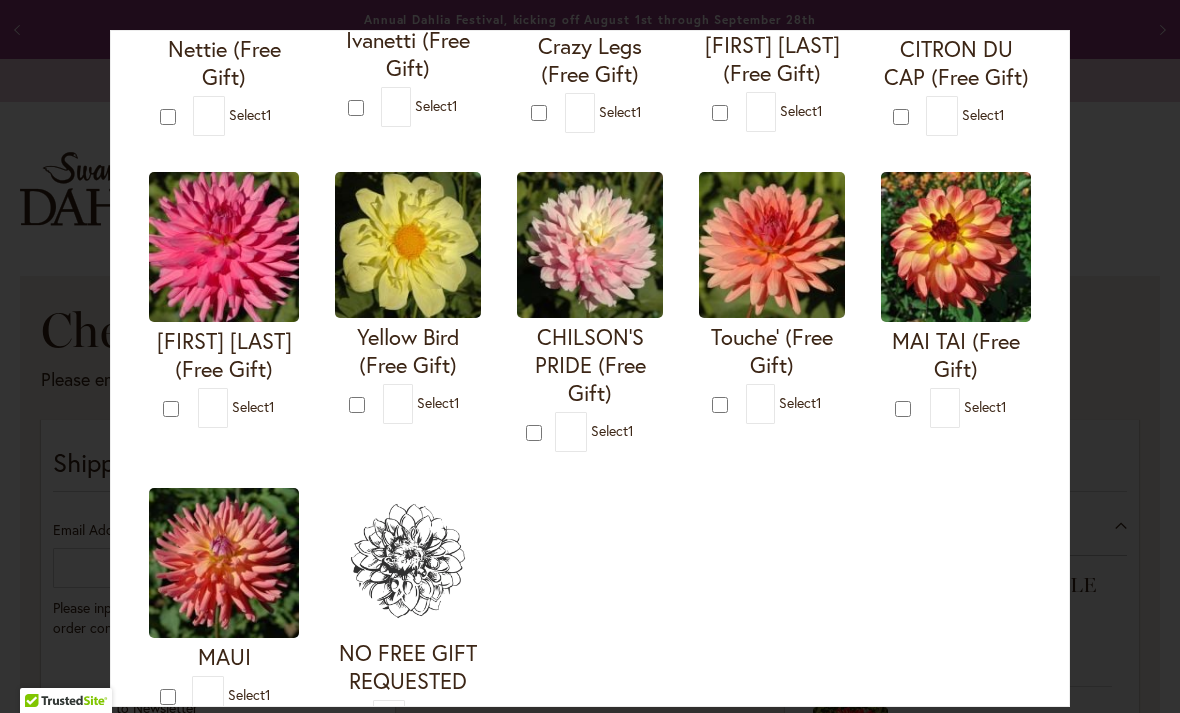 scroll, scrollTop: 648, scrollLeft: 0, axis: vertical 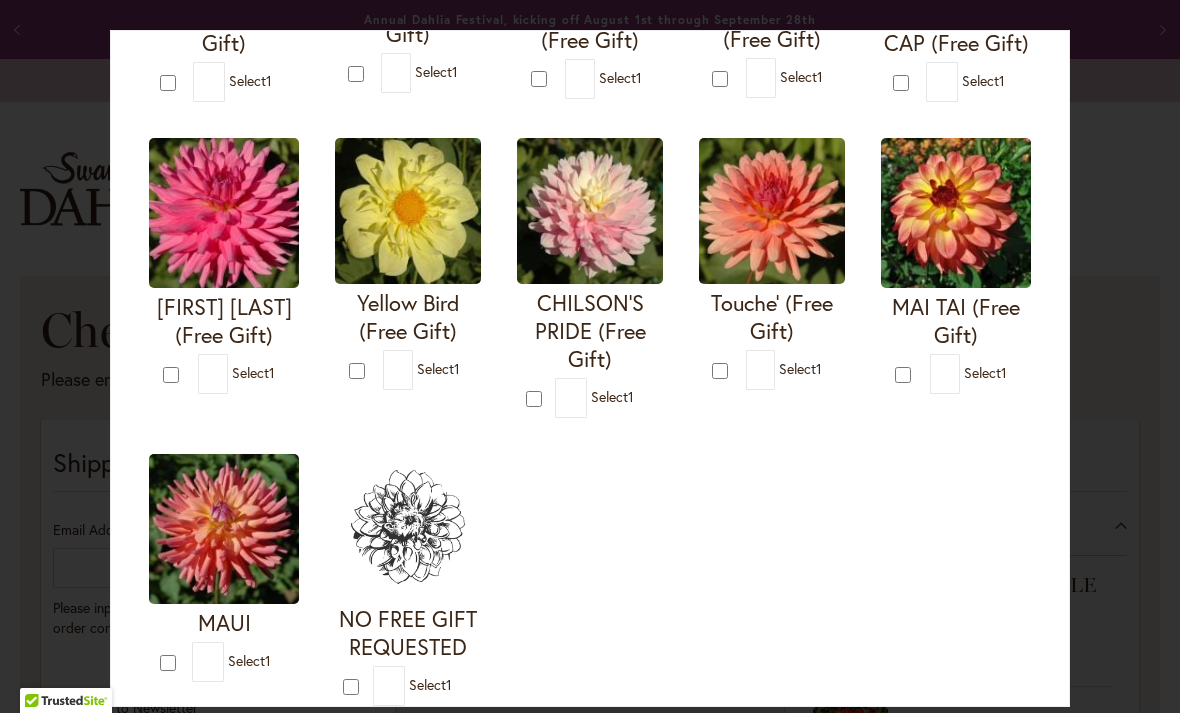click at bounding box center (170, 662) 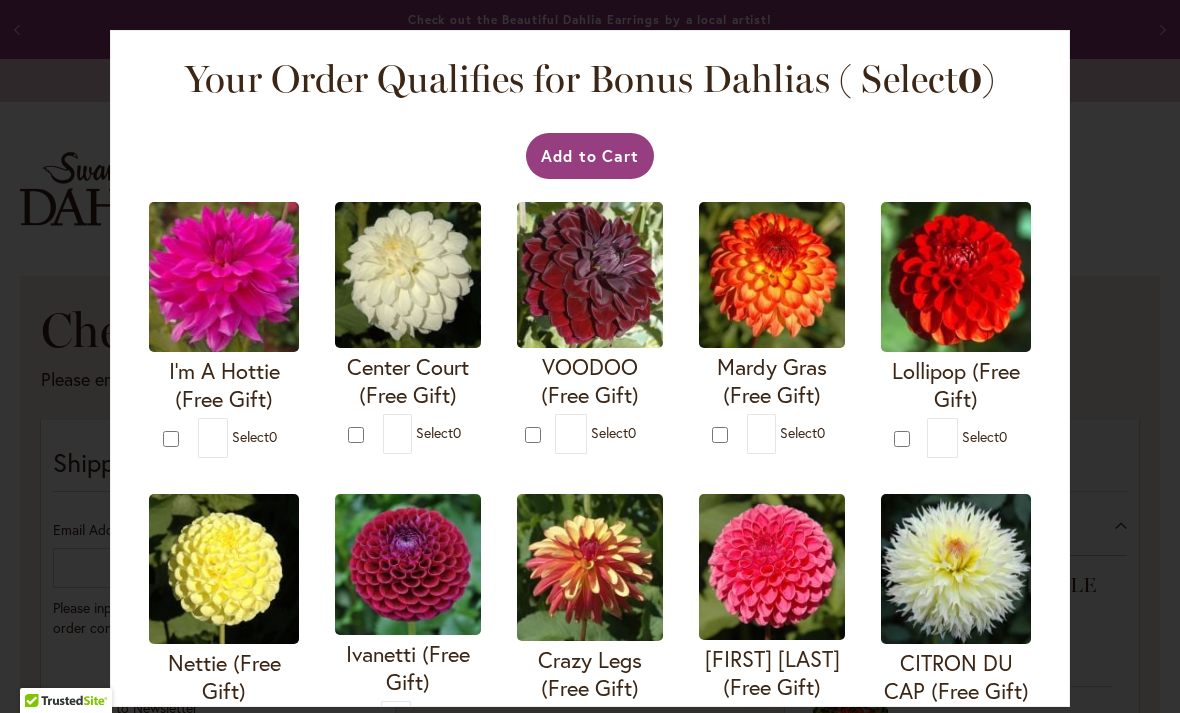 scroll, scrollTop: 0, scrollLeft: 0, axis: both 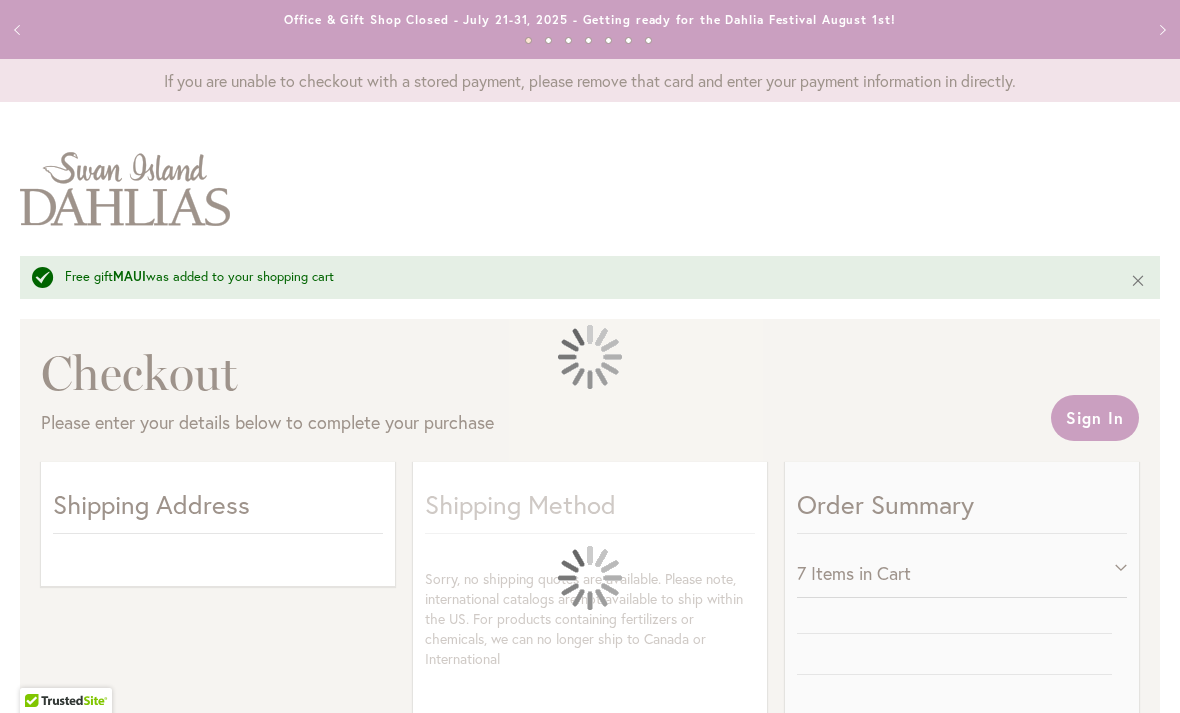 select on "**" 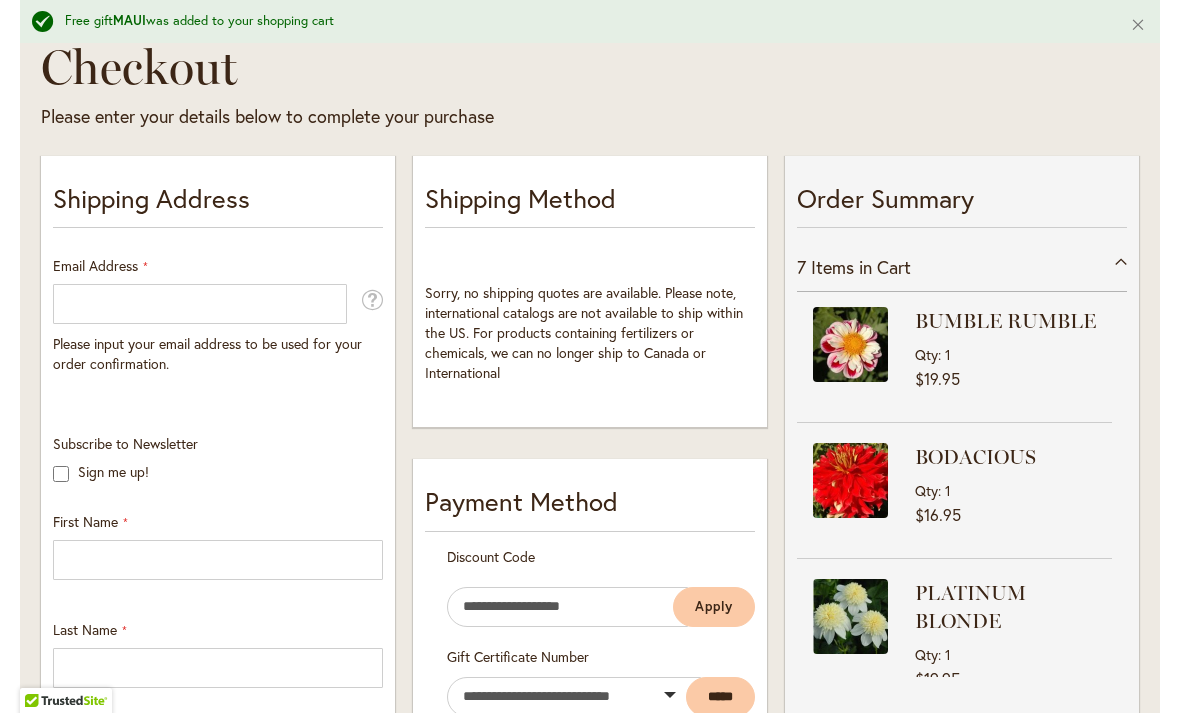 scroll, scrollTop: 307, scrollLeft: 0, axis: vertical 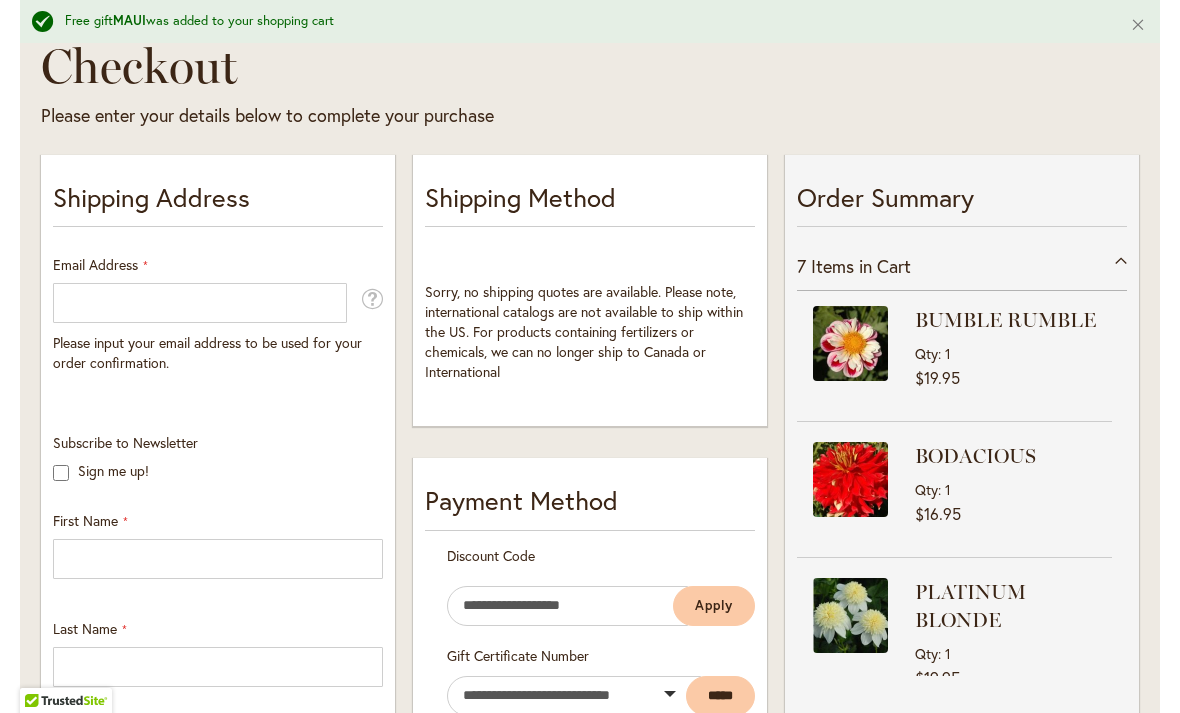 click on "BODACIOUS" at bounding box center [1011, 456] 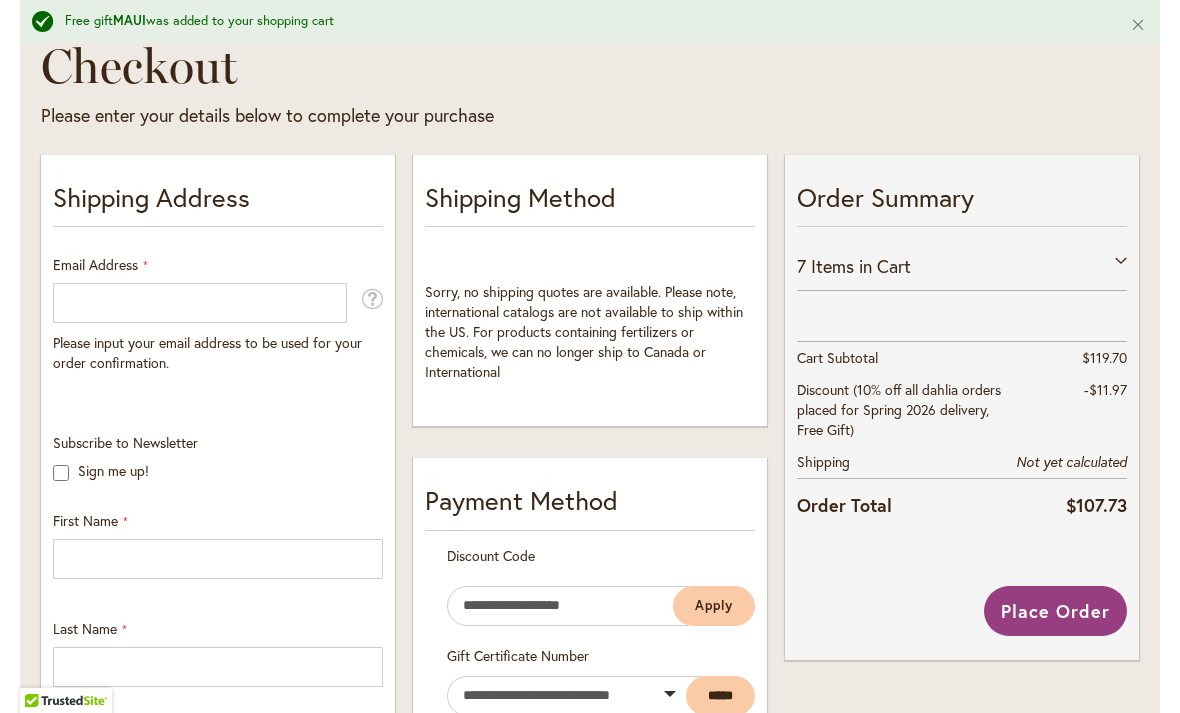 click on "7
Items in Cart" at bounding box center (962, 266) 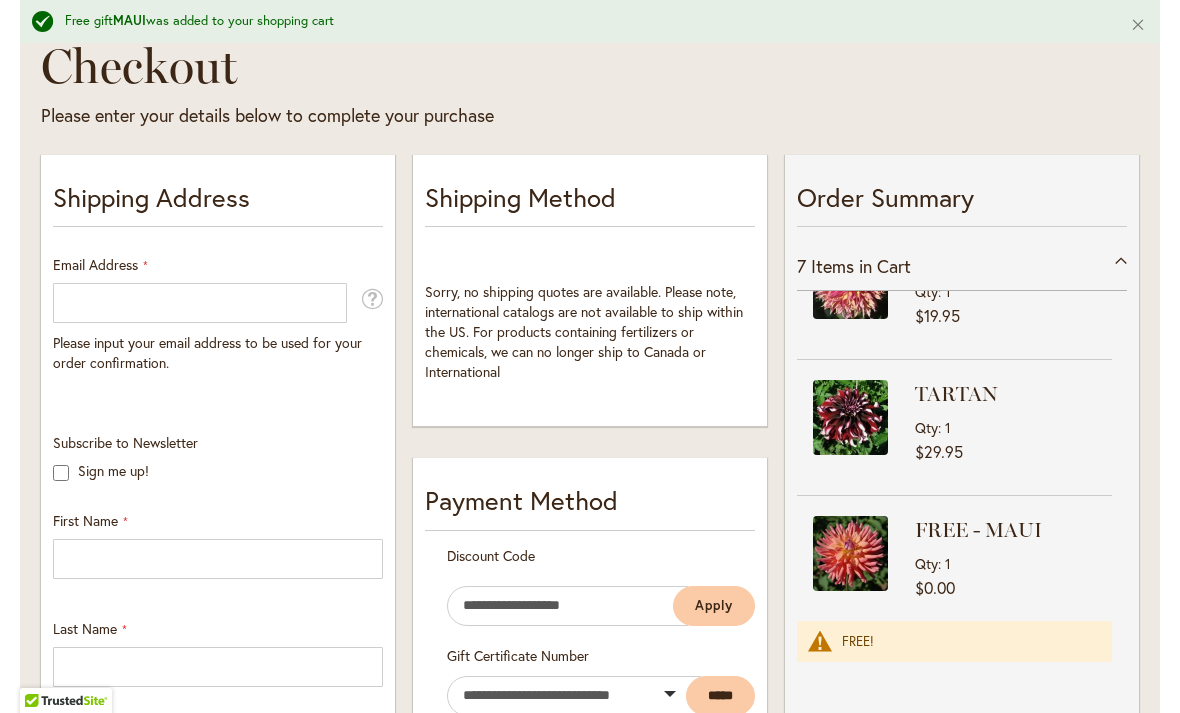 scroll, scrollTop: 633, scrollLeft: 0, axis: vertical 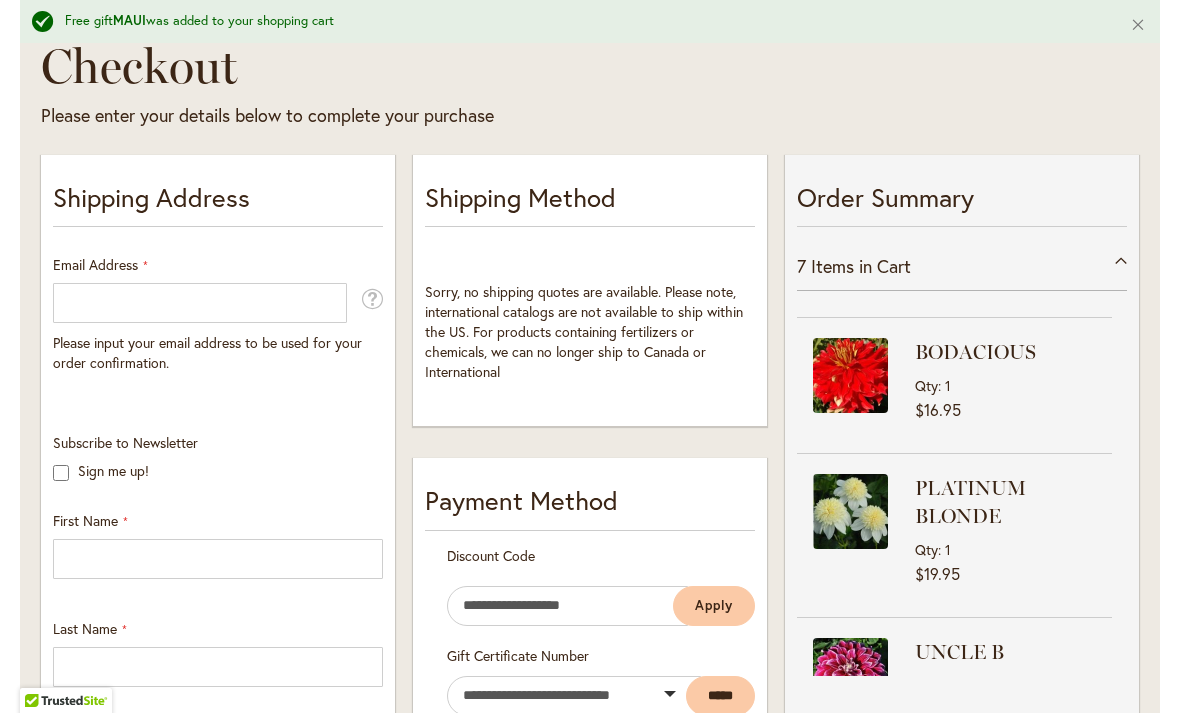 click on "Order Summary" at bounding box center (962, 203) 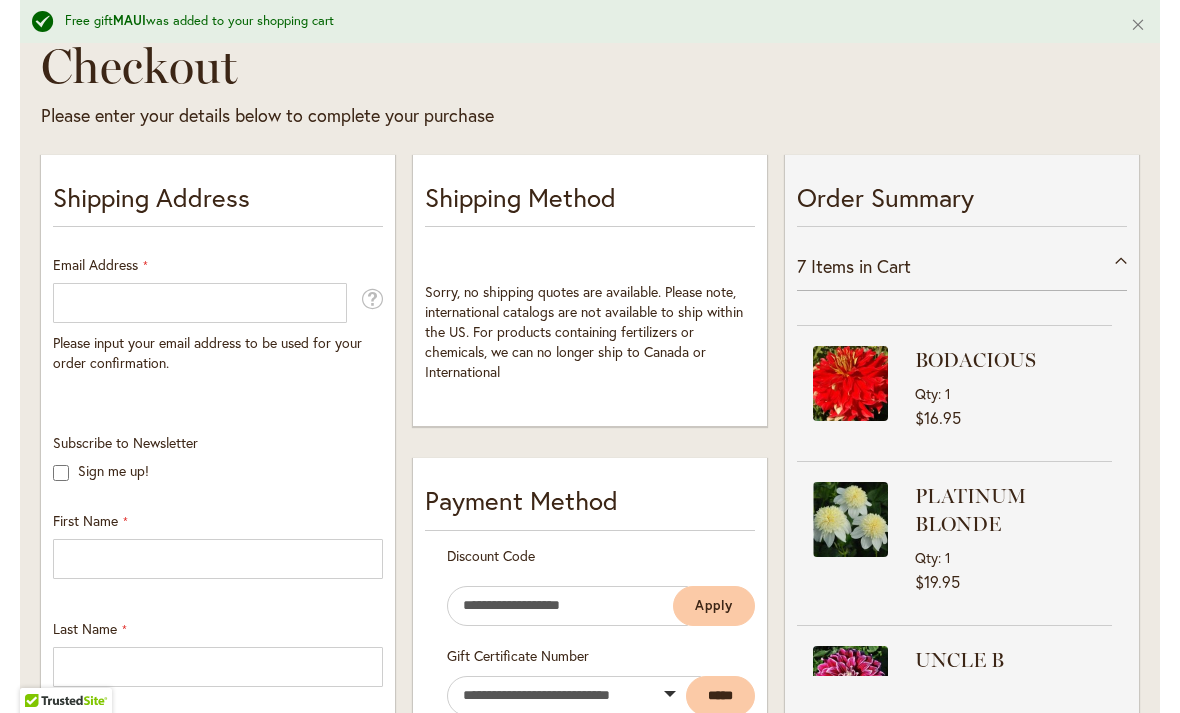 scroll, scrollTop: 95, scrollLeft: 0, axis: vertical 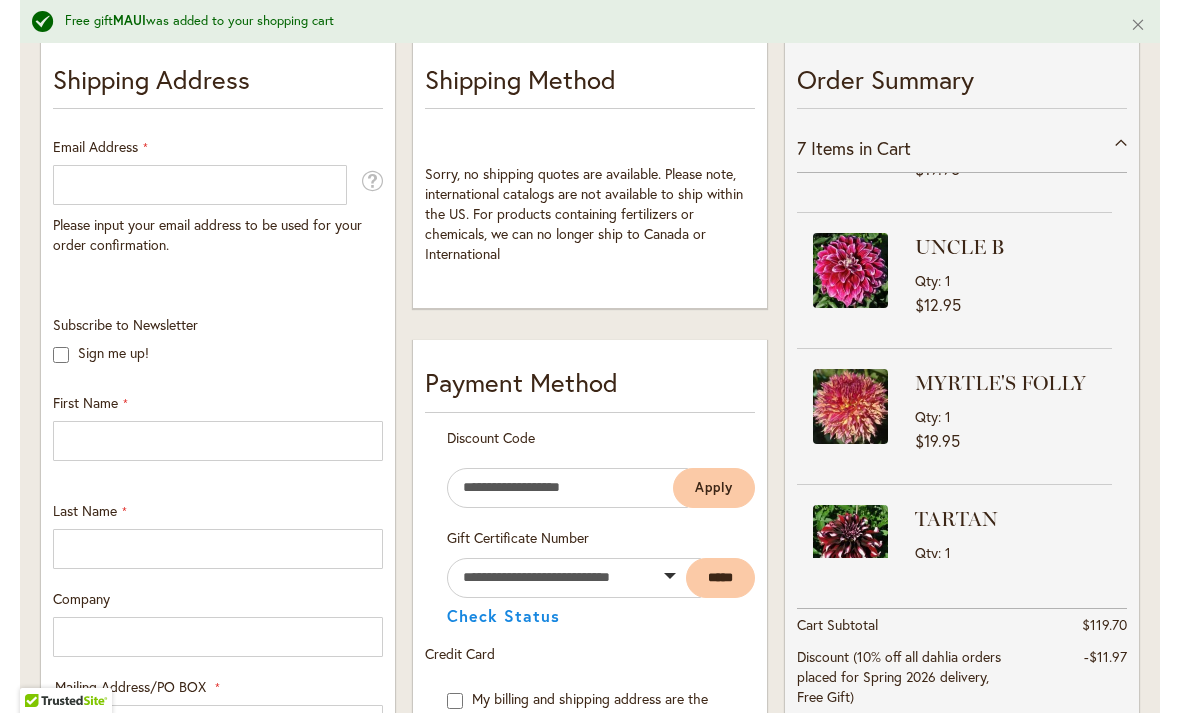 click at bounding box center [850, 270] 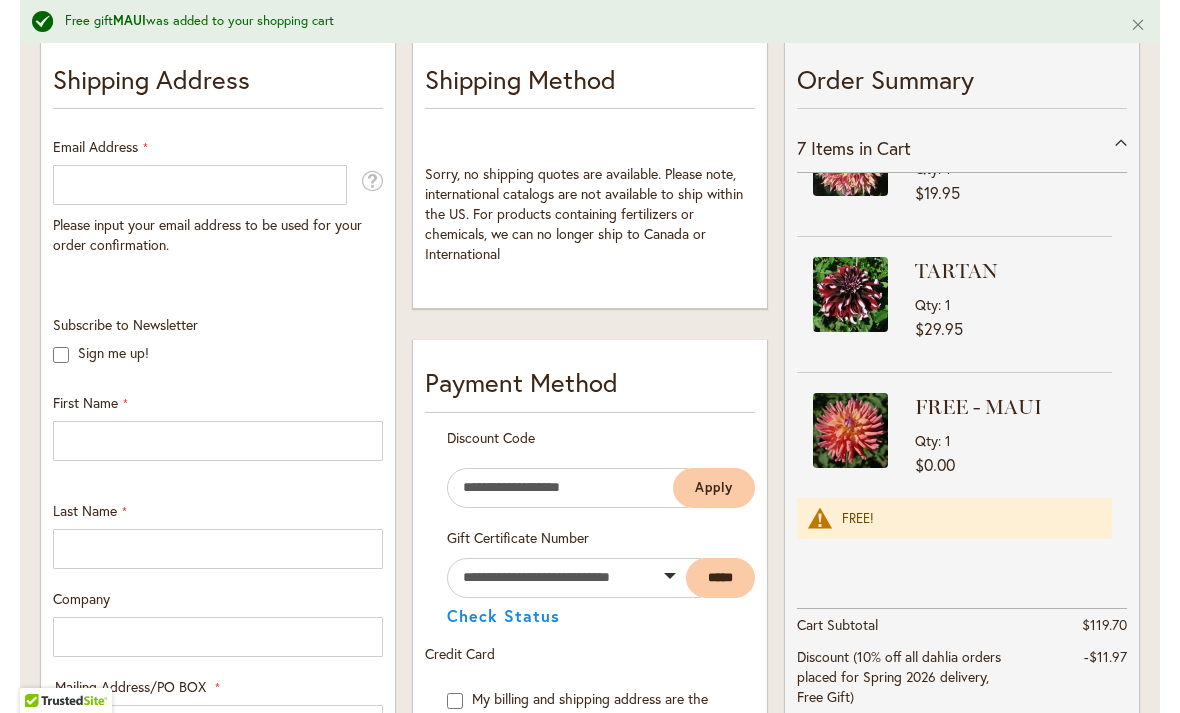 scroll, scrollTop: 636, scrollLeft: 0, axis: vertical 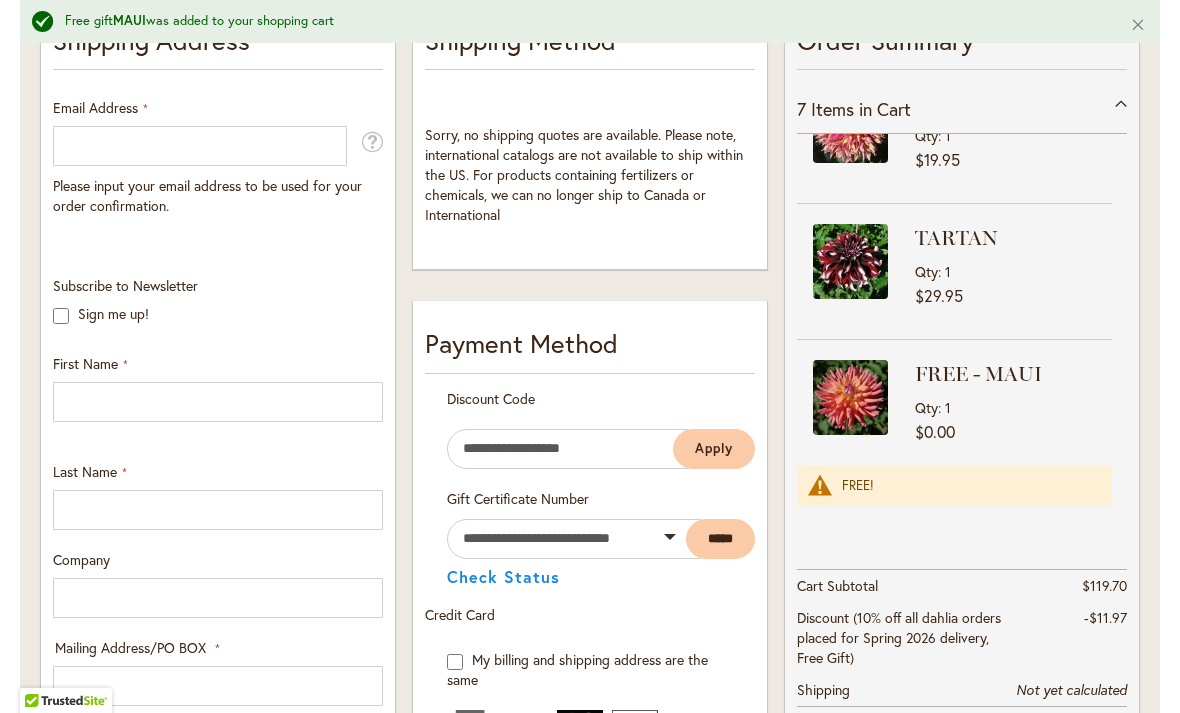 click on "FREE -  MAUI
Qty
1
$0.00
FREE!" at bounding box center (954, 433) 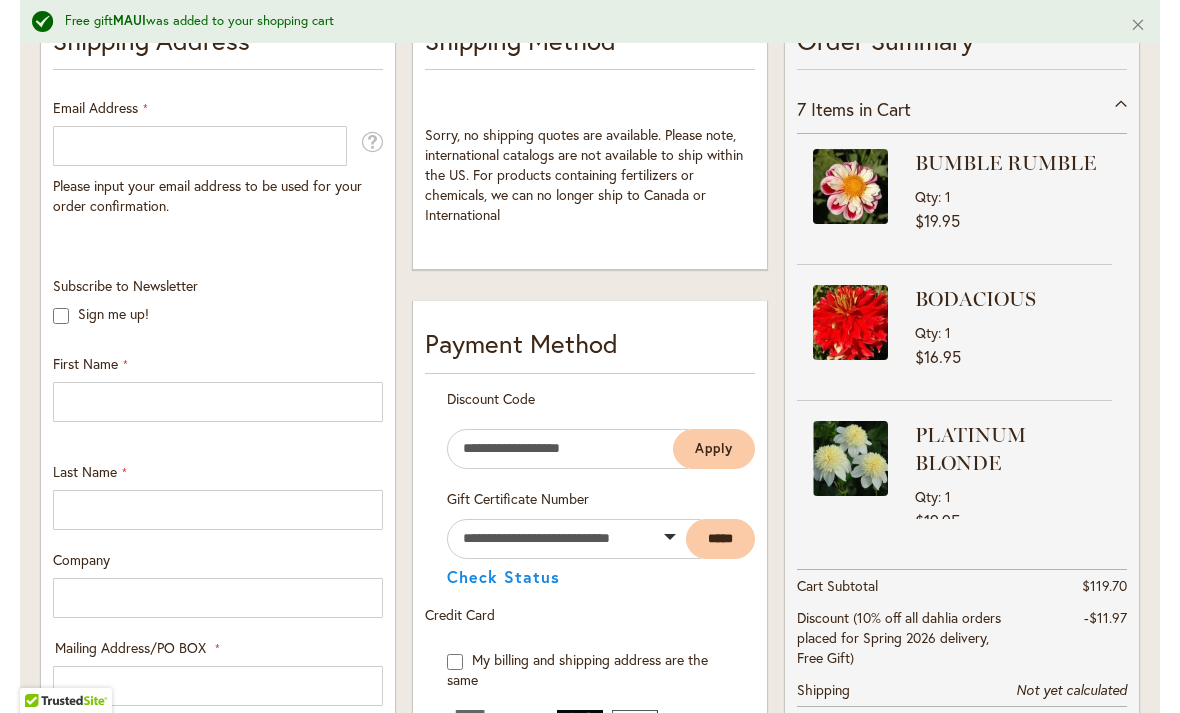 scroll, scrollTop: 0, scrollLeft: 0, axis: both 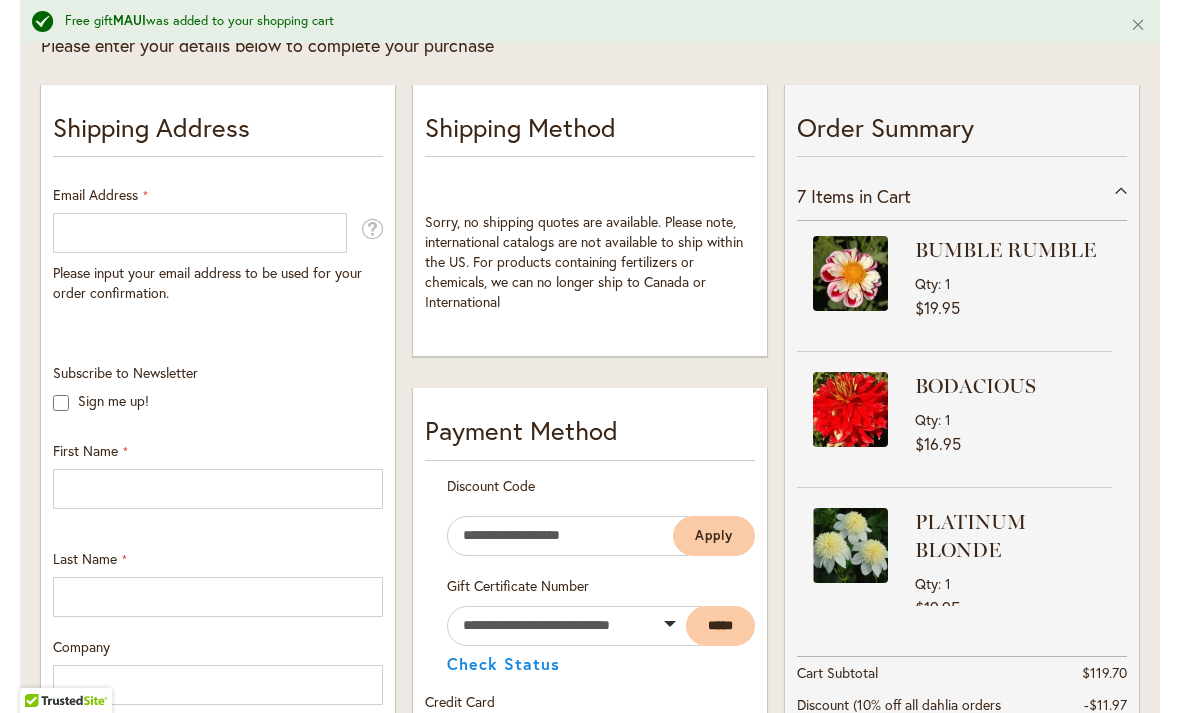 click on "BODACIOUS
Qty
1
$16.95" at bounding box center [1013, 414] 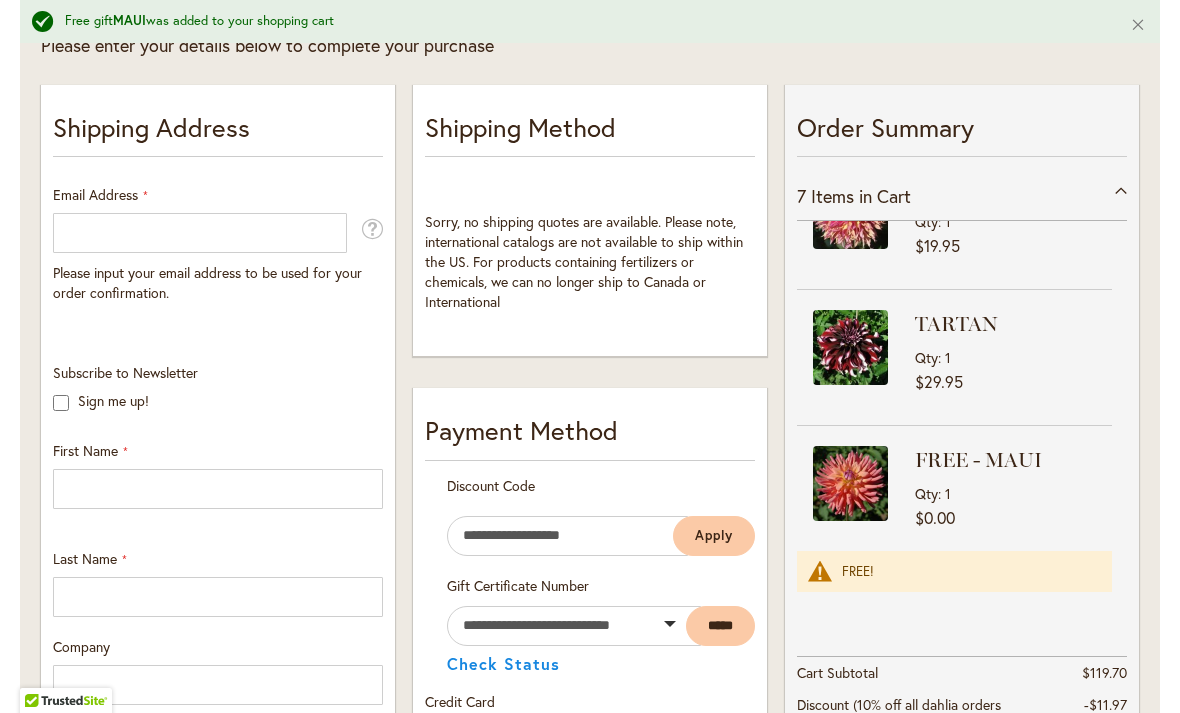 scroll, scrollTop: 633, scrollLeft: 0, axis: vertical 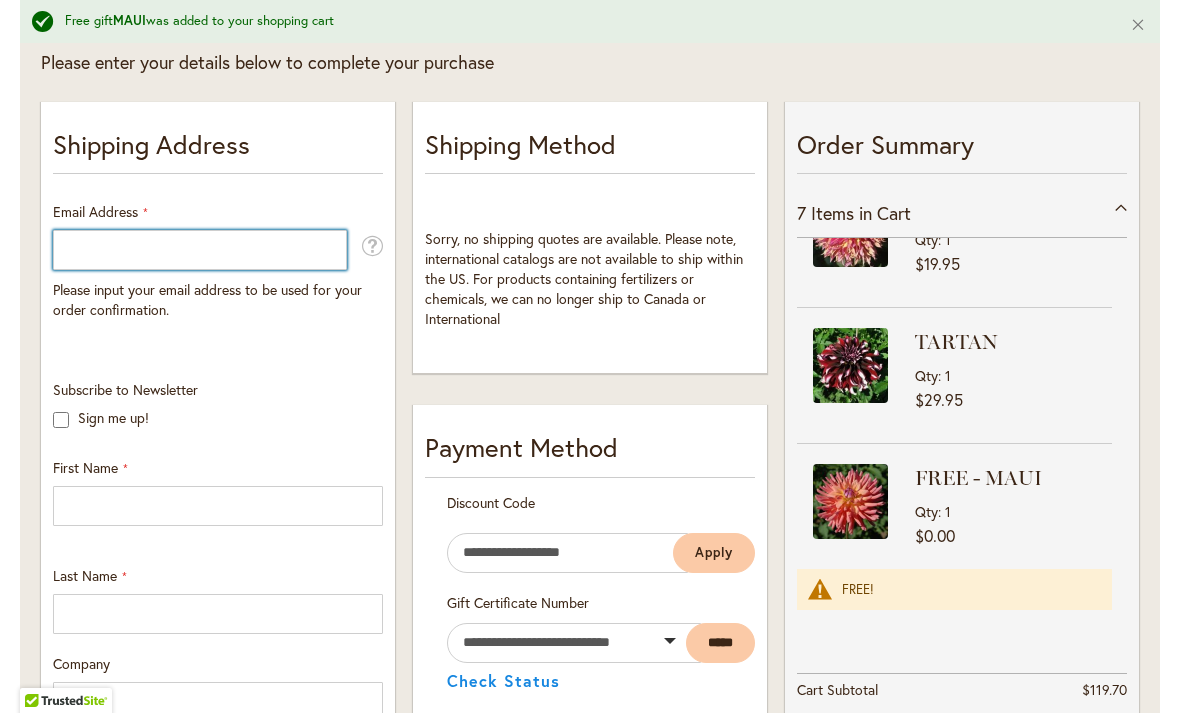 click on "Email Address" at bounding box center (200, 250) 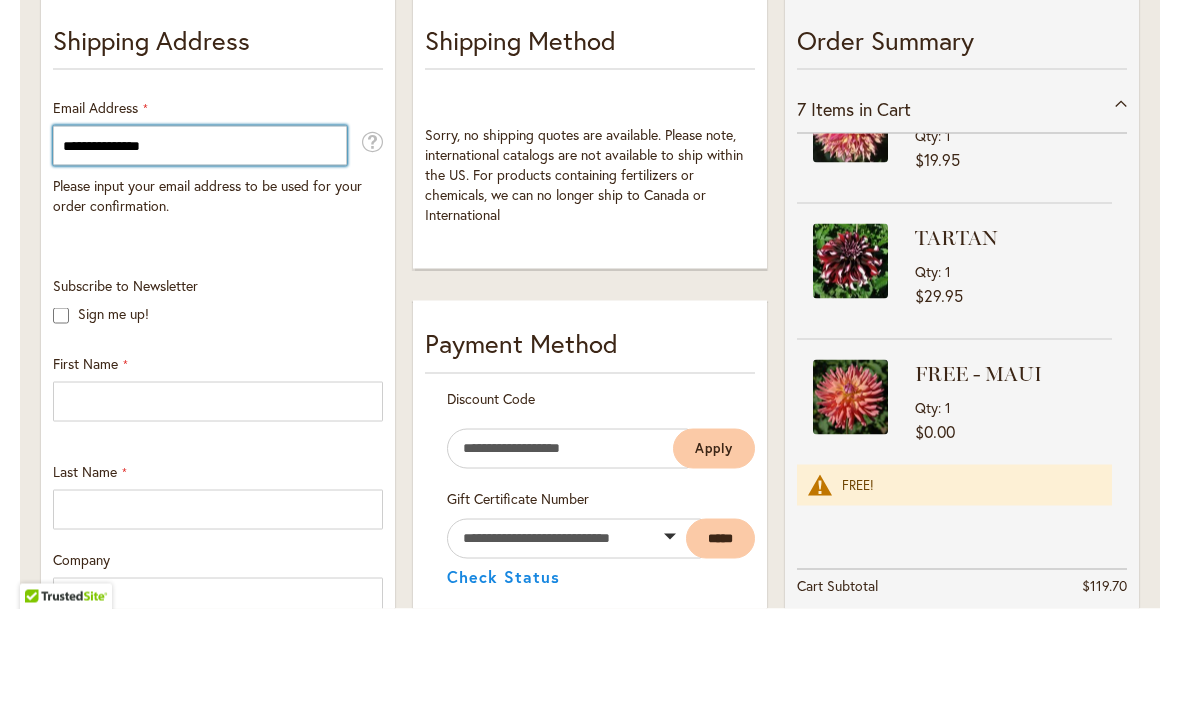 type on "**********" 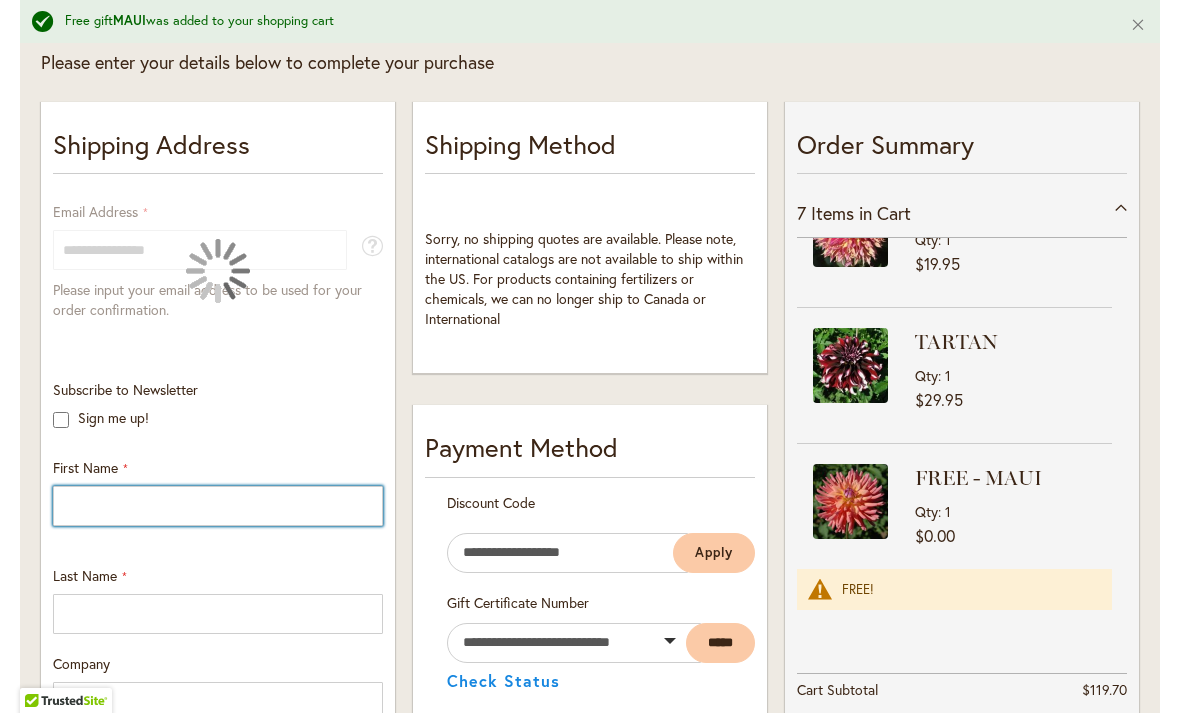 click on "First Name" at bounding box center (218, 506) 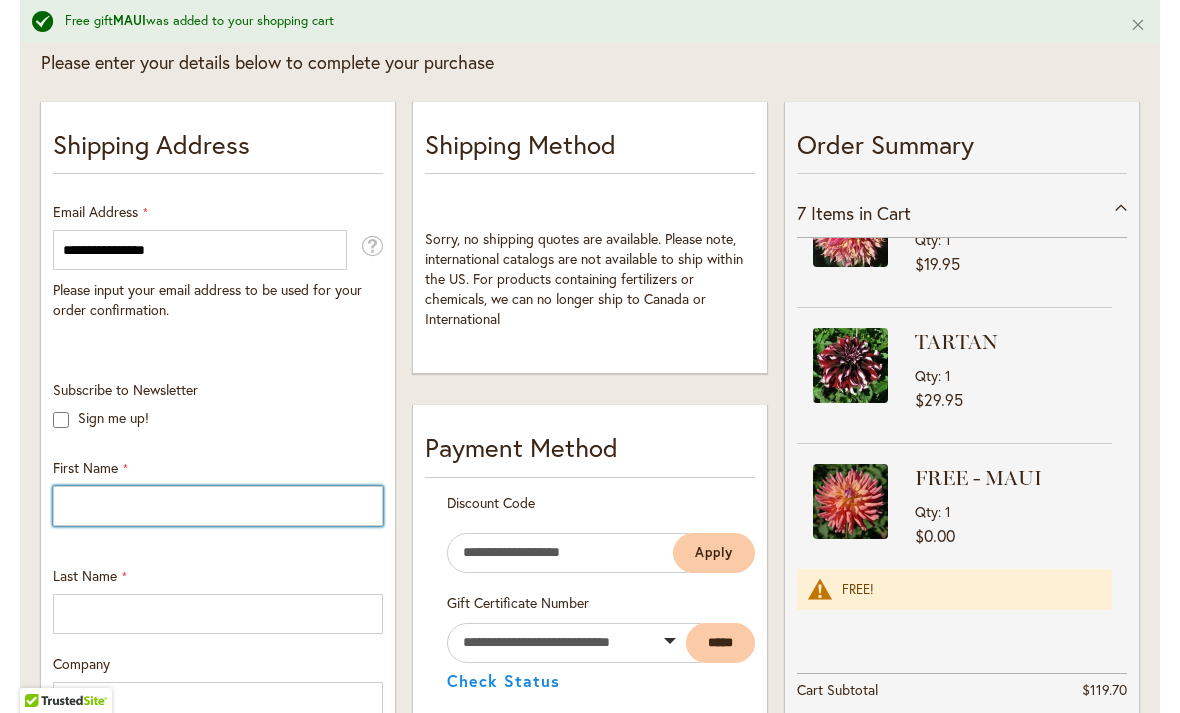 type on "*****" 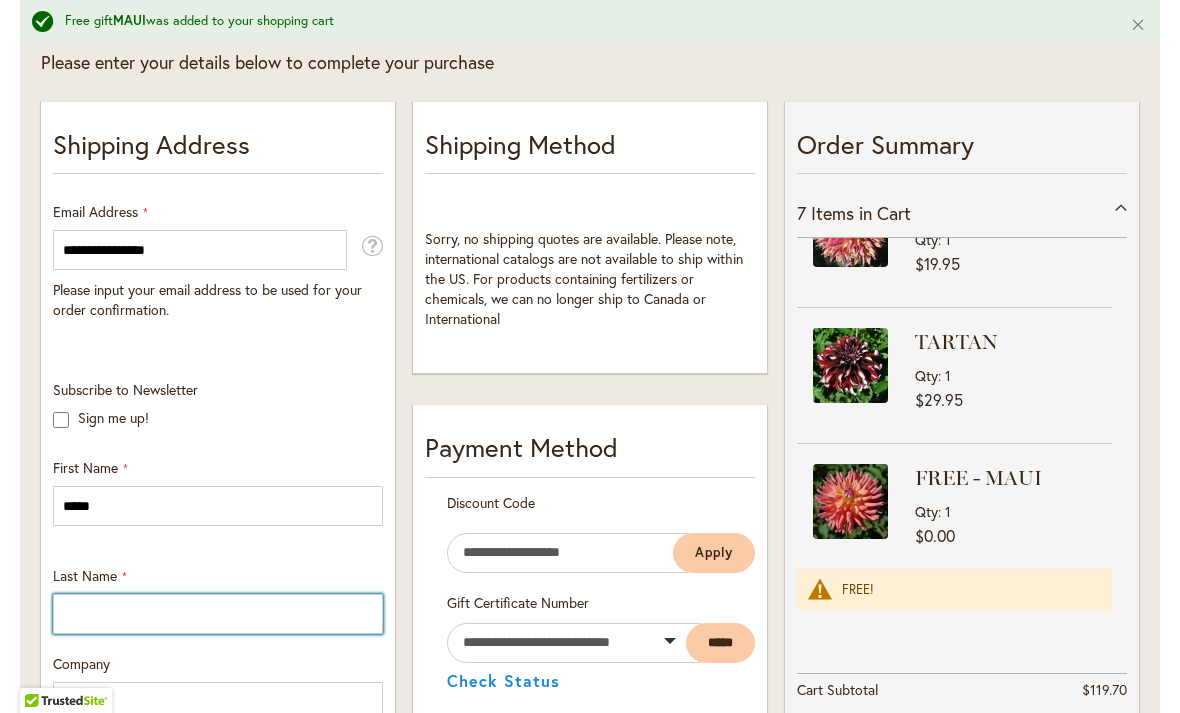 type on "****" 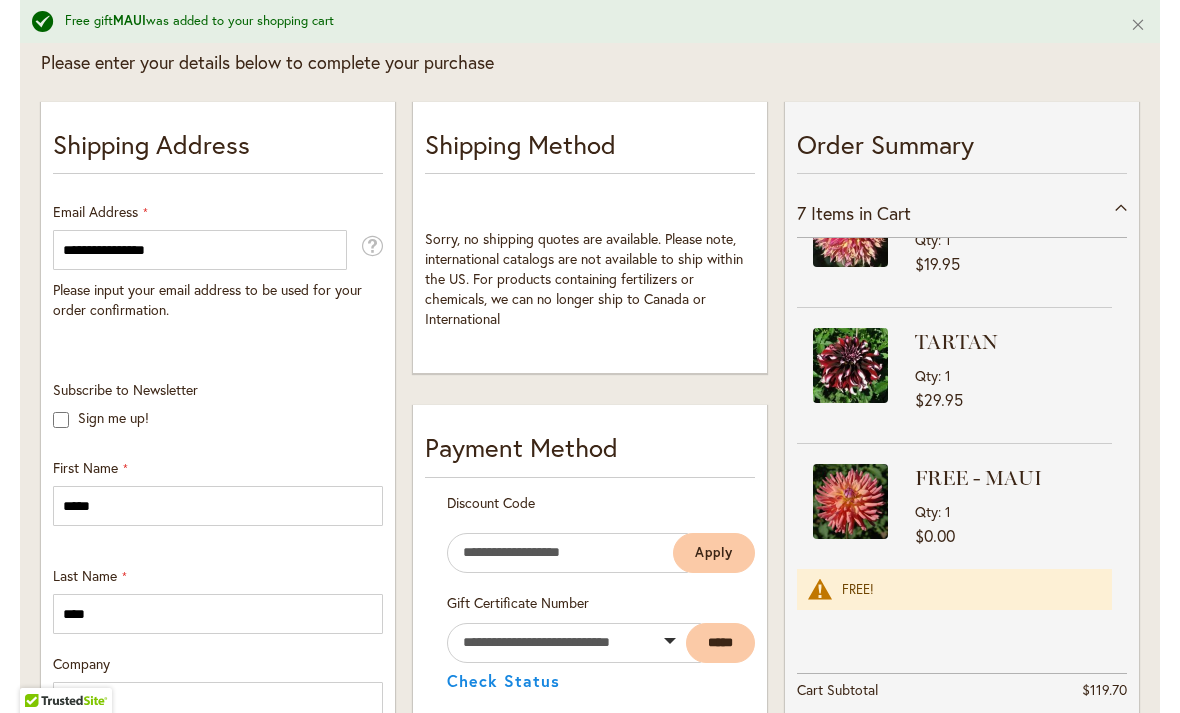 type on "**********" 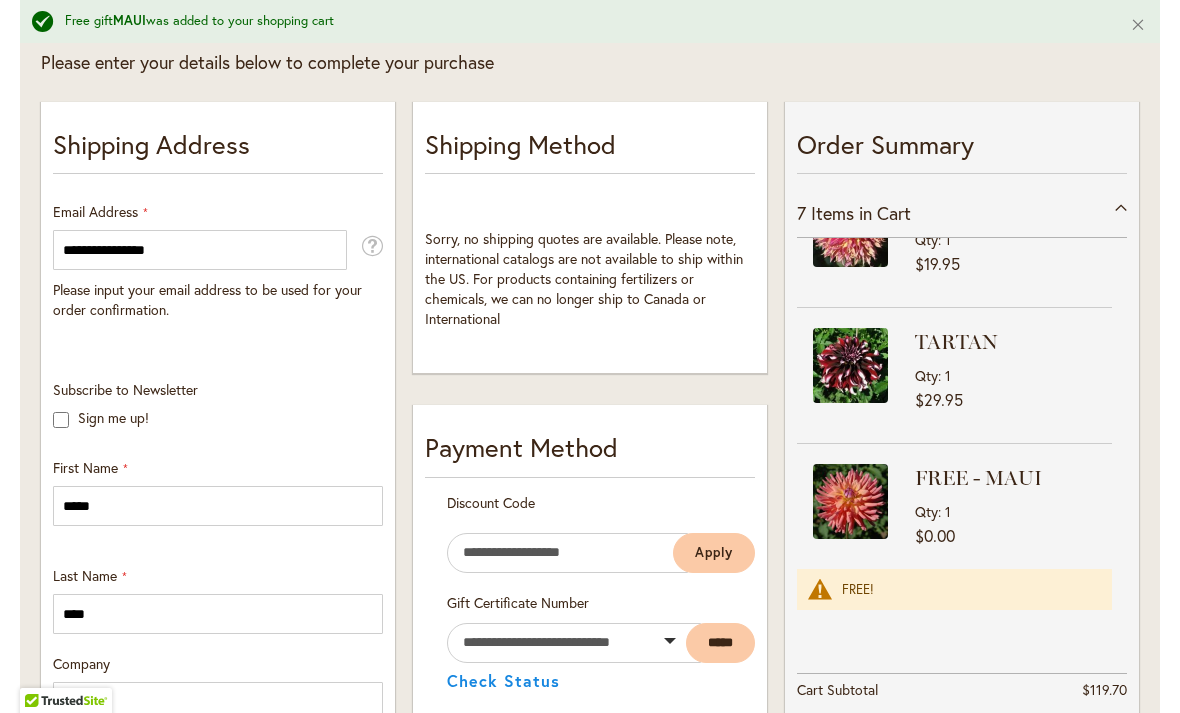 type on "*****" 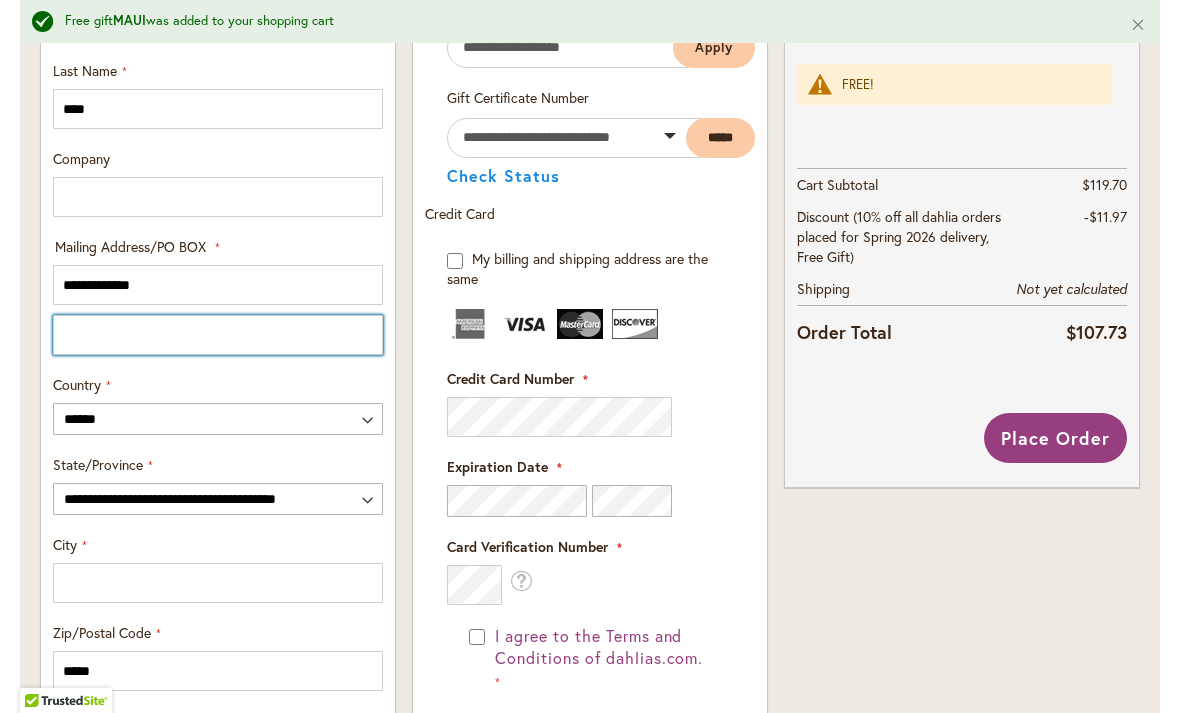 scroll, scrollTop: 866, scrollLeft: 0, axis: vertical 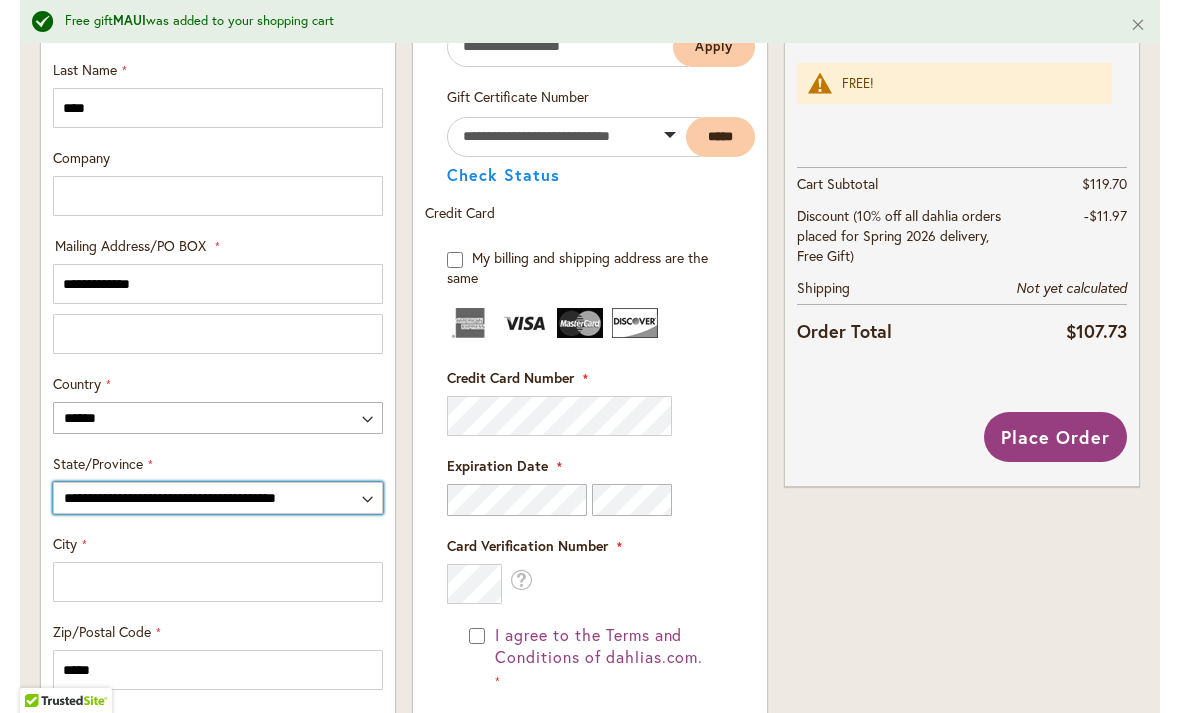 click on "**********" at bounding box center [218, 498] 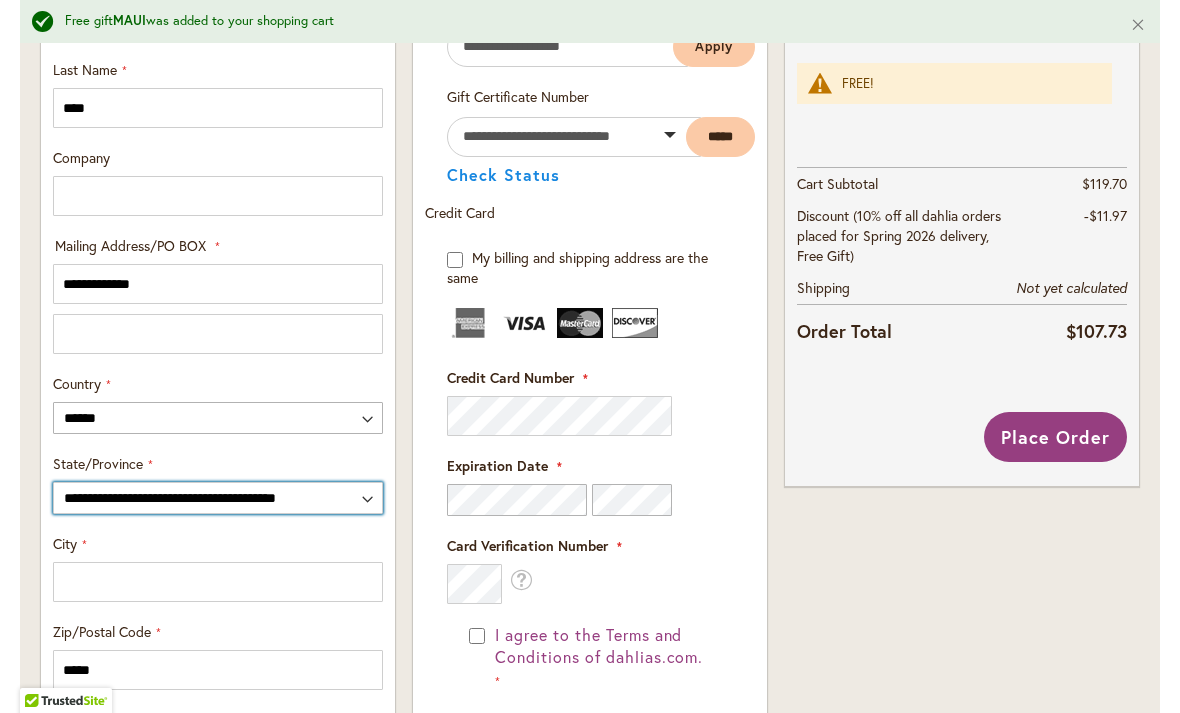 select on "**" 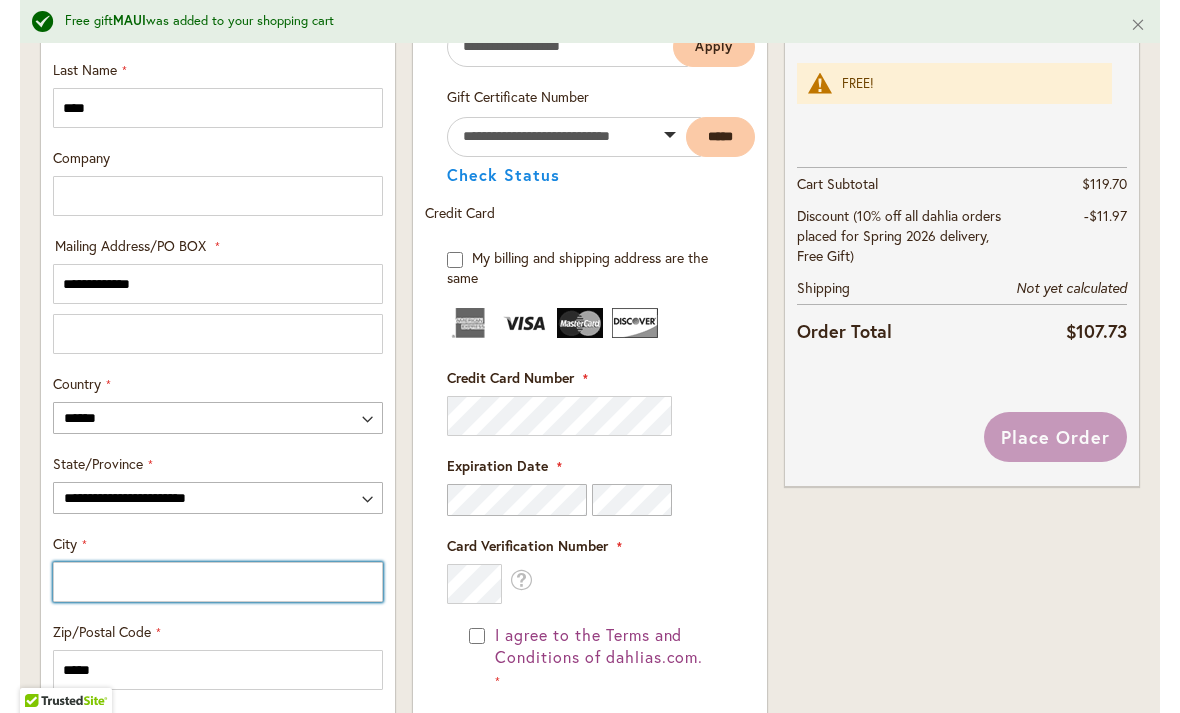 click on "City" at bounding box center [218, 582] 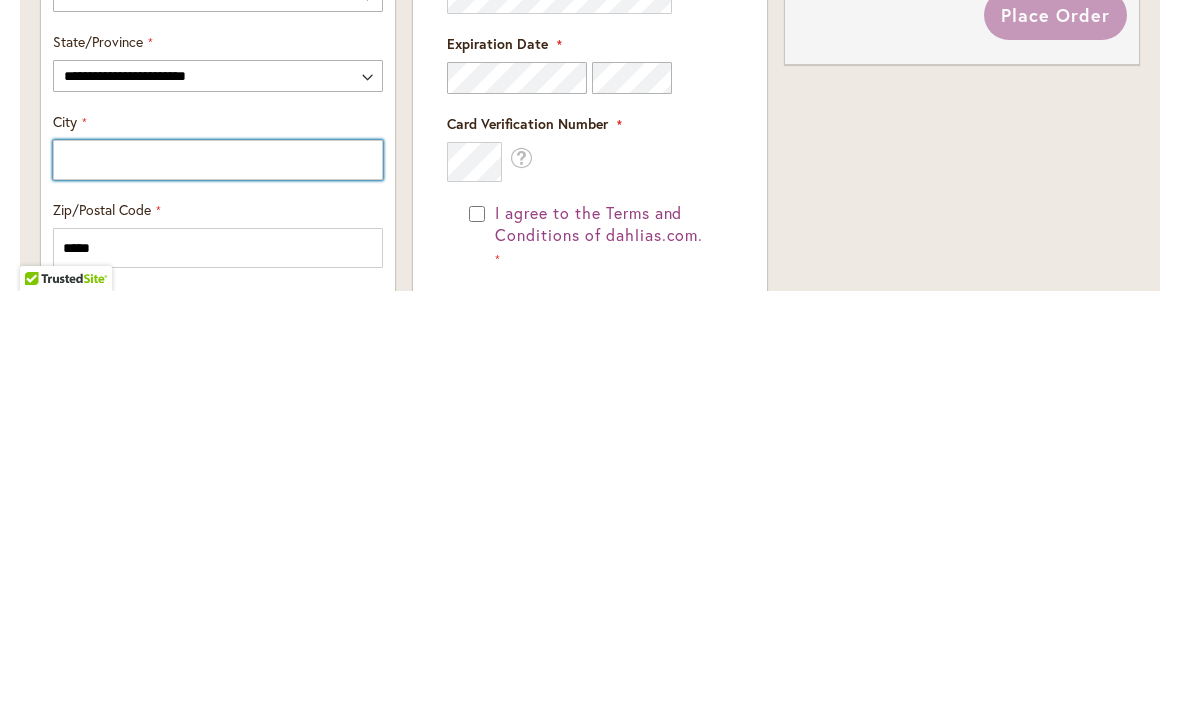 type on "******" 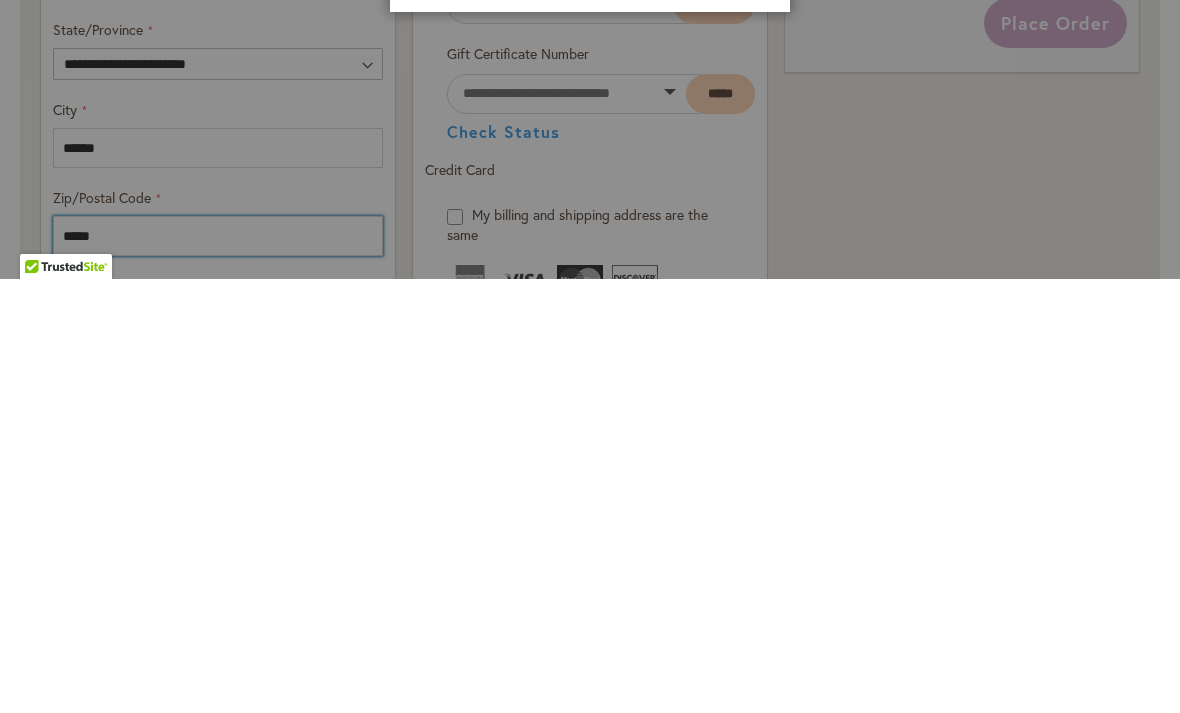 scroll, scrollTop: 0, scrollLeft: 0, axis: both 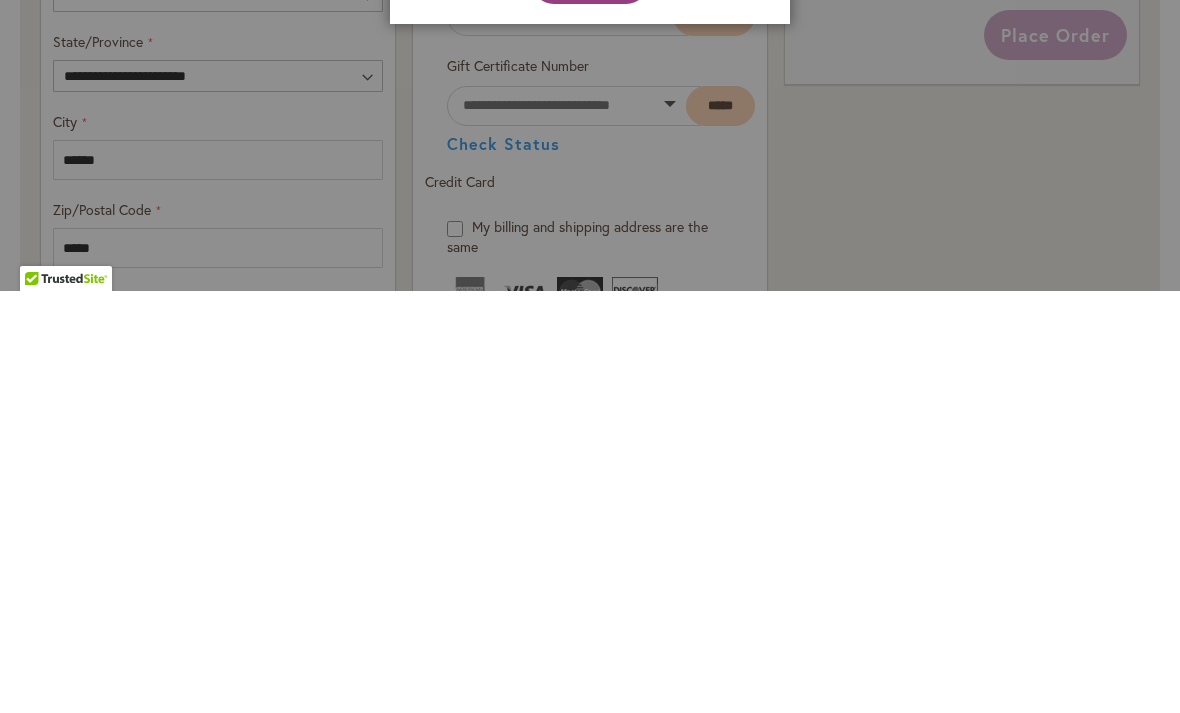 click at bounding box center [590, 356] 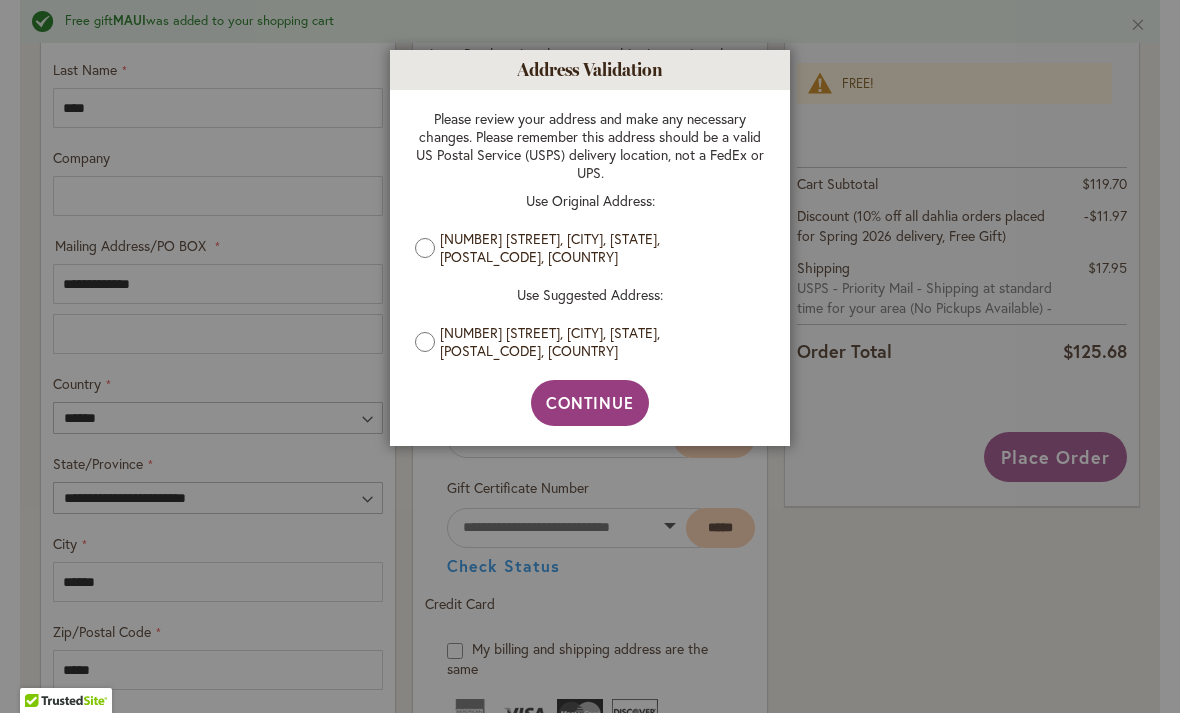 click on "Continue" at bounding box center (590, 402) 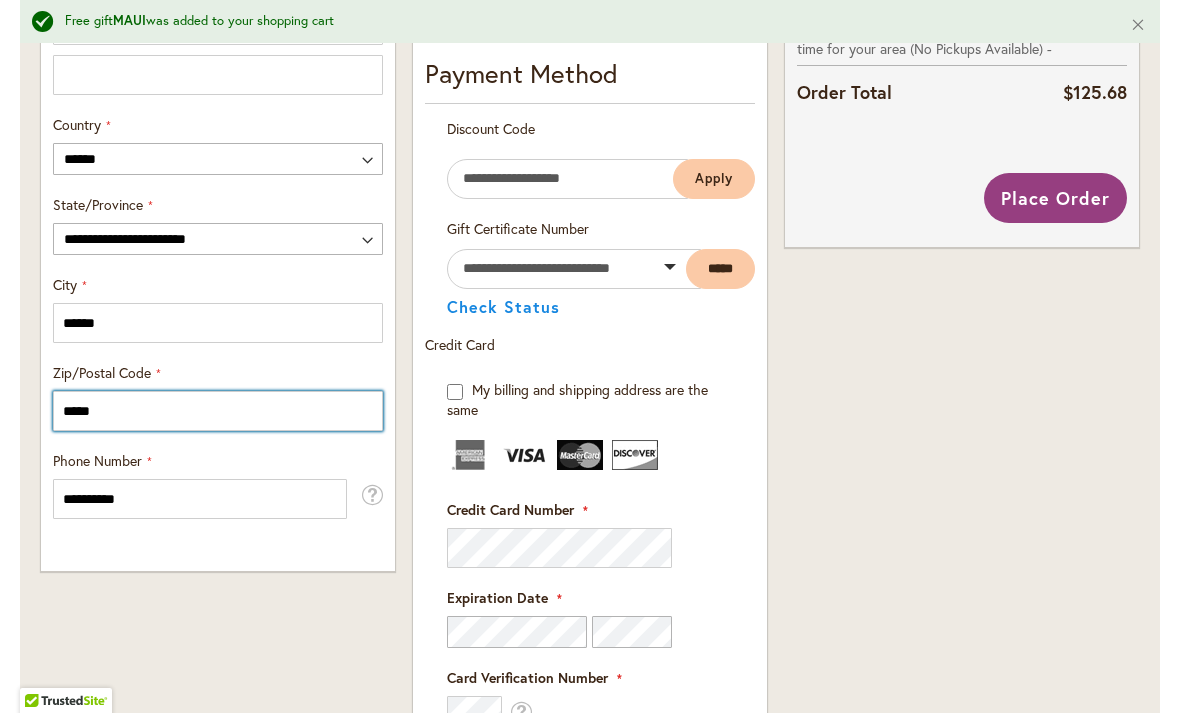 scroll, scrollTop: 1166, scrollLeft: 0, axis: vertical 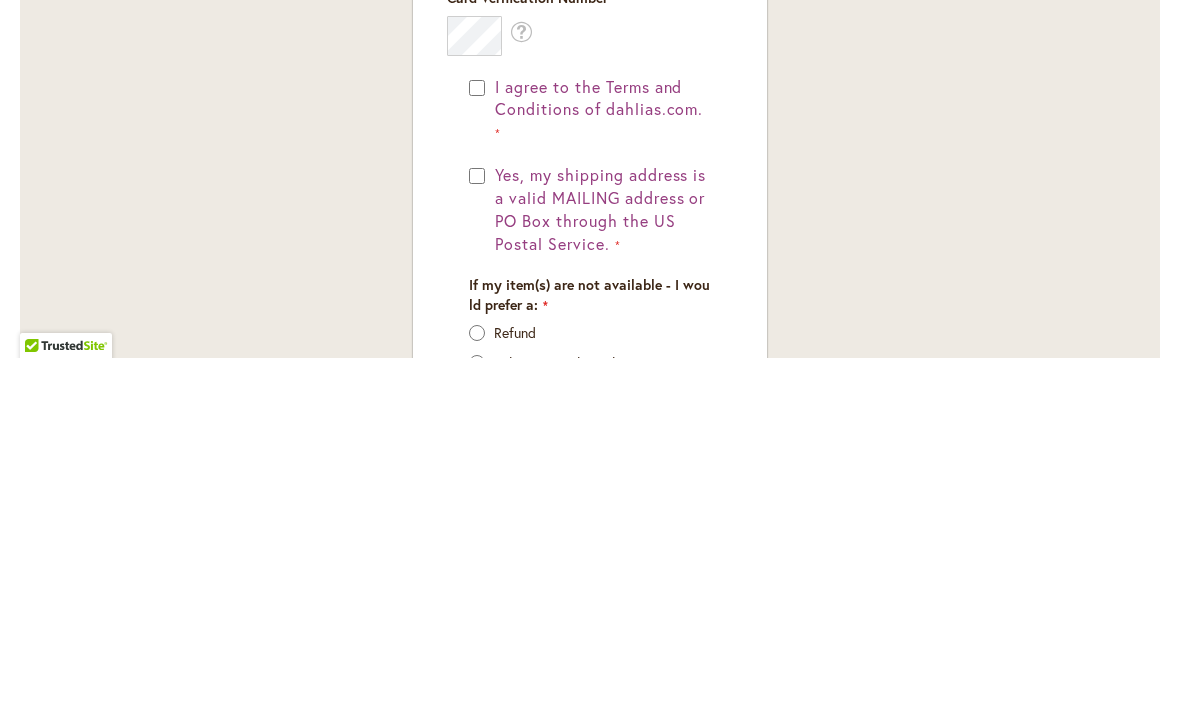 click on "I agree to the Terms and Conditions of dahlias.com." at bounding box center [600, 465] 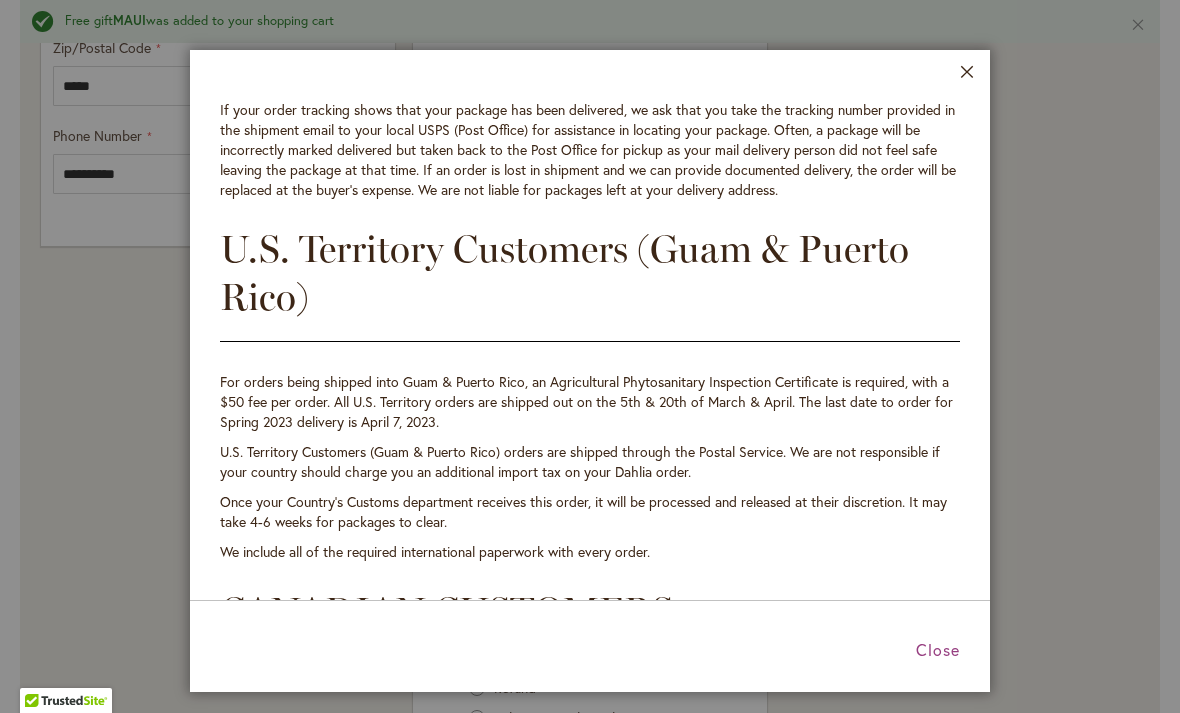 scroll, scrollTop: 3192, scrollLeft: 0, axis: vertical 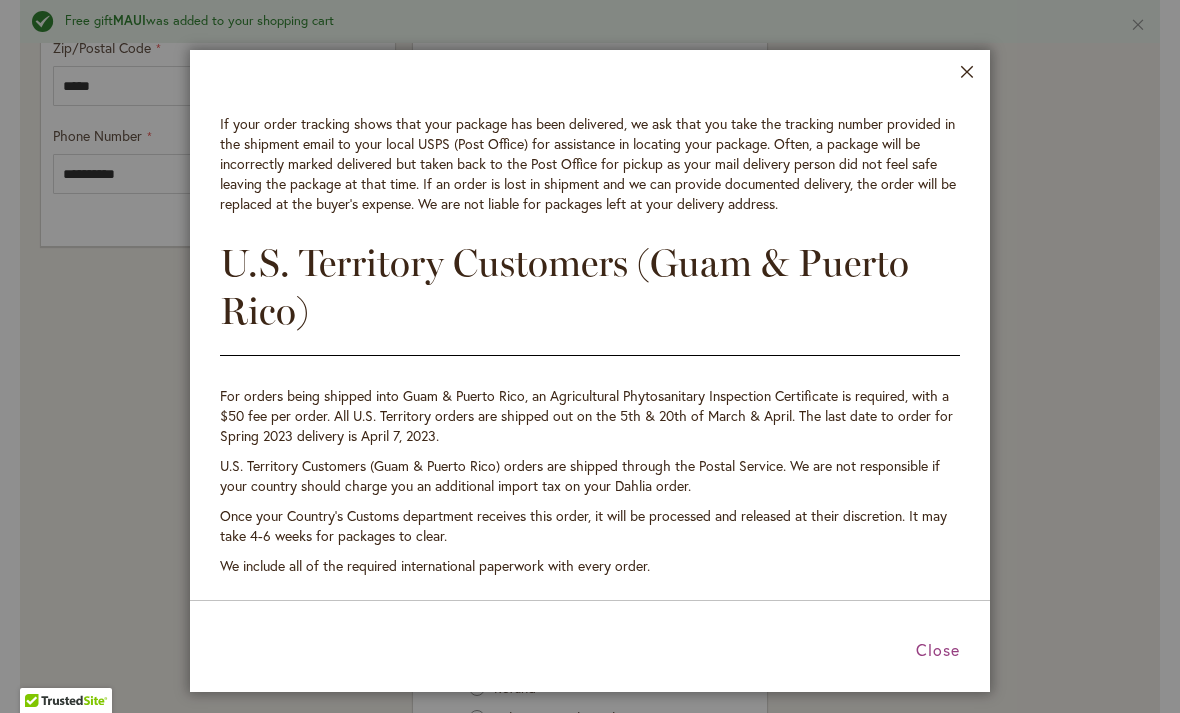click on "Close" at bounding box center [967, 76] 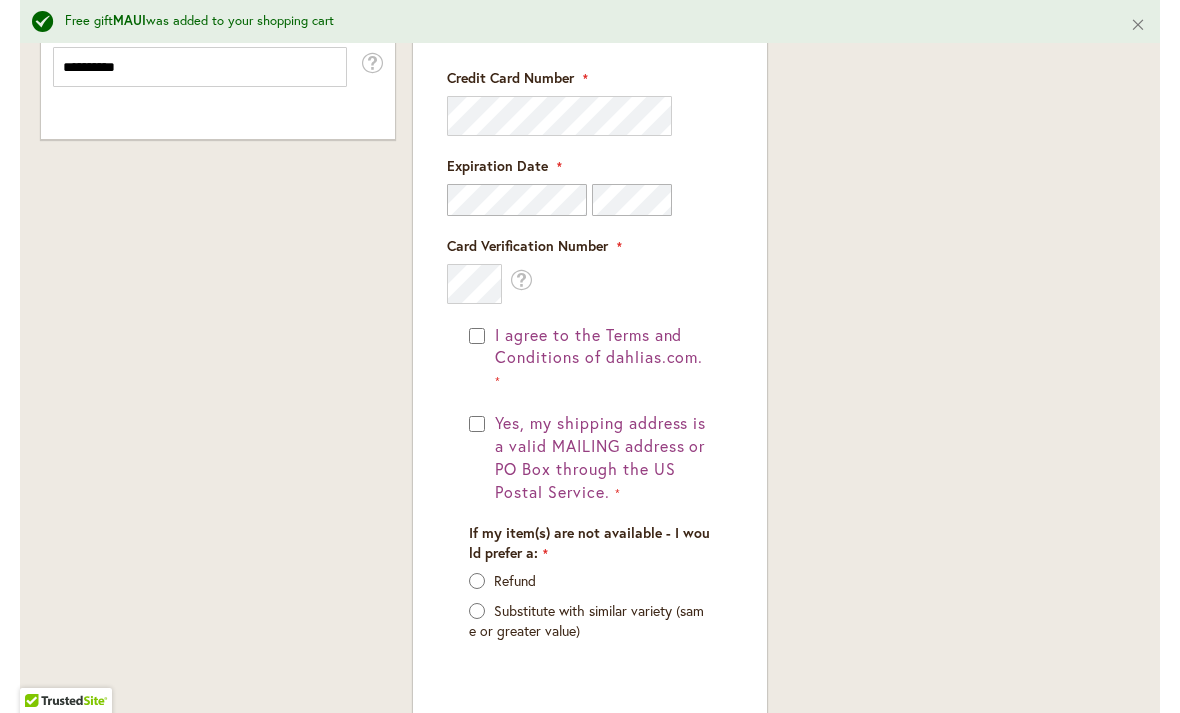 scroll, scrollTop: 1558, scrollLeft: 0, axis: vertical 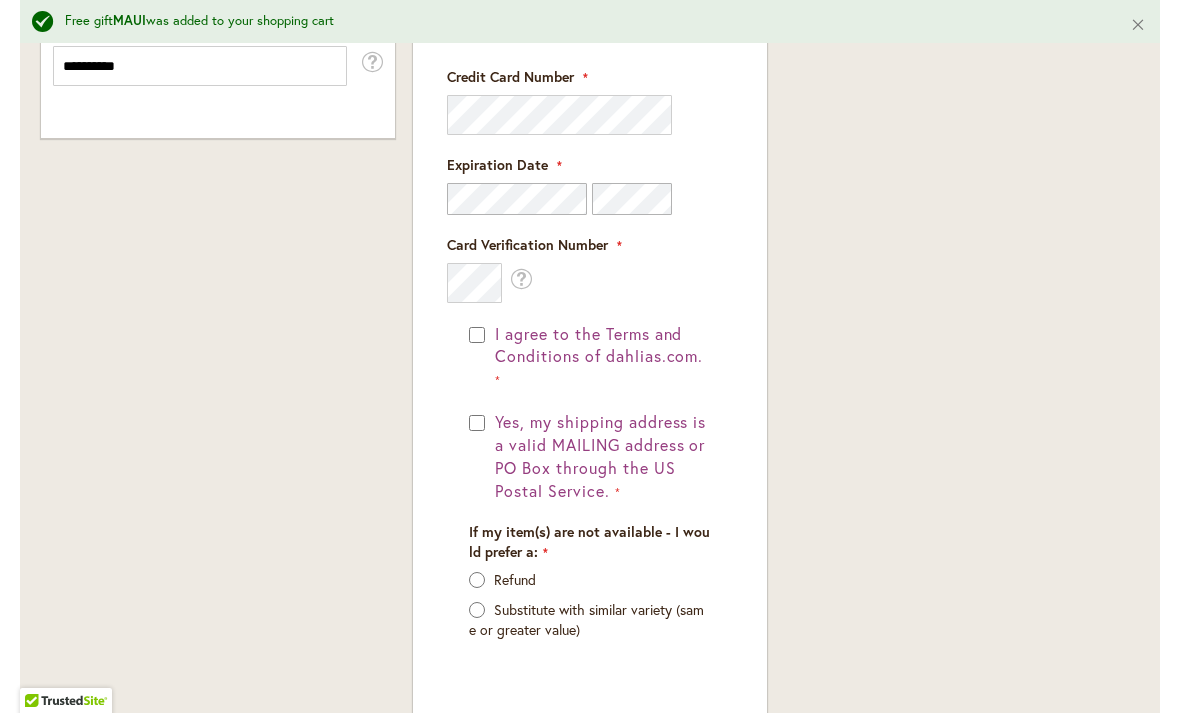 click on "Yes, my shipping address is a valid MAILING address or PO Box through the US Postal Service." at bounding box center (600, 456) 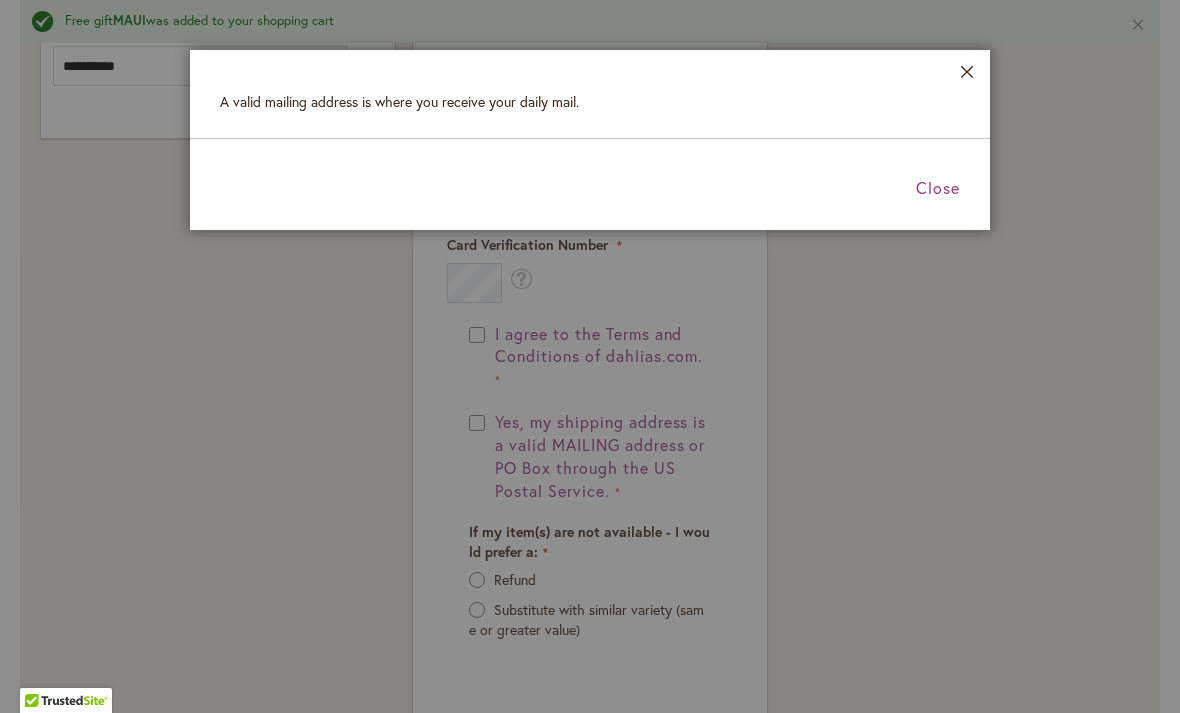 scroll, scrollTop: 0, scrollLeft: 0, axis: both 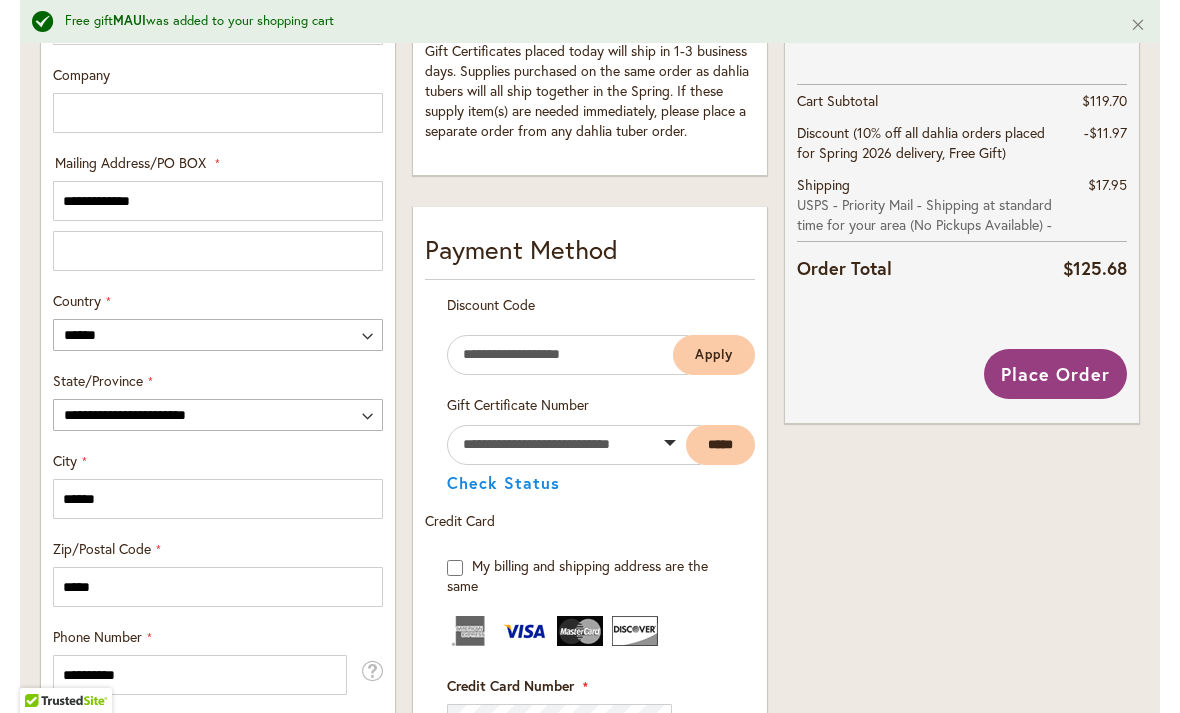 click on "Place Order" at bounding box center [1055, 374] 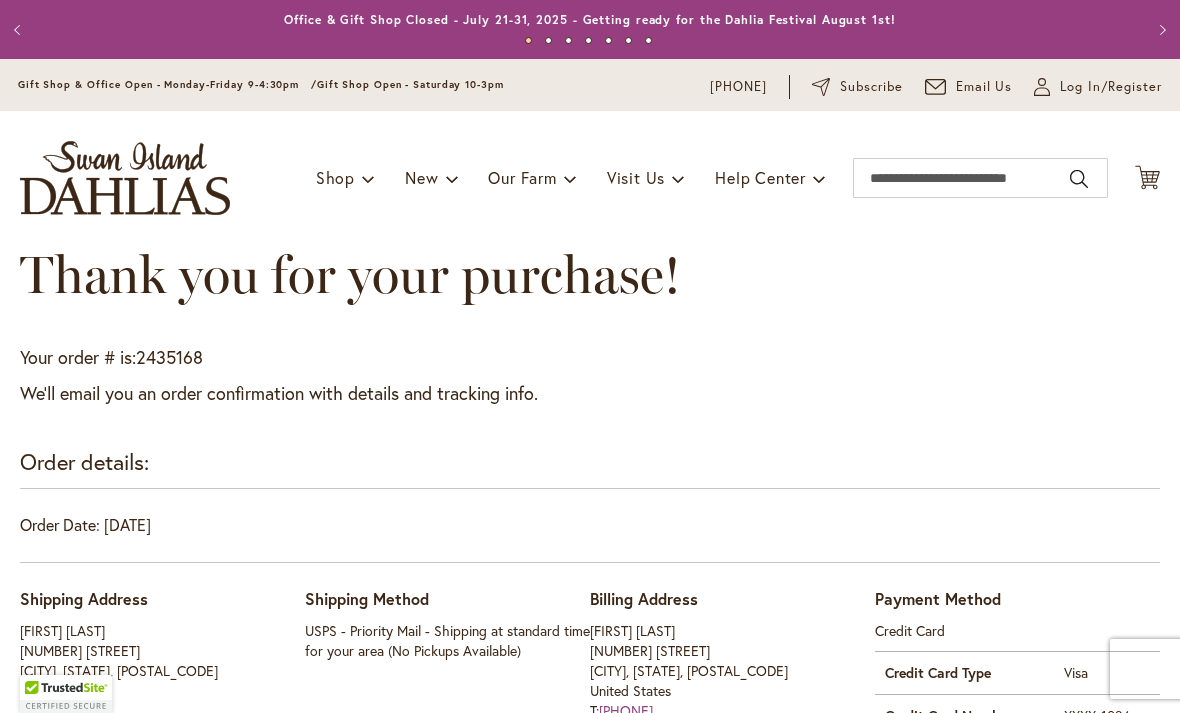 scroll, scrollTop: 0, scrollLeft: 0, axis: both 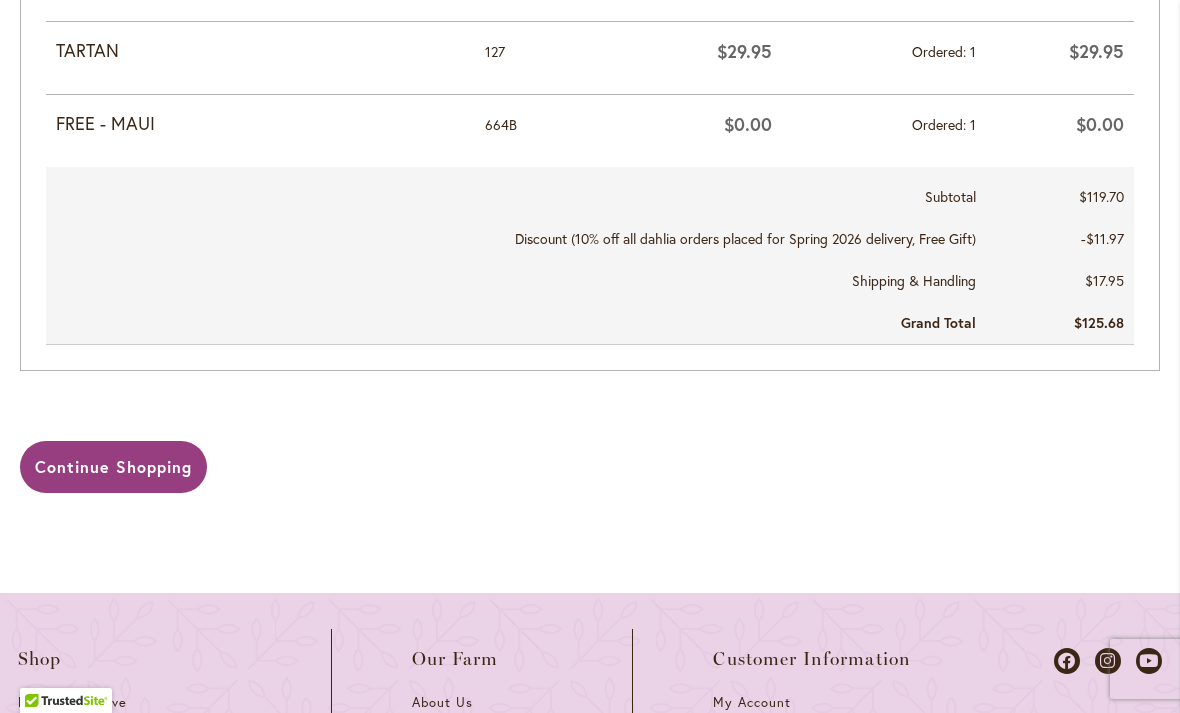 click on "Shipping & Handling" at bounding box center [516, 281] 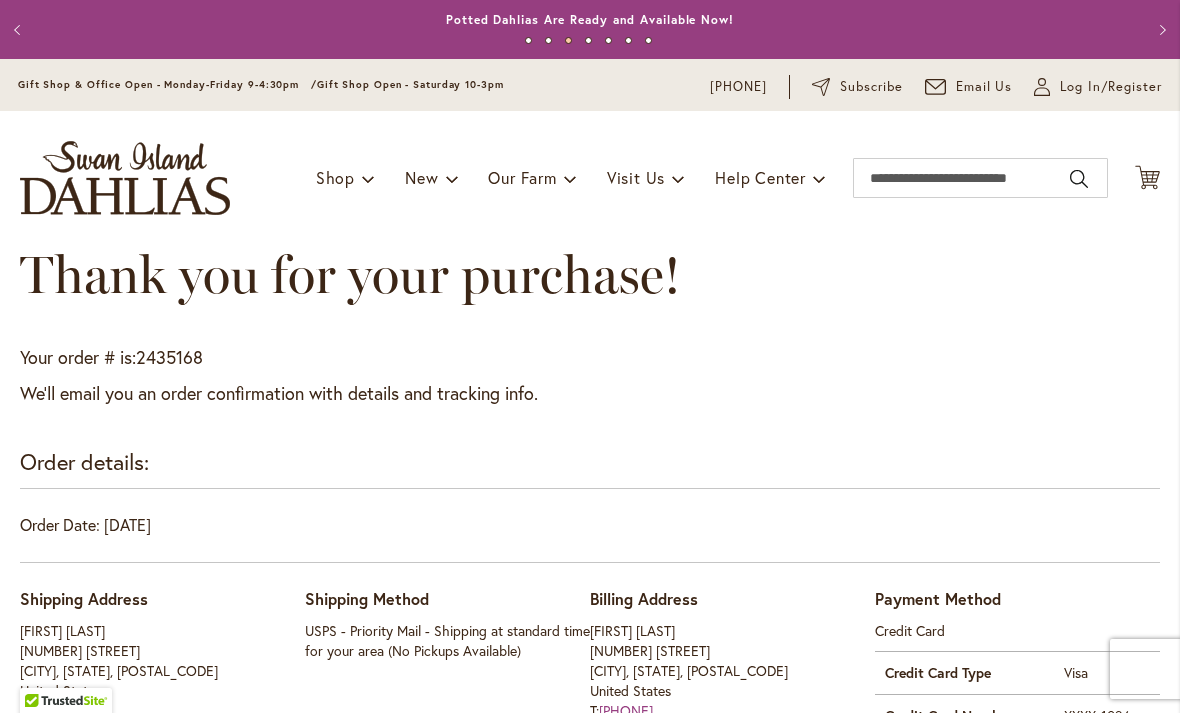 scroll, scrollTop: 0, scrollLeft: 0, axis: both 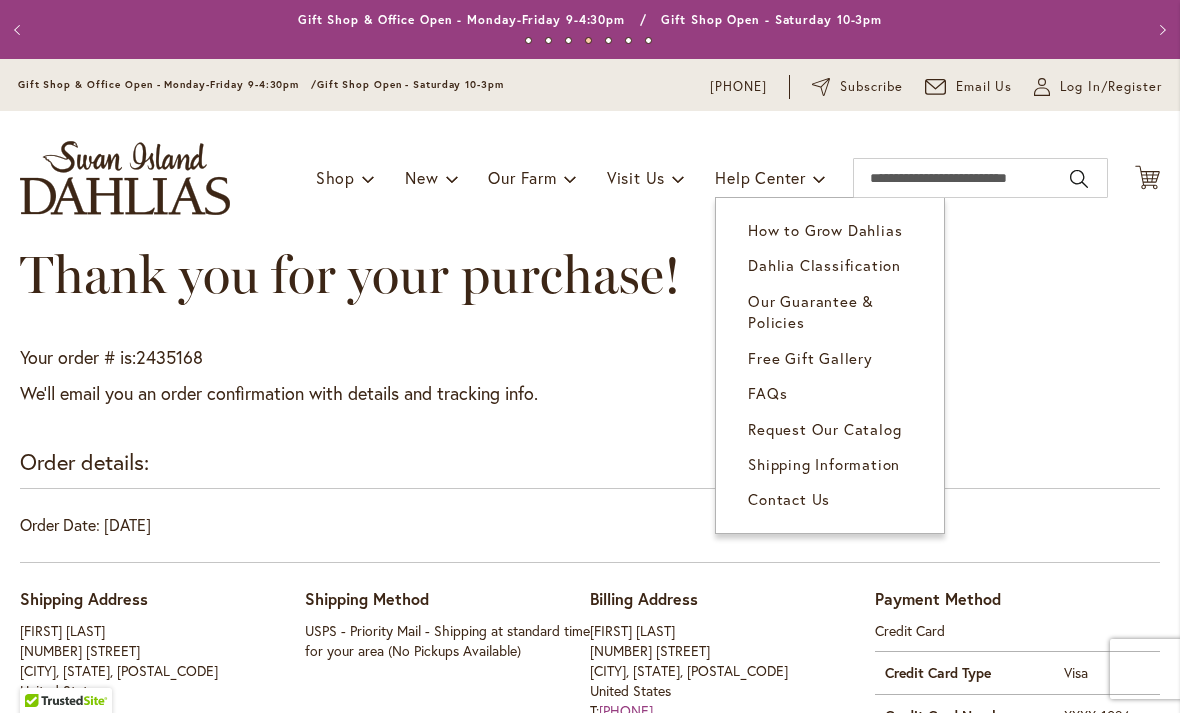 click on "Shipping Information" at bounding box center (830, 464) 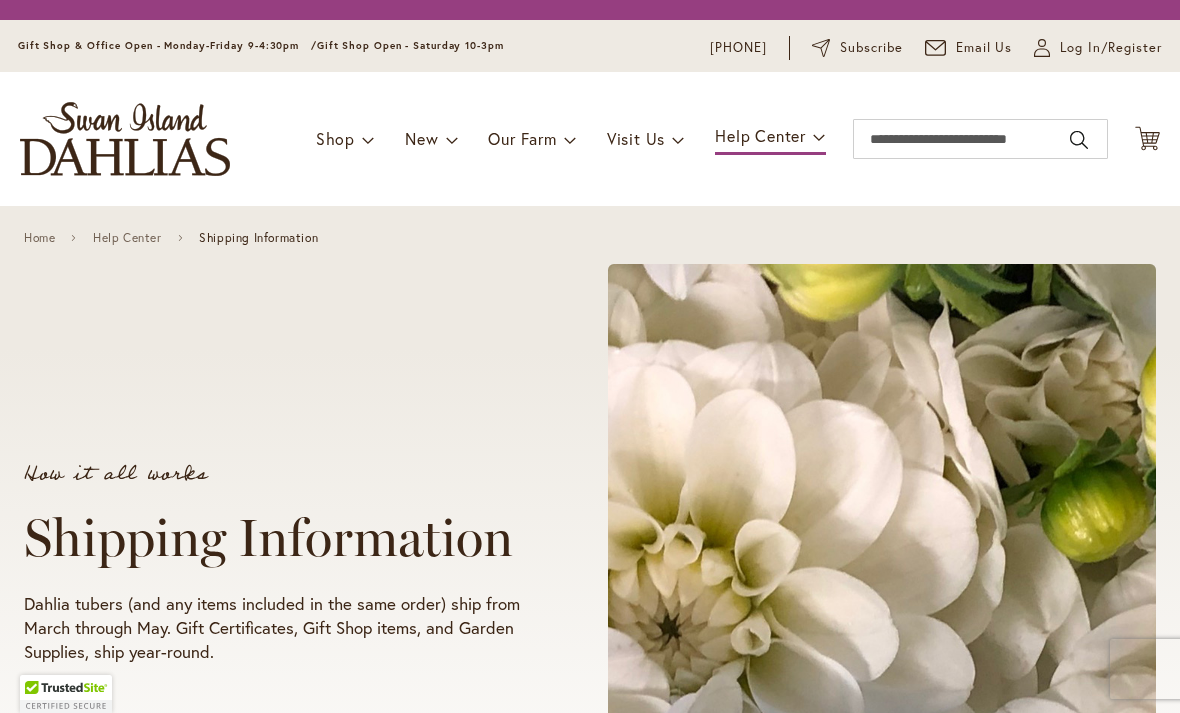 scroll, scrollTop: 0, scrollLeft: 0, axis: both 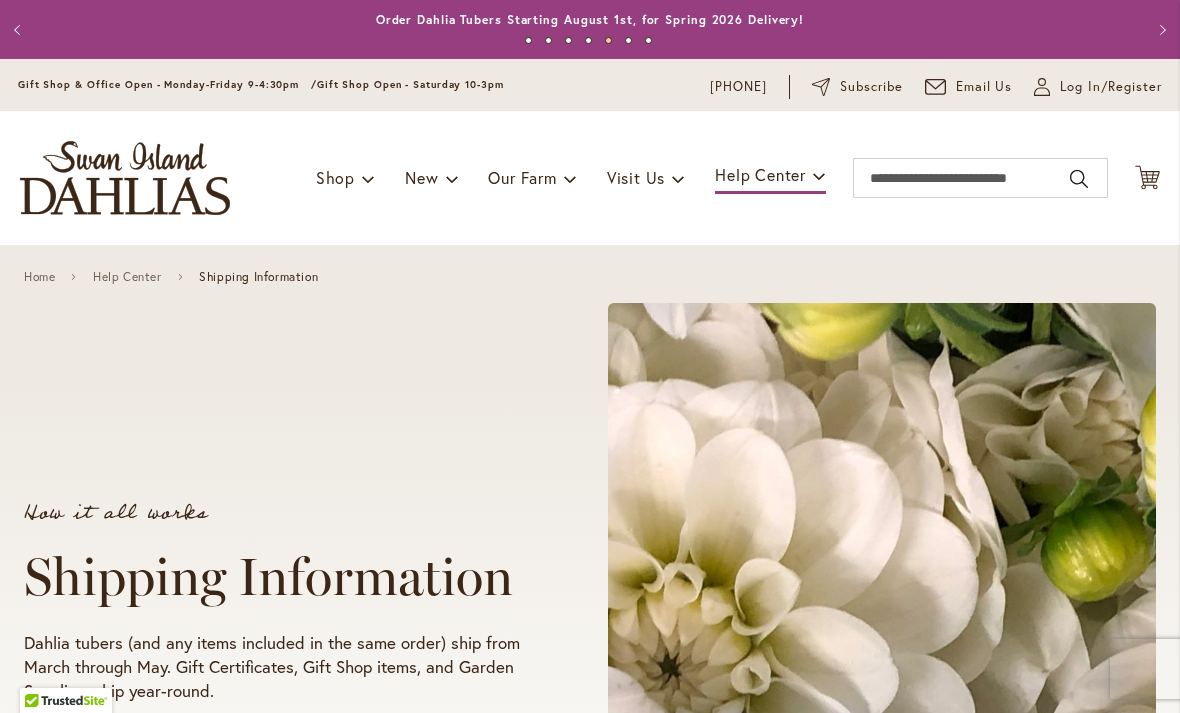 click on "Log In/Register" at bounding box center [1111, 87] 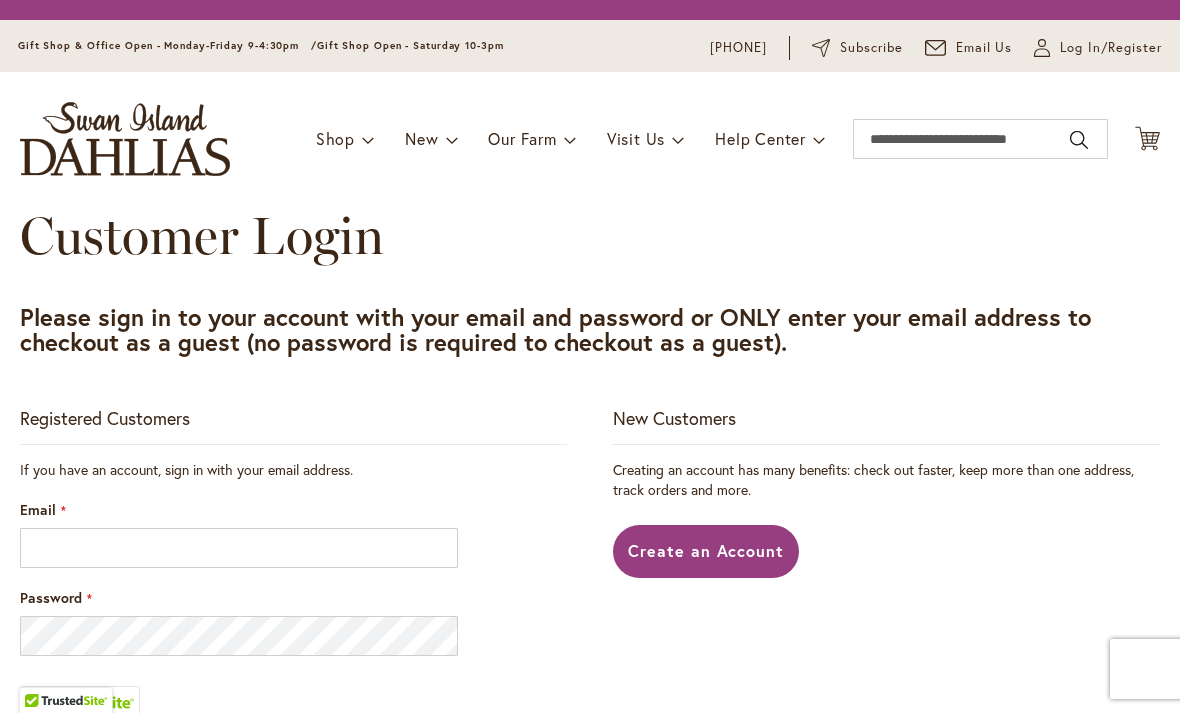 scroll, scrollTop: 0, scrollLeft: 0, axis: both 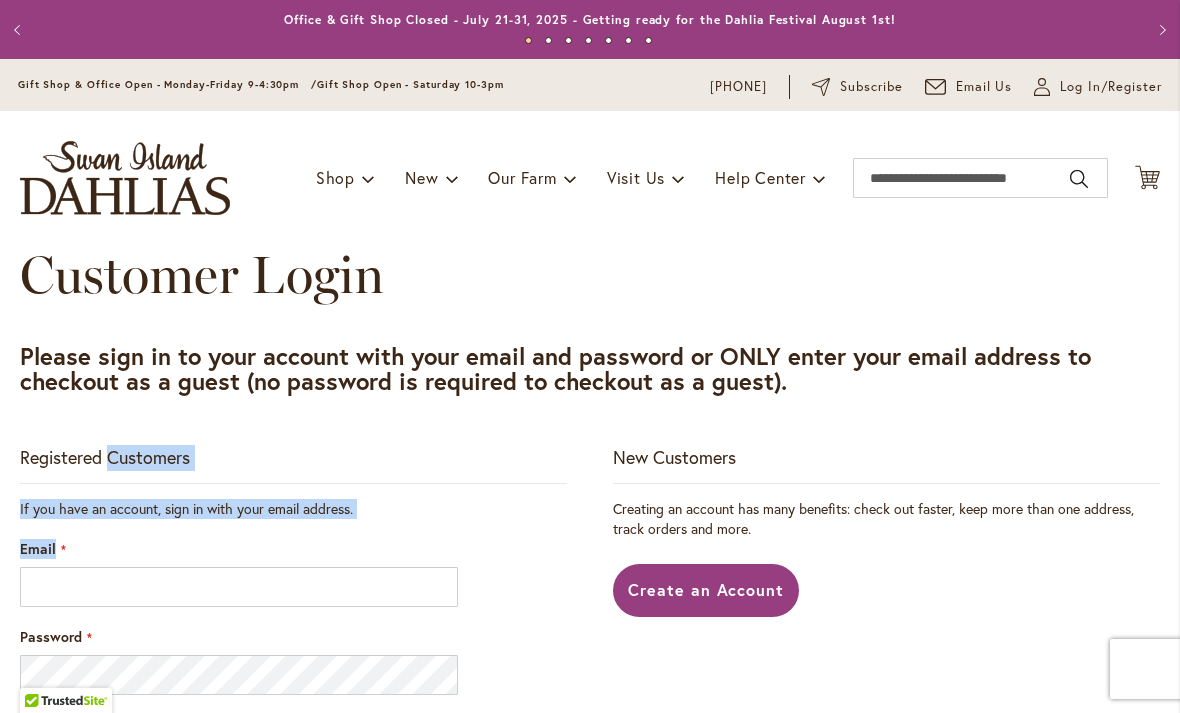 click on "Customer Login" at bounding box center (590, 295) 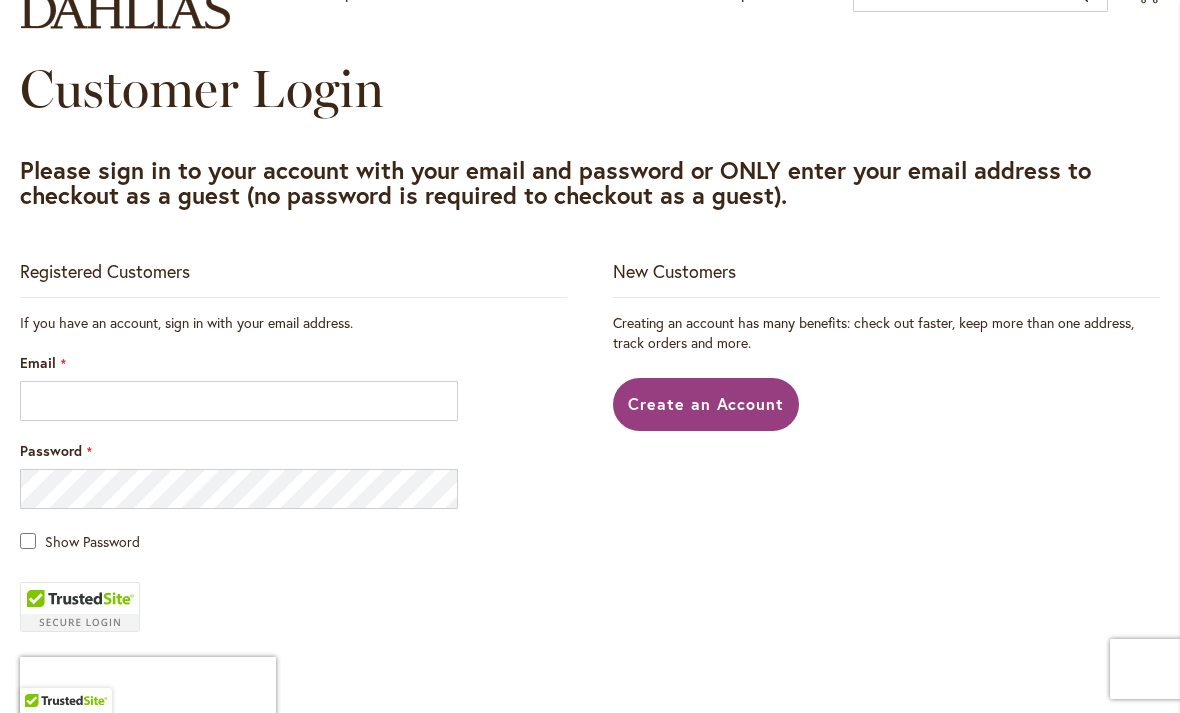 scroll, scrollTop: 191, scrollLeft: 0, axis: vertical 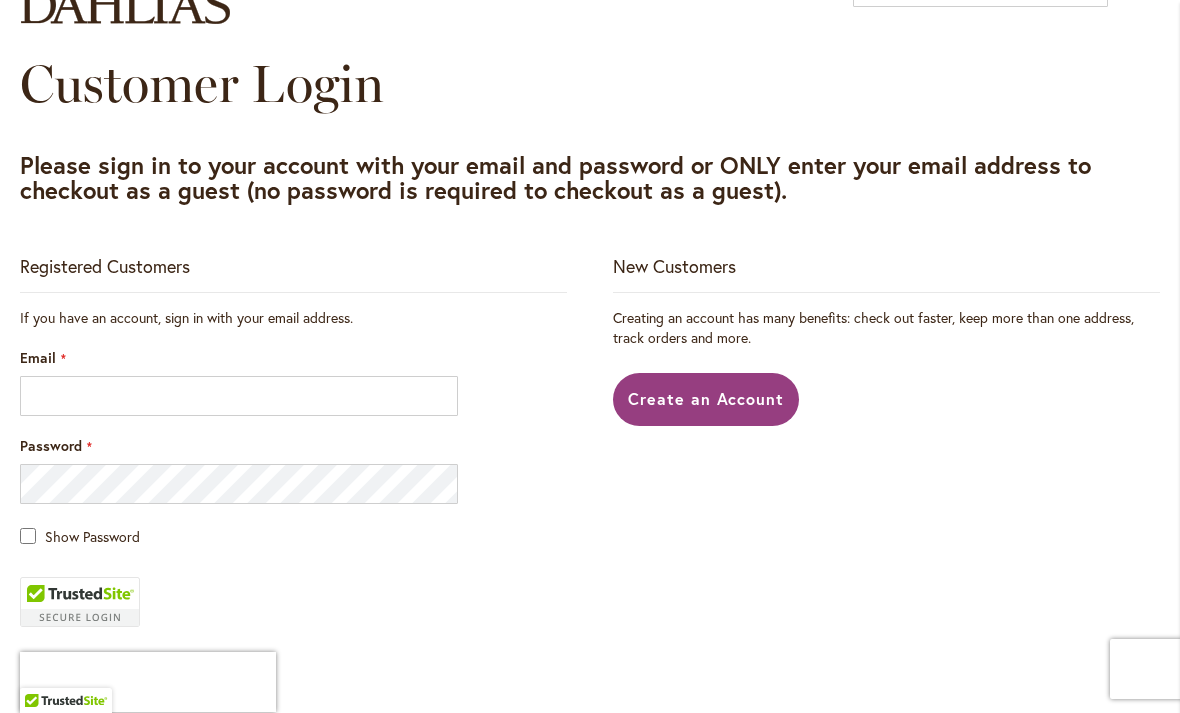click on "Create an Account" at bounding box center [706, 398] 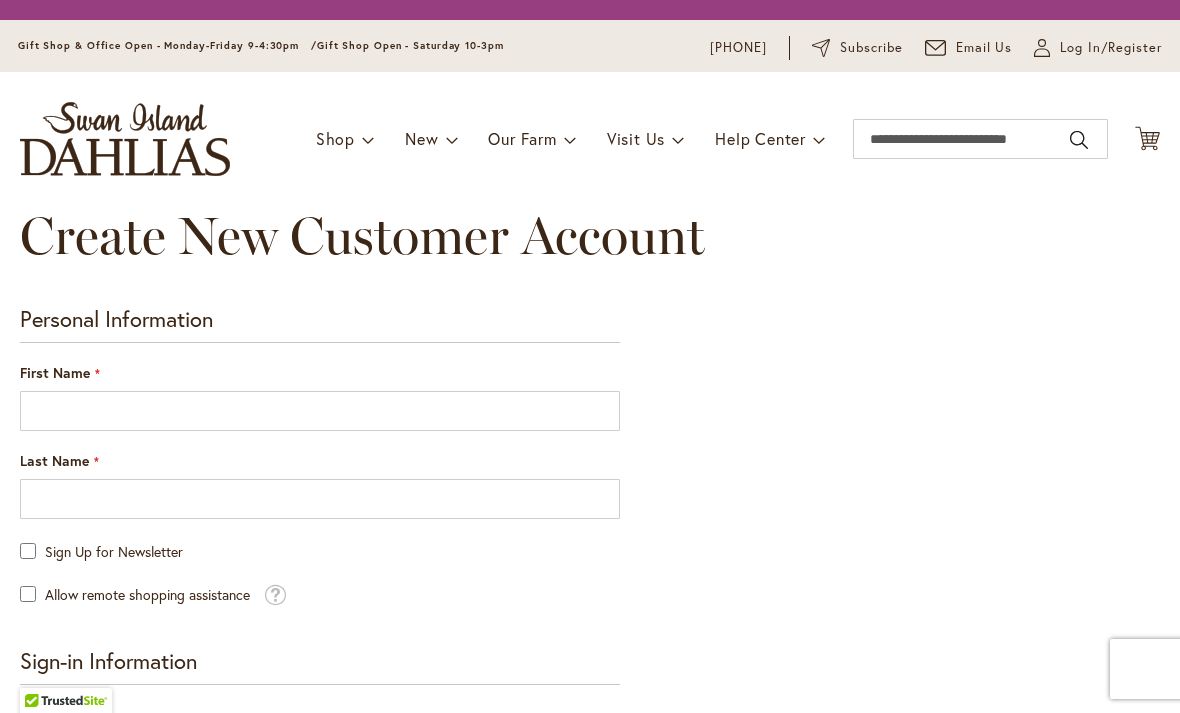 scroll, scrollTop: 0, scrollLeft: 0, axis: both 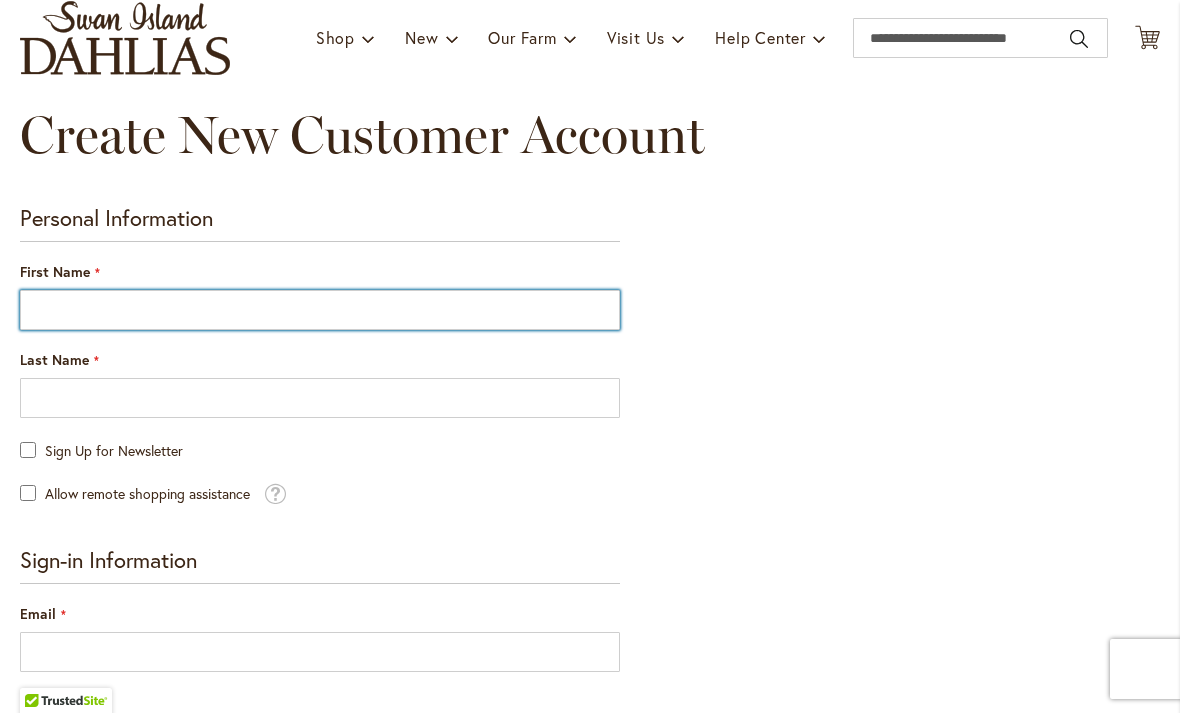 click on "First Name" at bounding box center (320, 310) 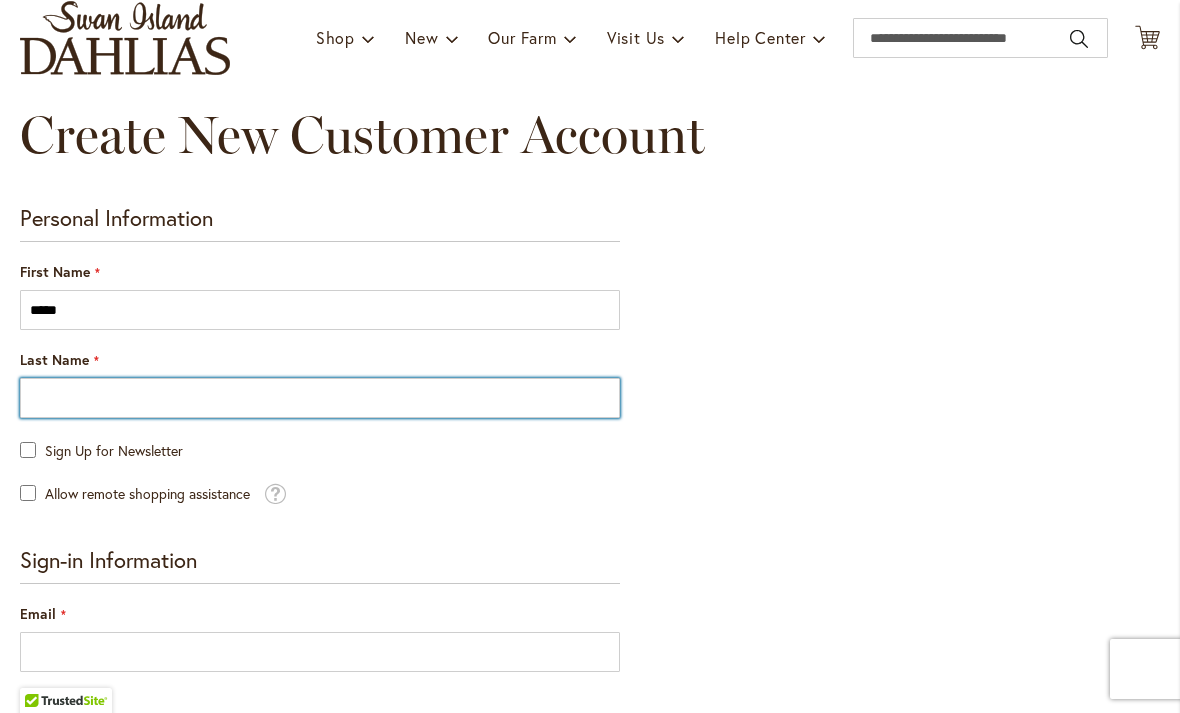 type on "****" 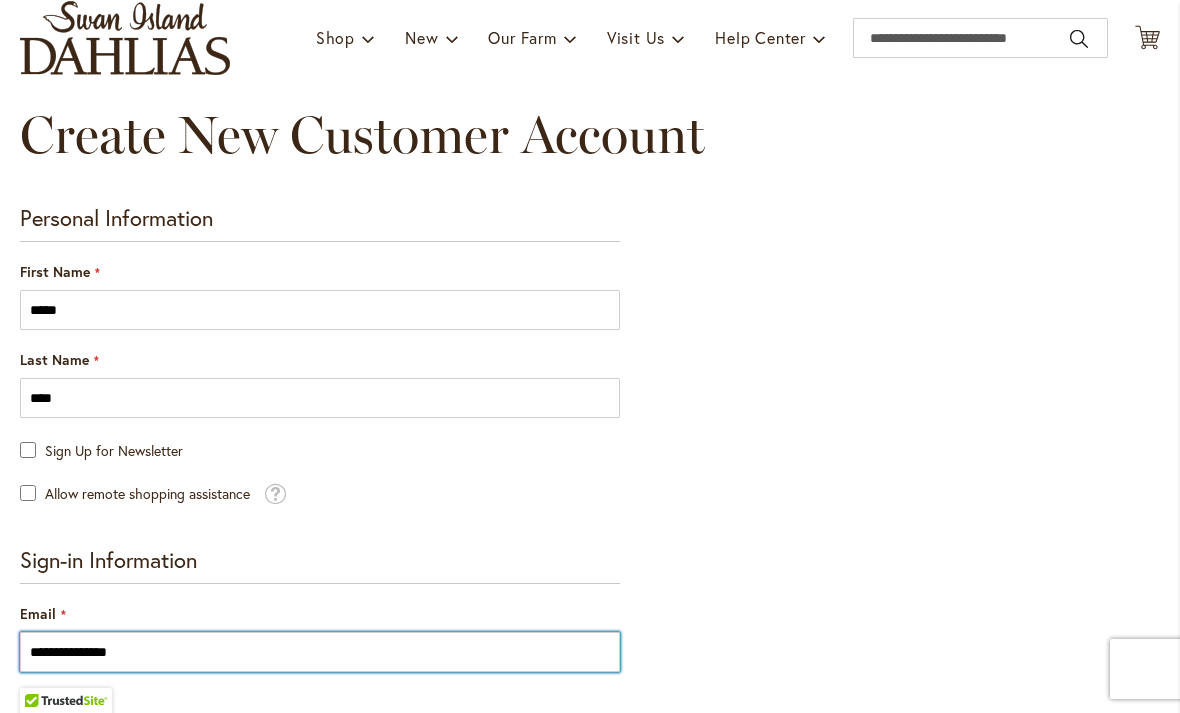 type on "**********" 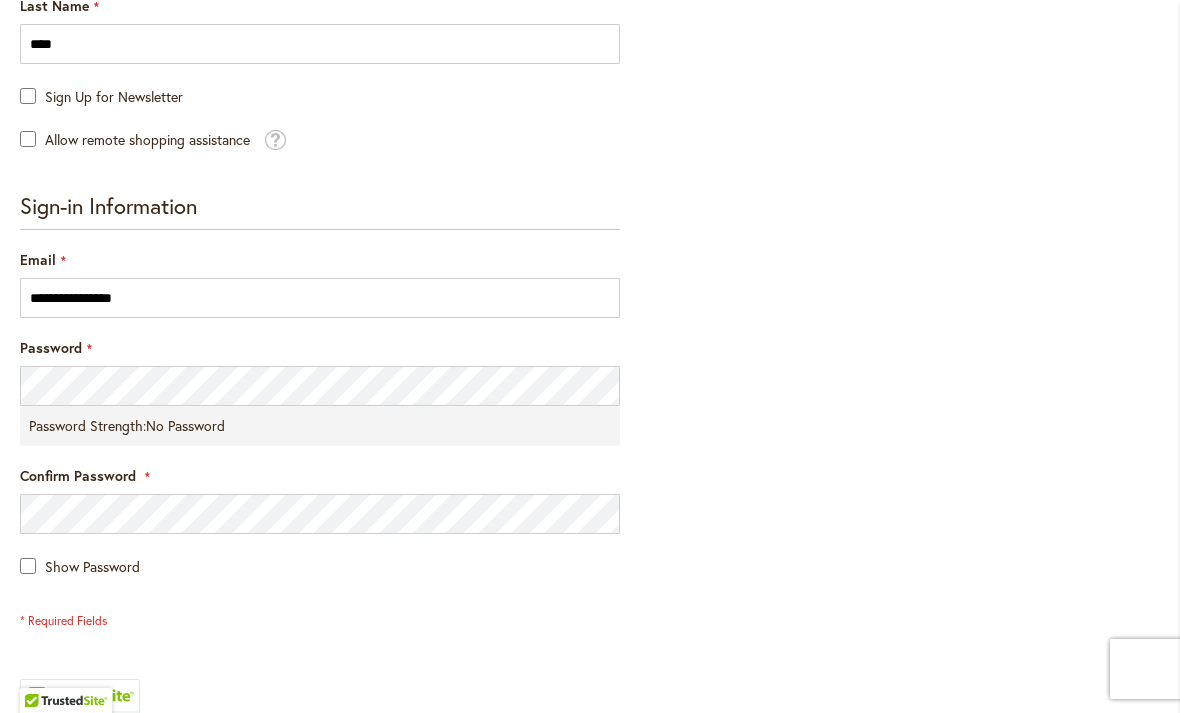 scroll, scrollTop: 515, scrollLeft: 0, axis: vertical 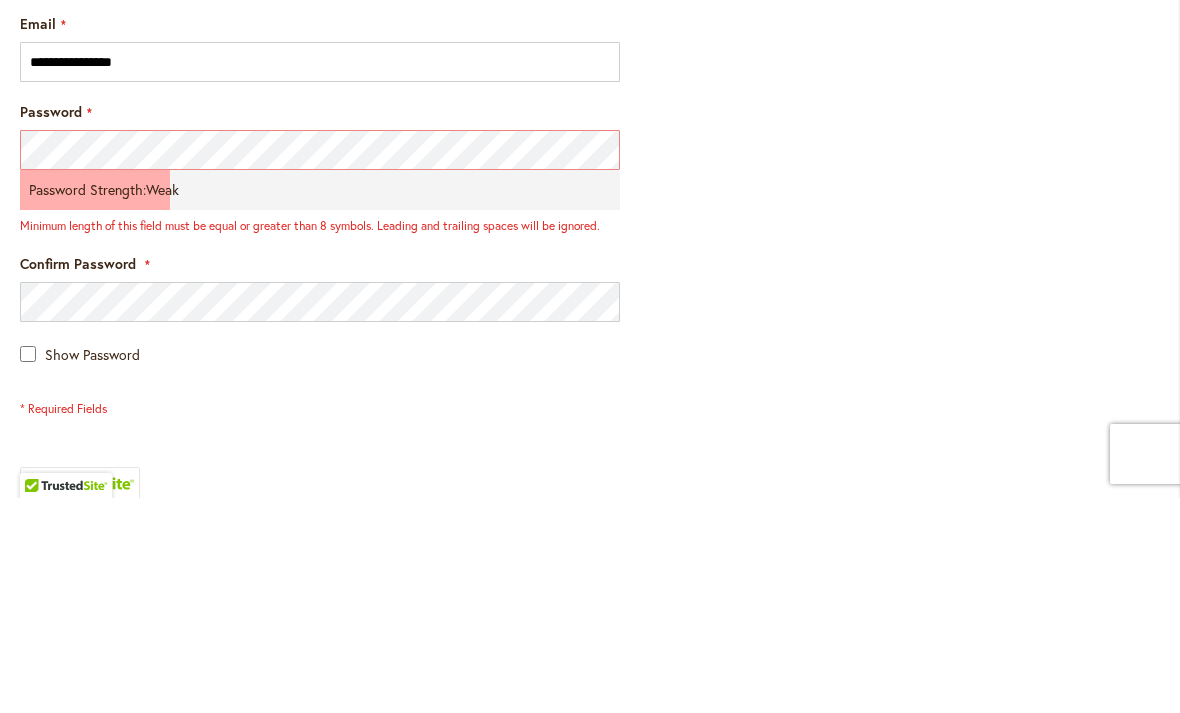 click on "**********" at bounding box center (590, 386) 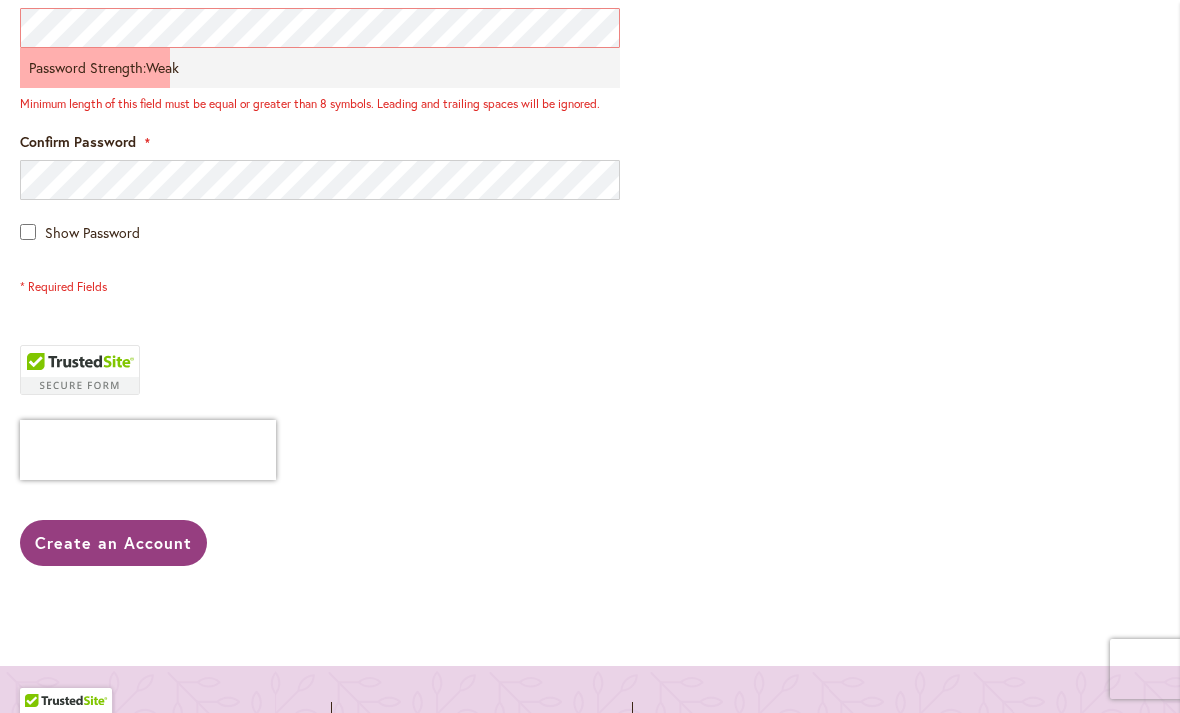 scroll, scrollTop: 853, scrollLeft: 0, axis: vertical 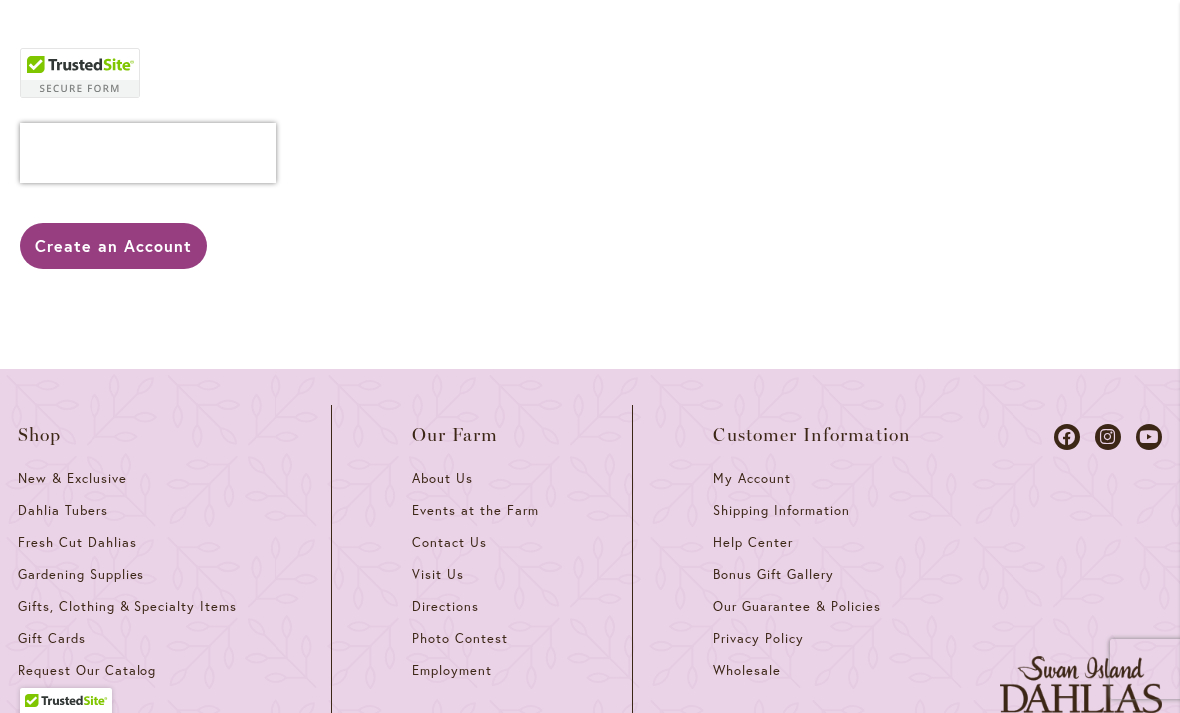 click on "Create an Account" at bounding box center [113, 245] 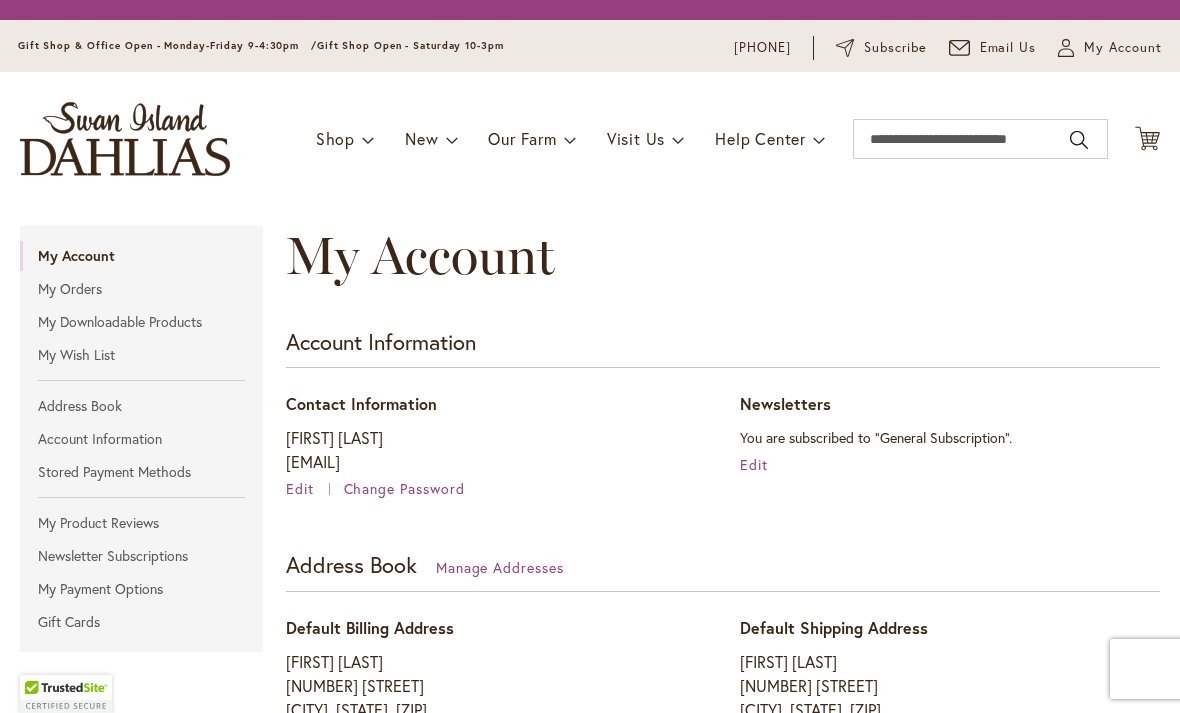 scroll, scrollTop: 0, scrollLeft: 0, axis: both 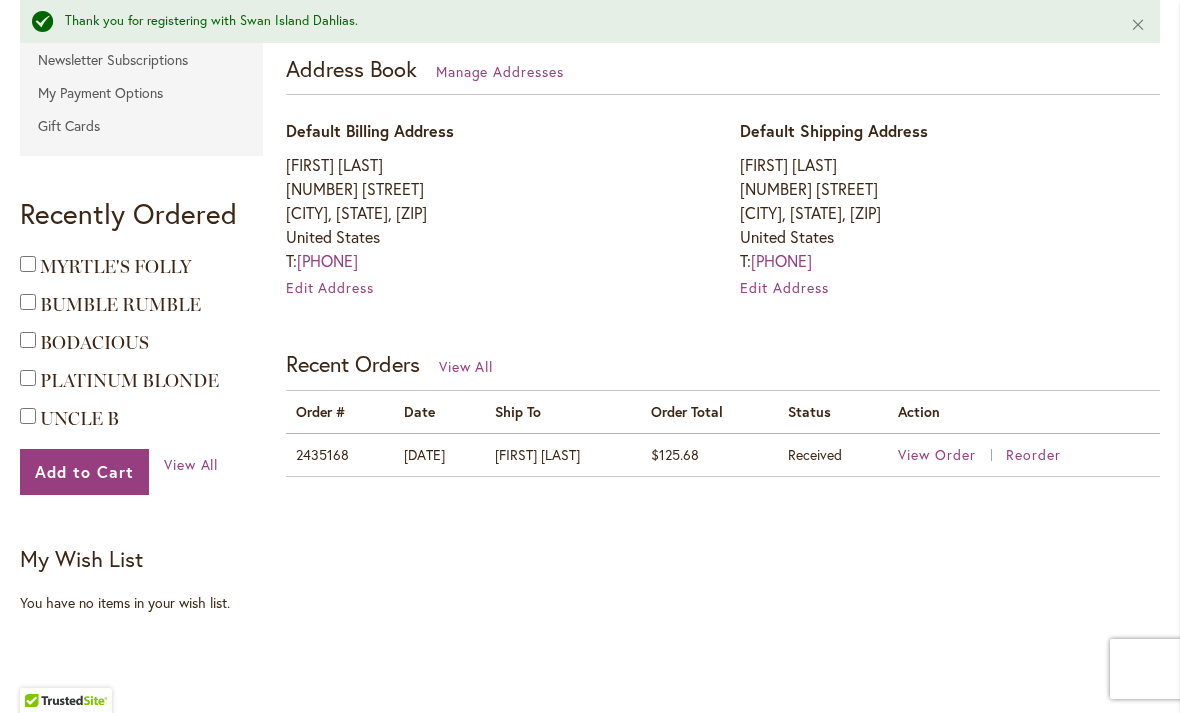 click on "View Order" at bounding box center (937, 454) 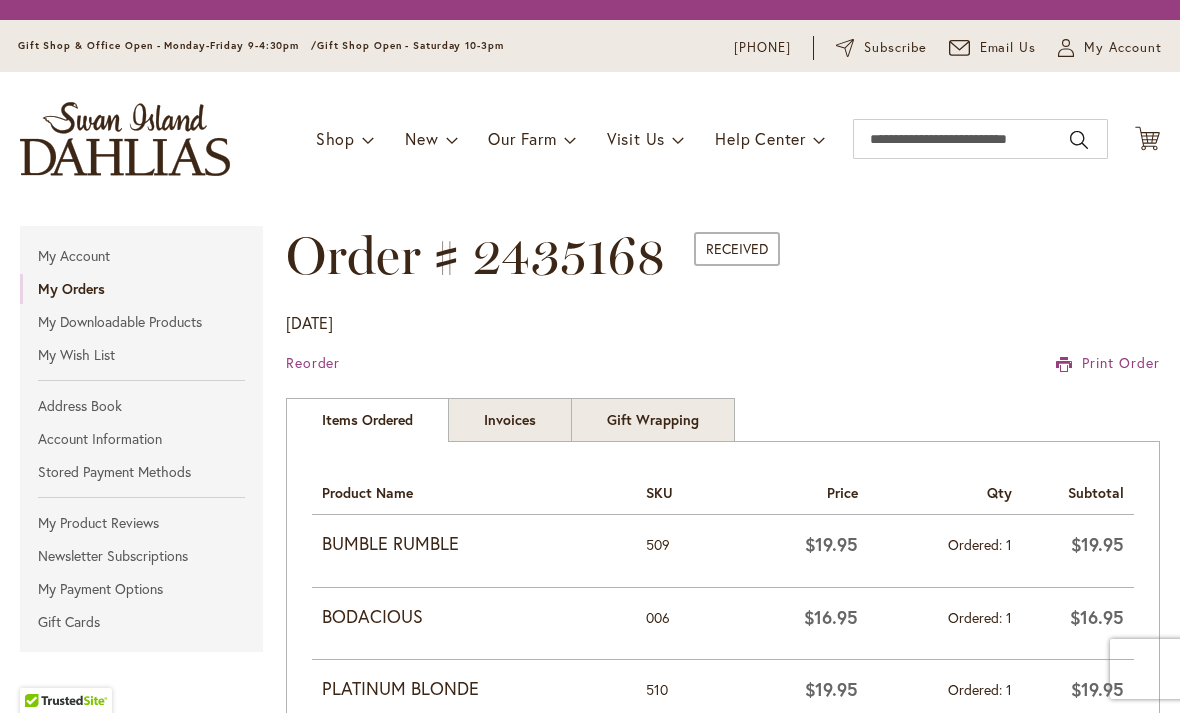 scroll, scrollTop: 0, scrollLeft: 0, axis: both 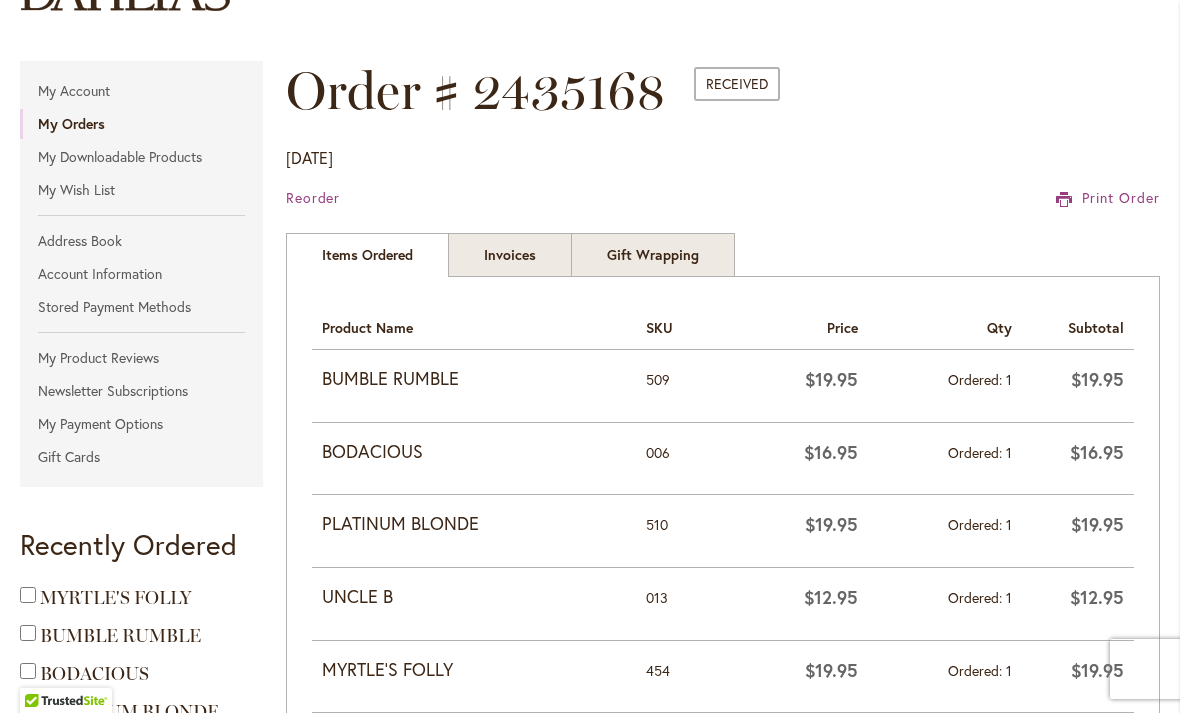 click on "BUMBLE RUMBLE" at bounding box center [474, 379] 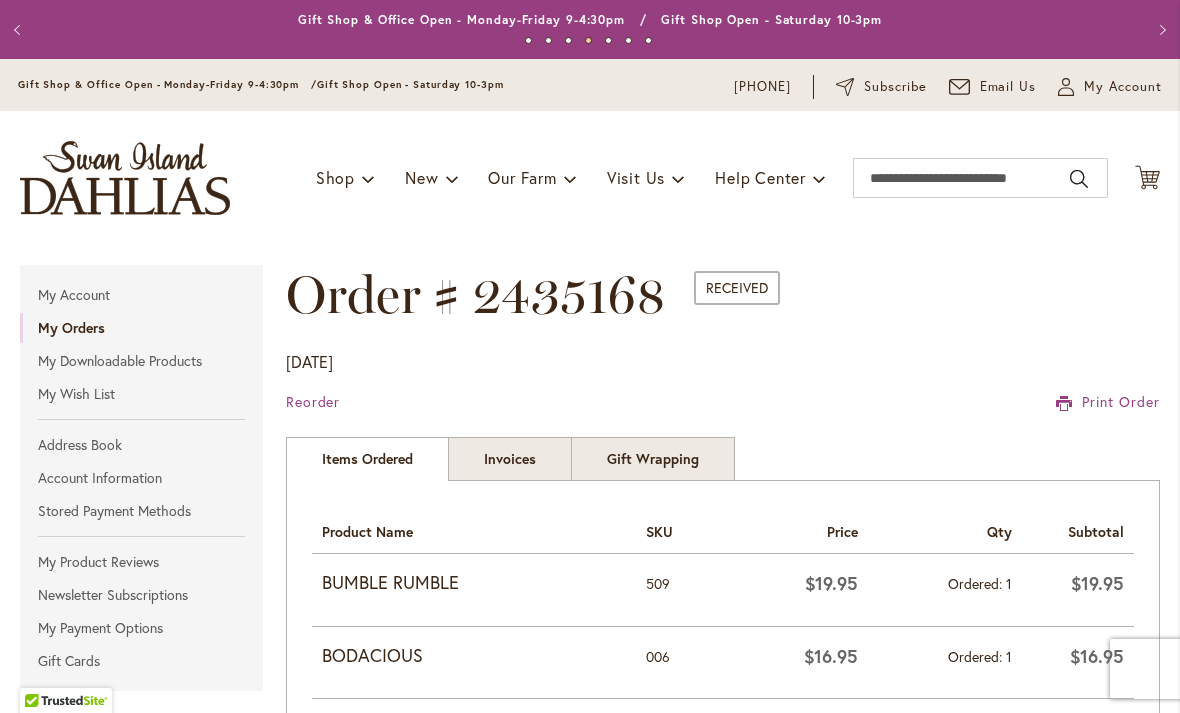 scroll, scrollTop: 0, scrollLeft: 0, axis: both 